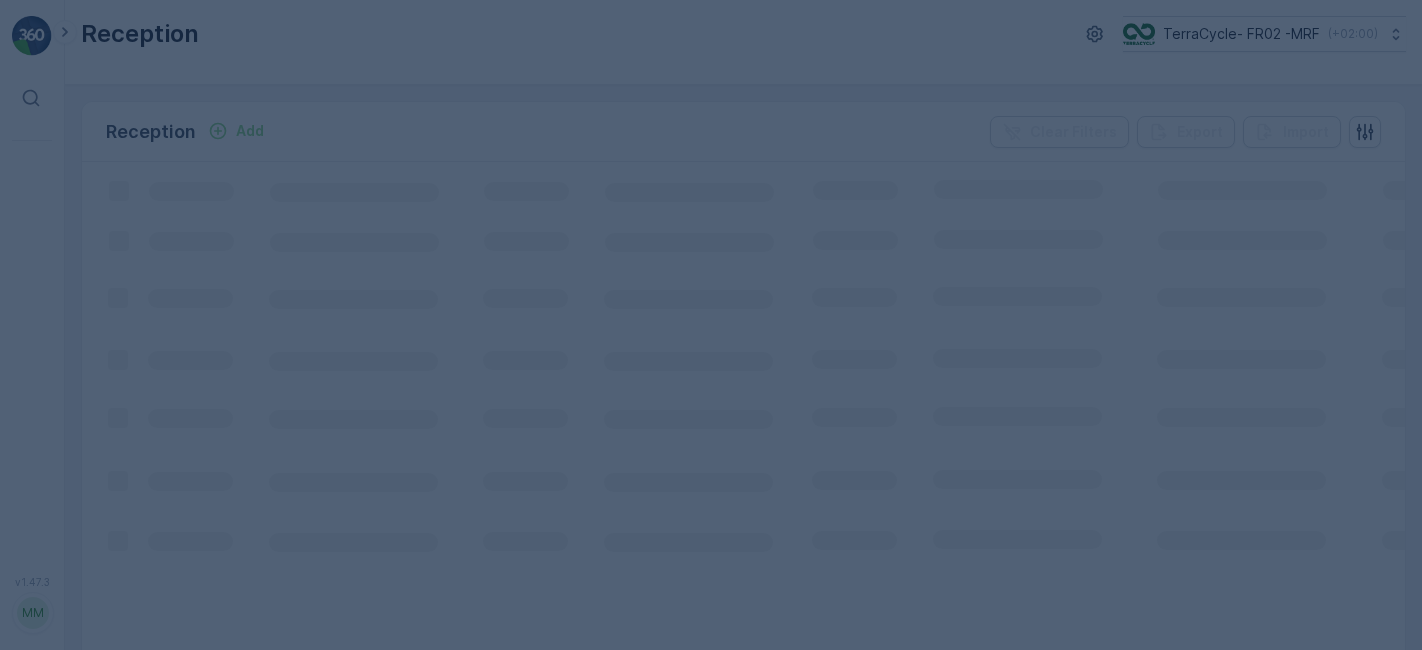 scroll, scrollTop: 0, scrollLeft: 0, axis: both 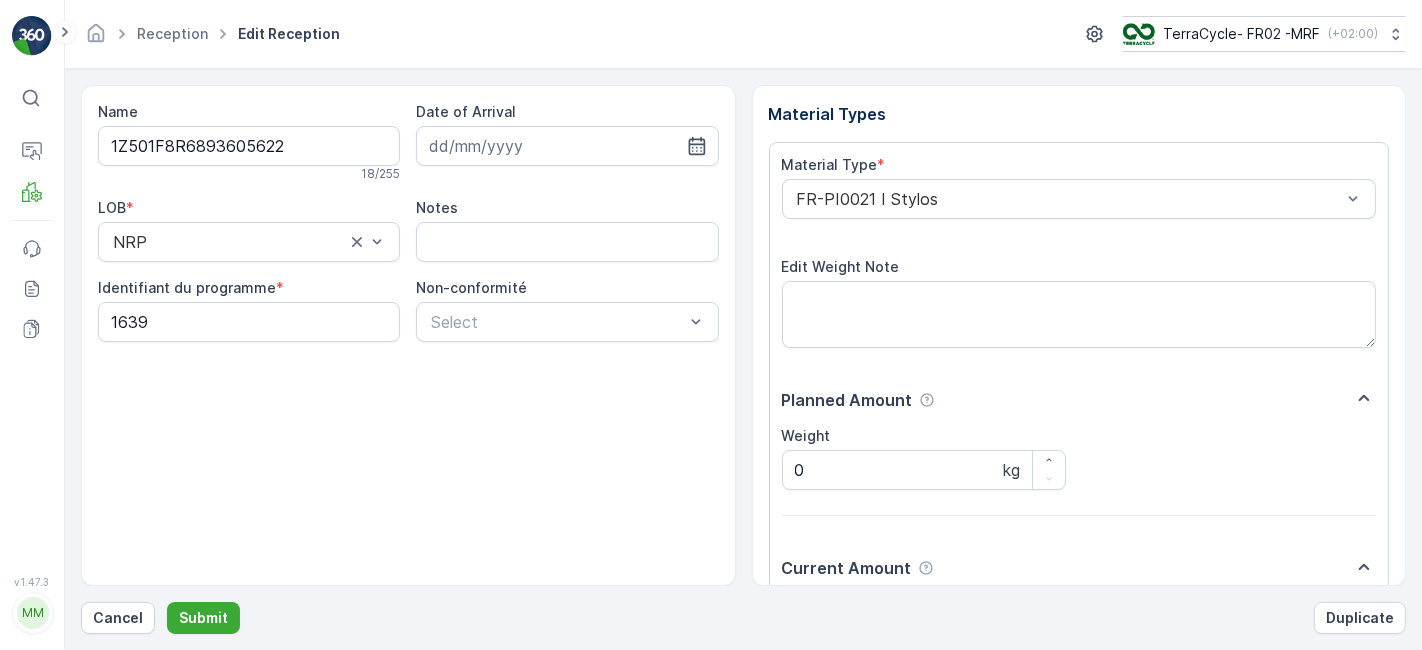 click on "Submit" at bounding box center (203, 618) 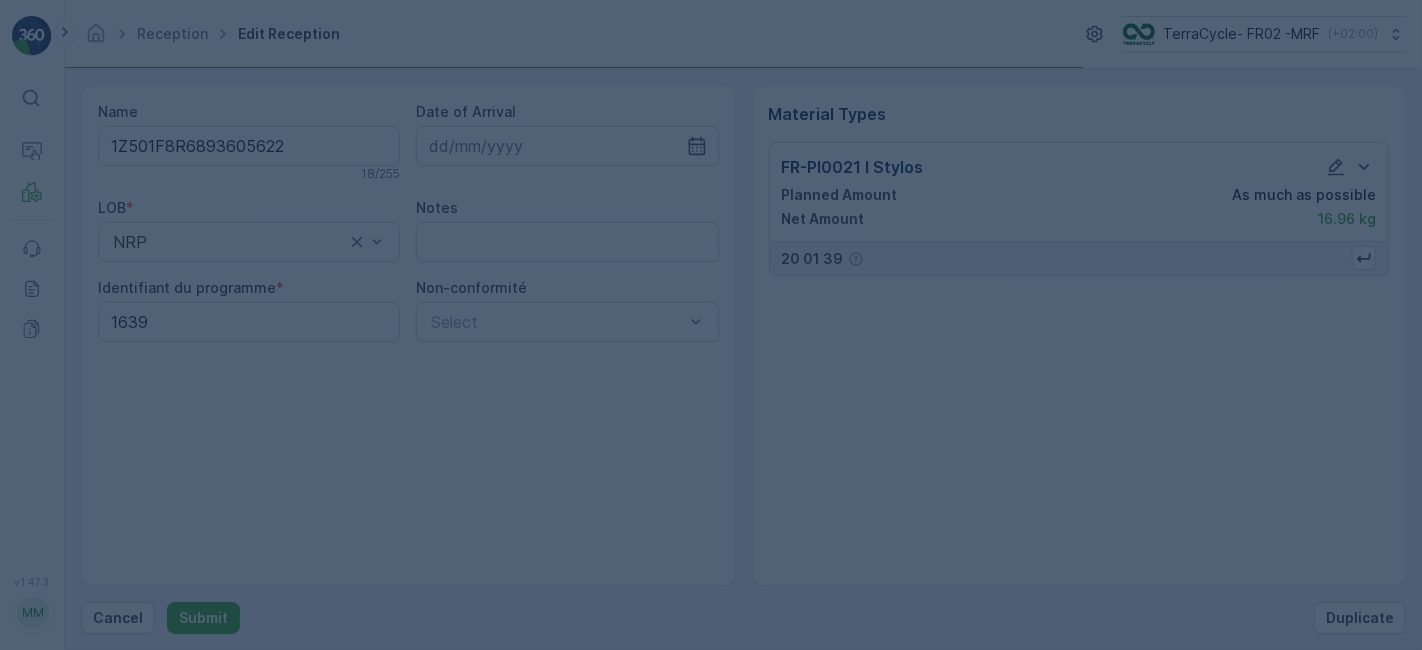 scroll, scrollTop: 0, scrollLeft: 0, axis: both 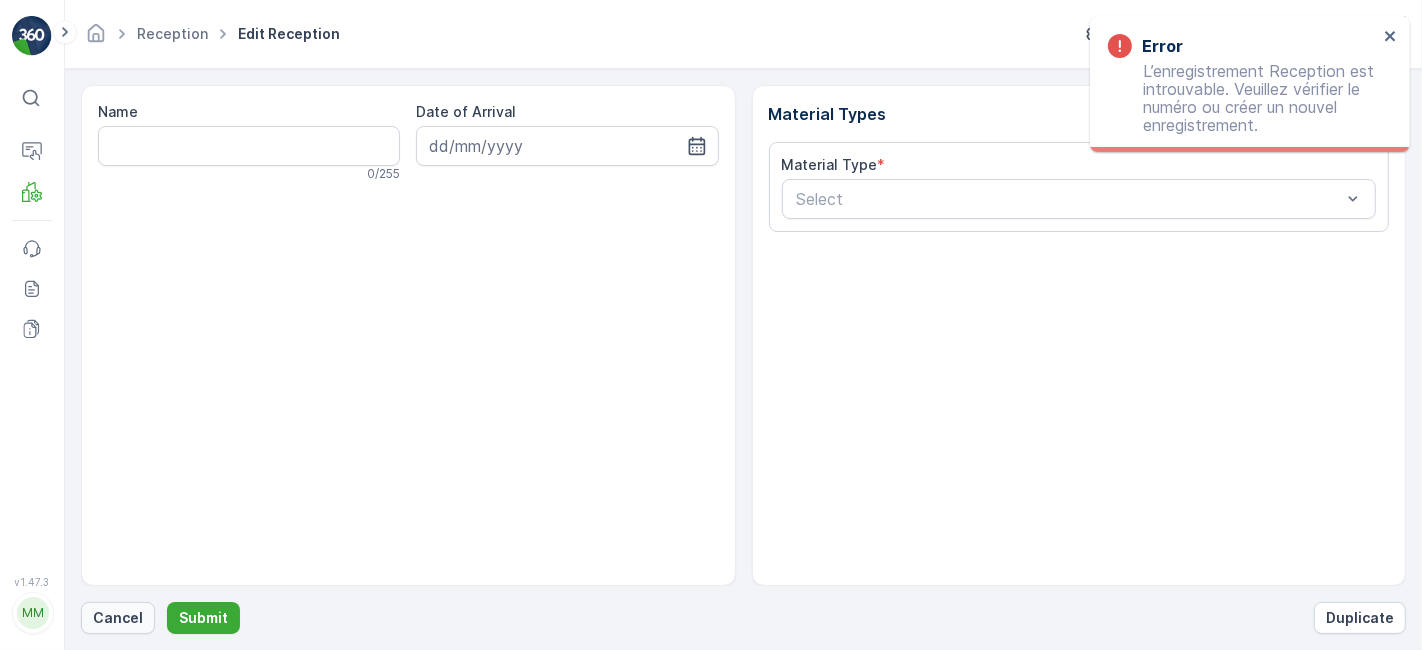 click on "Cancel" at bounding box center (118, 618) 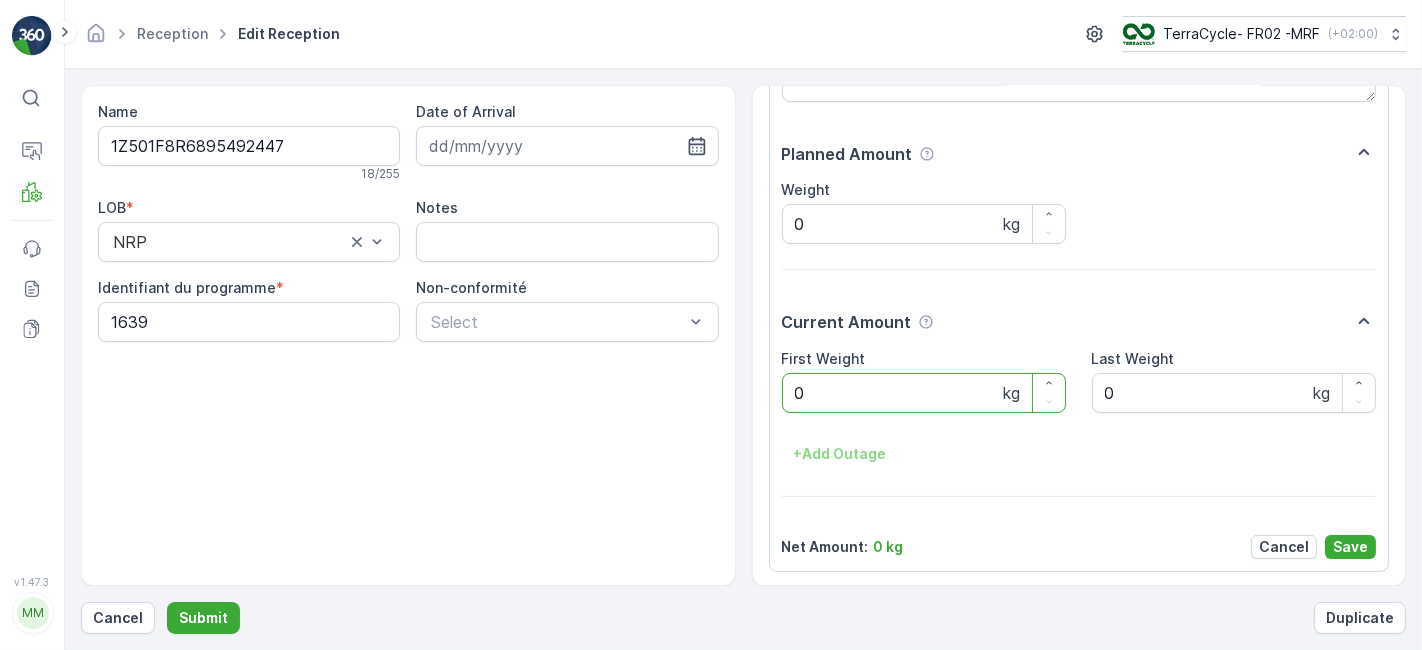 scroll, scrollTop: 0, scrollLeft: 0, axis: both 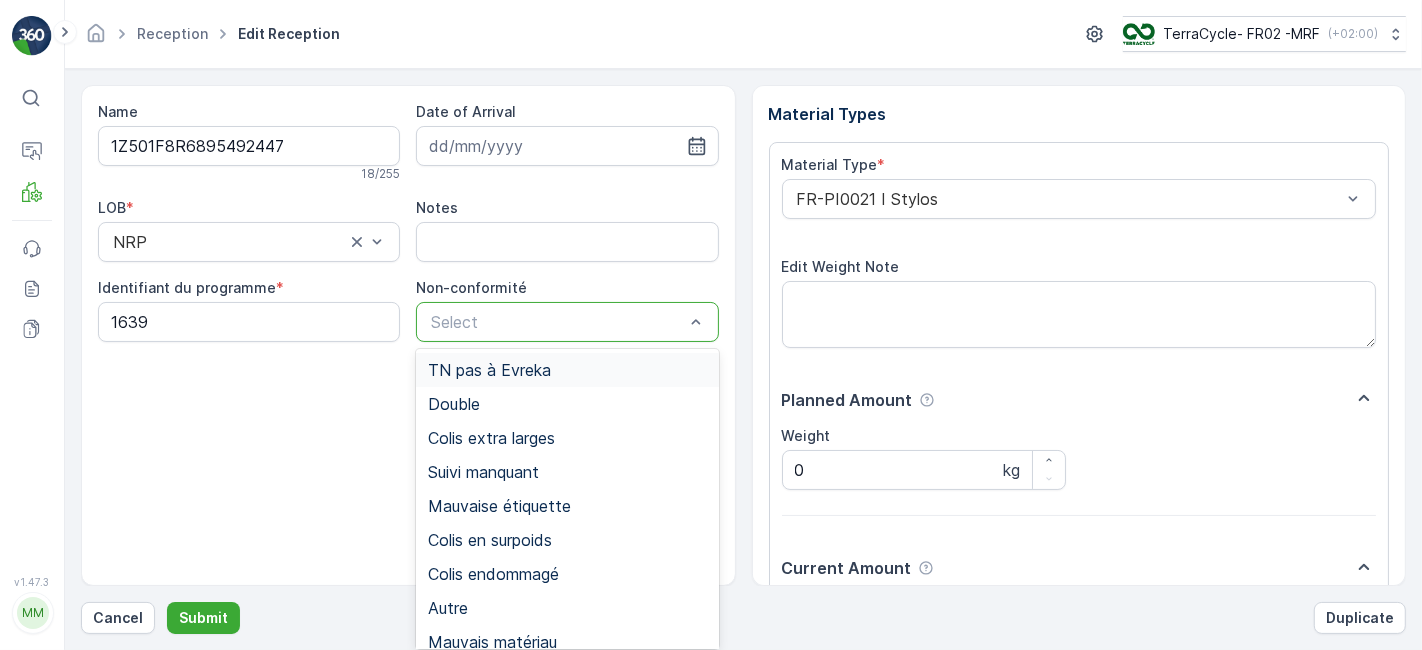 click at bounding box center (557, 322) 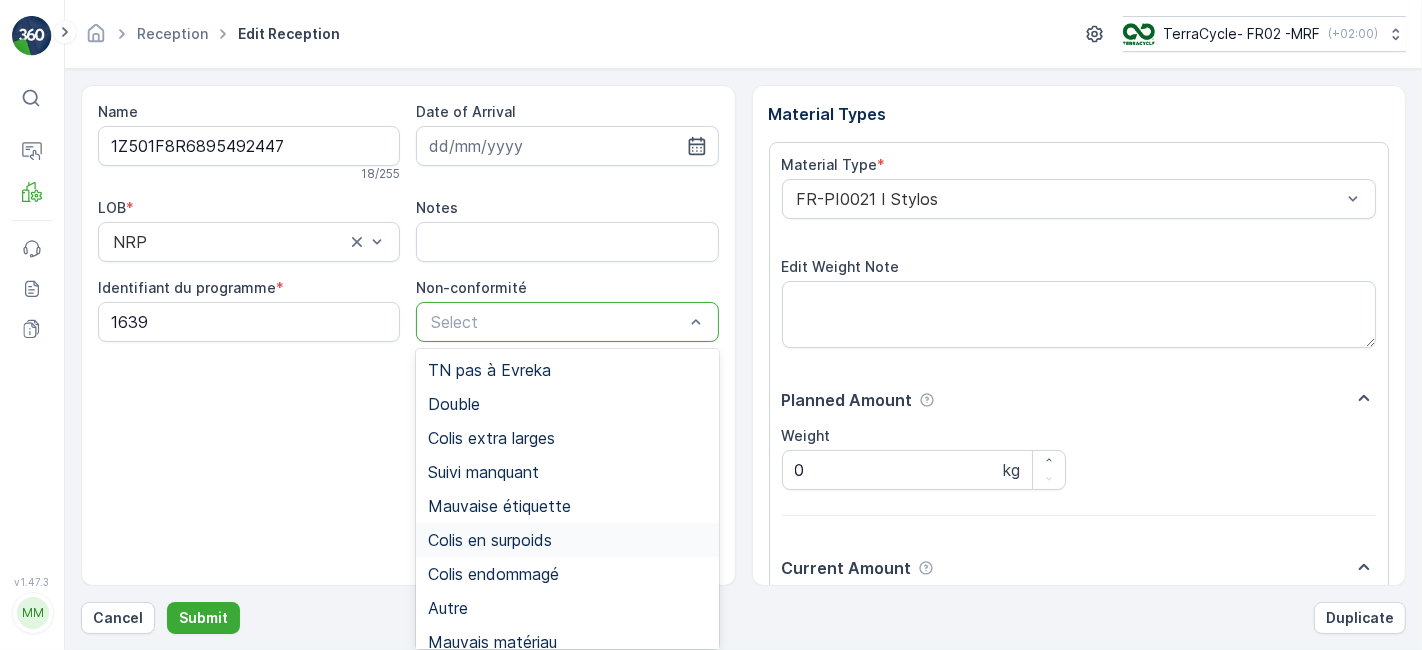 click on "Colis en surpoids" at bounding box center (567, 540) 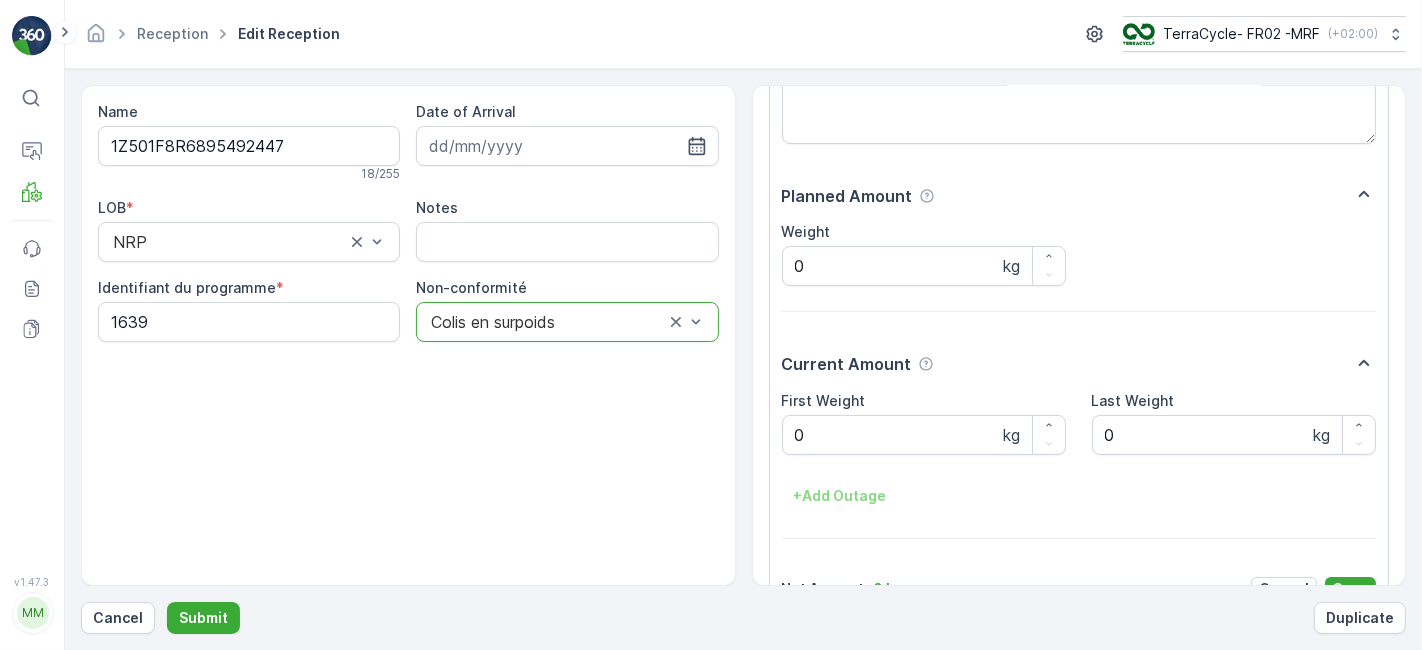 scroll, scrollTop: 202, scrollLeft: 0, axis: vertical 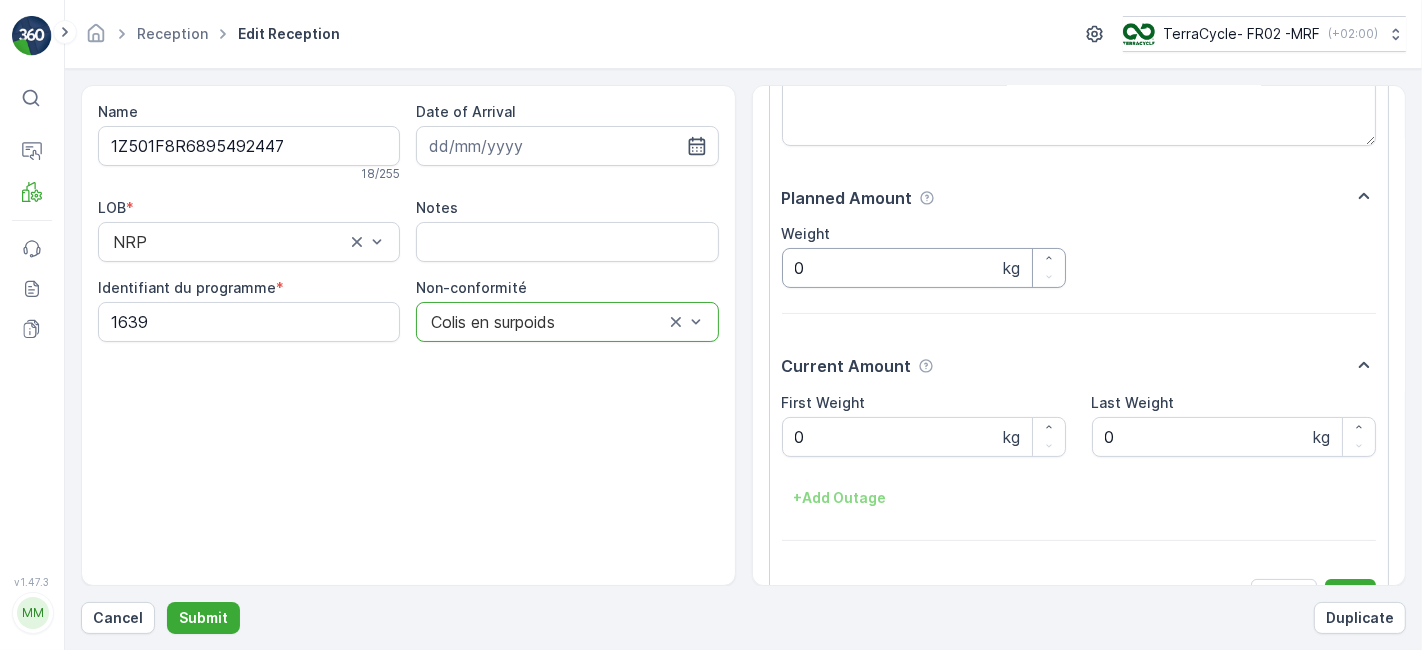 click on "0" at bounding box center (924, 268) 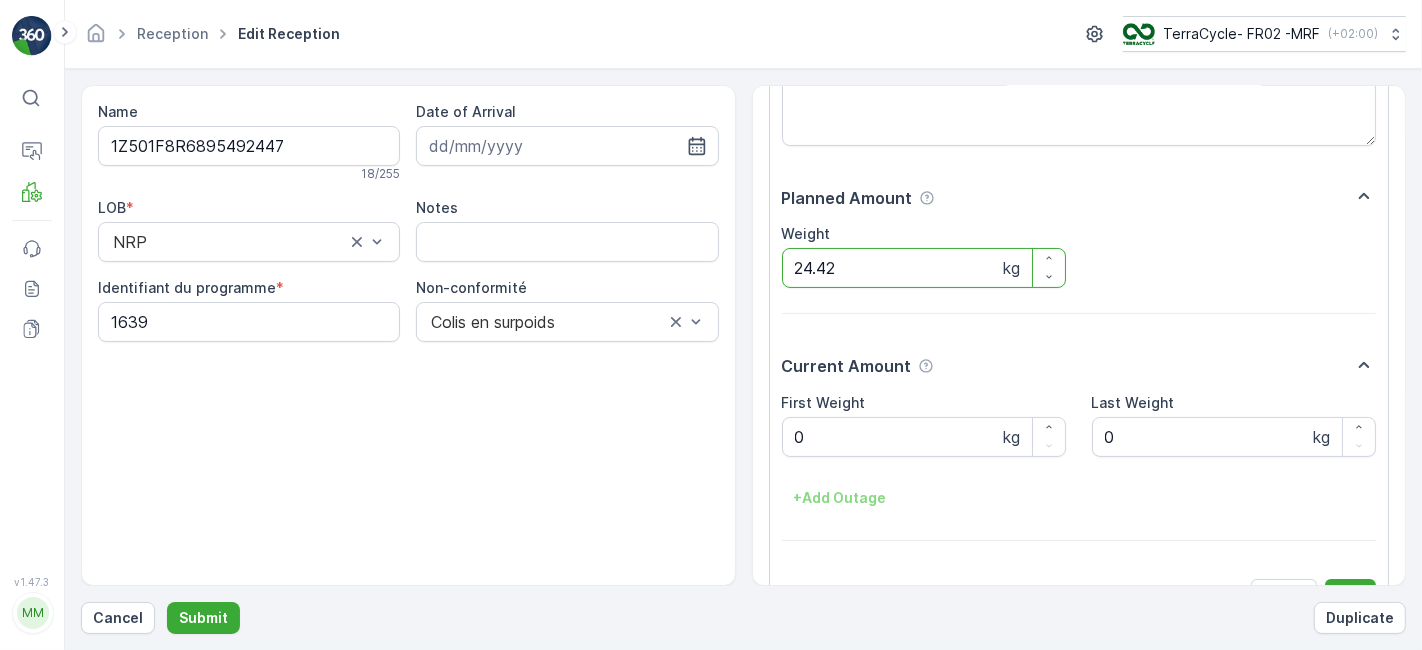 scroll, scrollTop: 246, scrollLeft: 0, axis: vertical 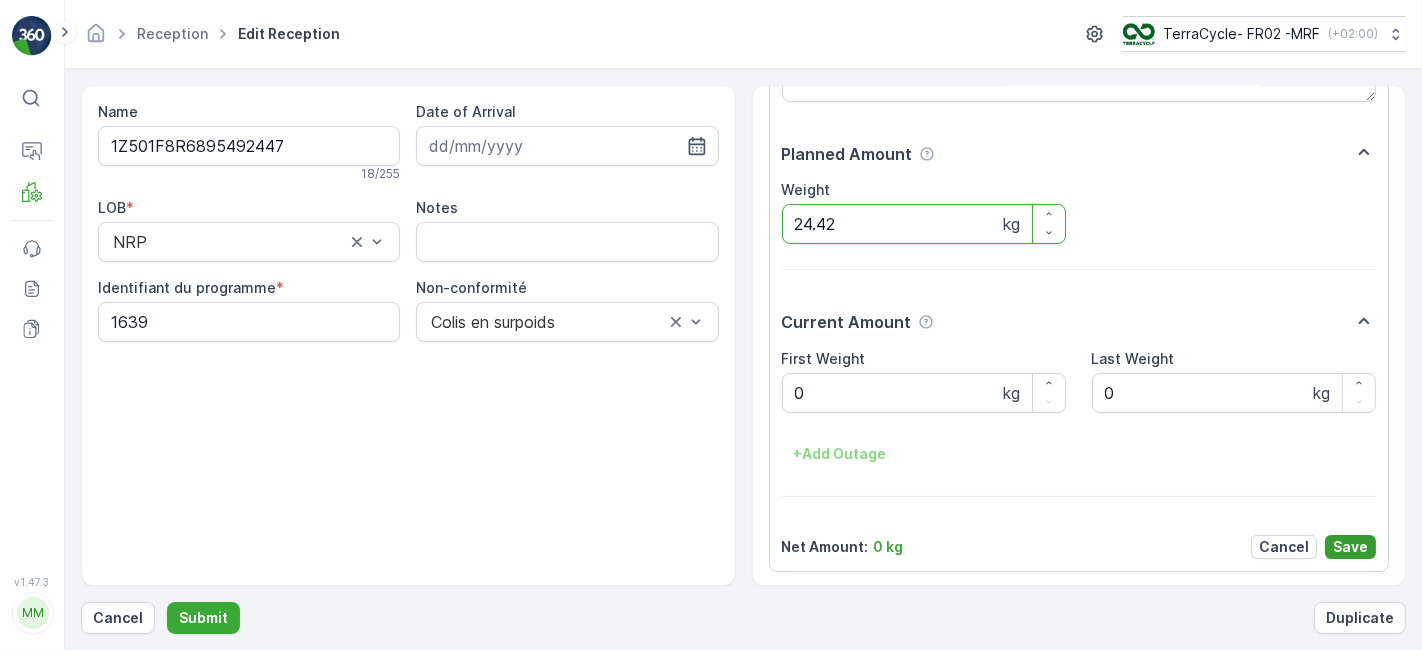 type on "24.42" 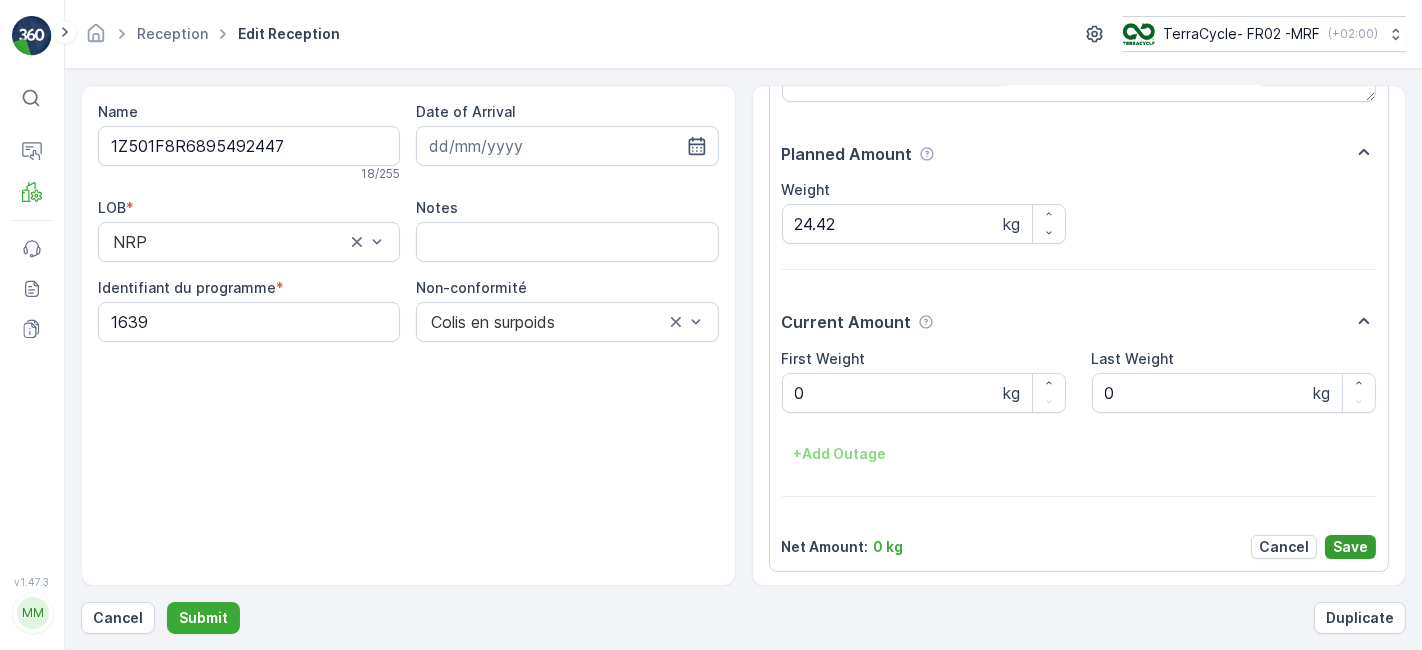 click on "Save" at bounding box center [1350, 547] 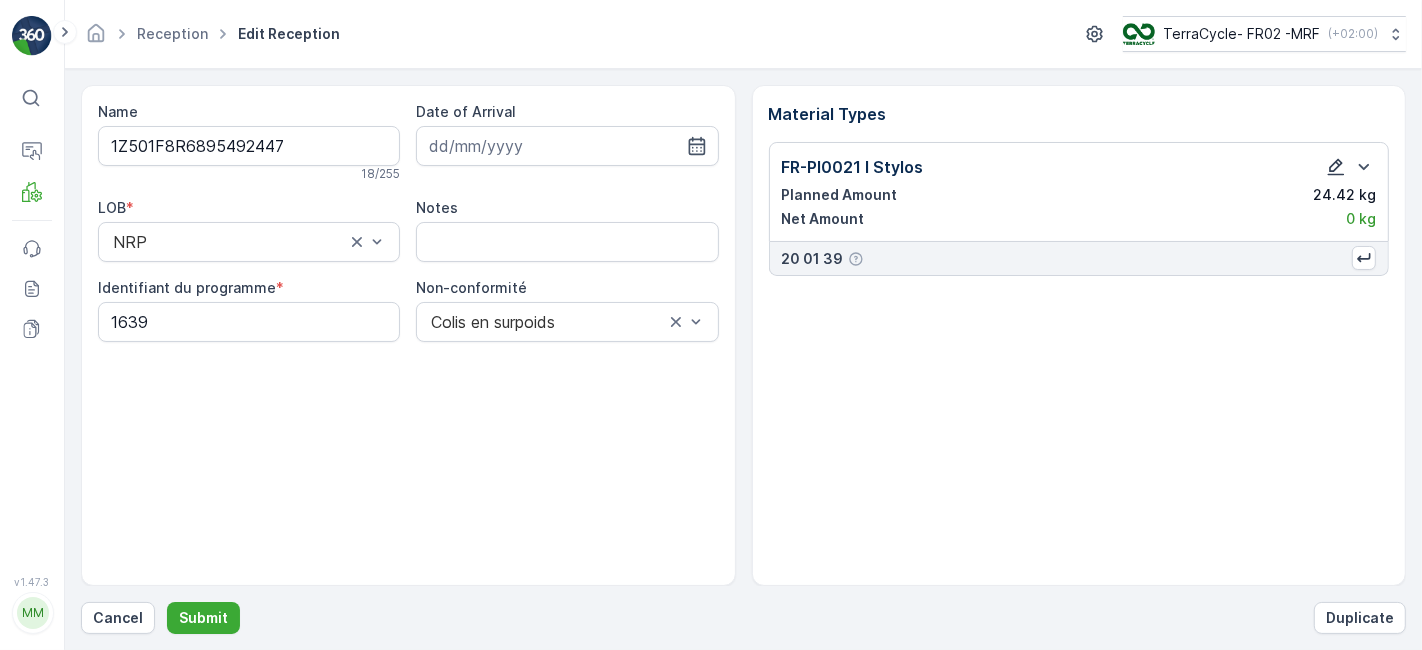 click 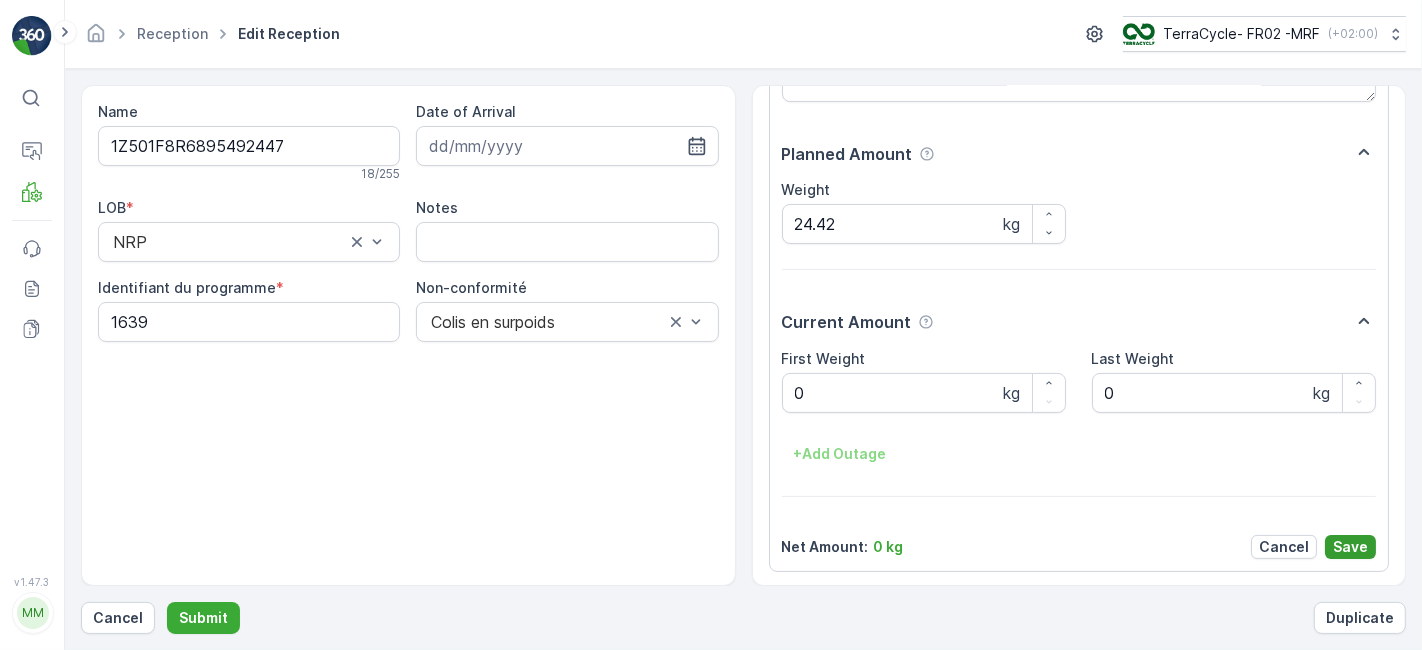 click on "Save" at bounding box center [1350, 547] 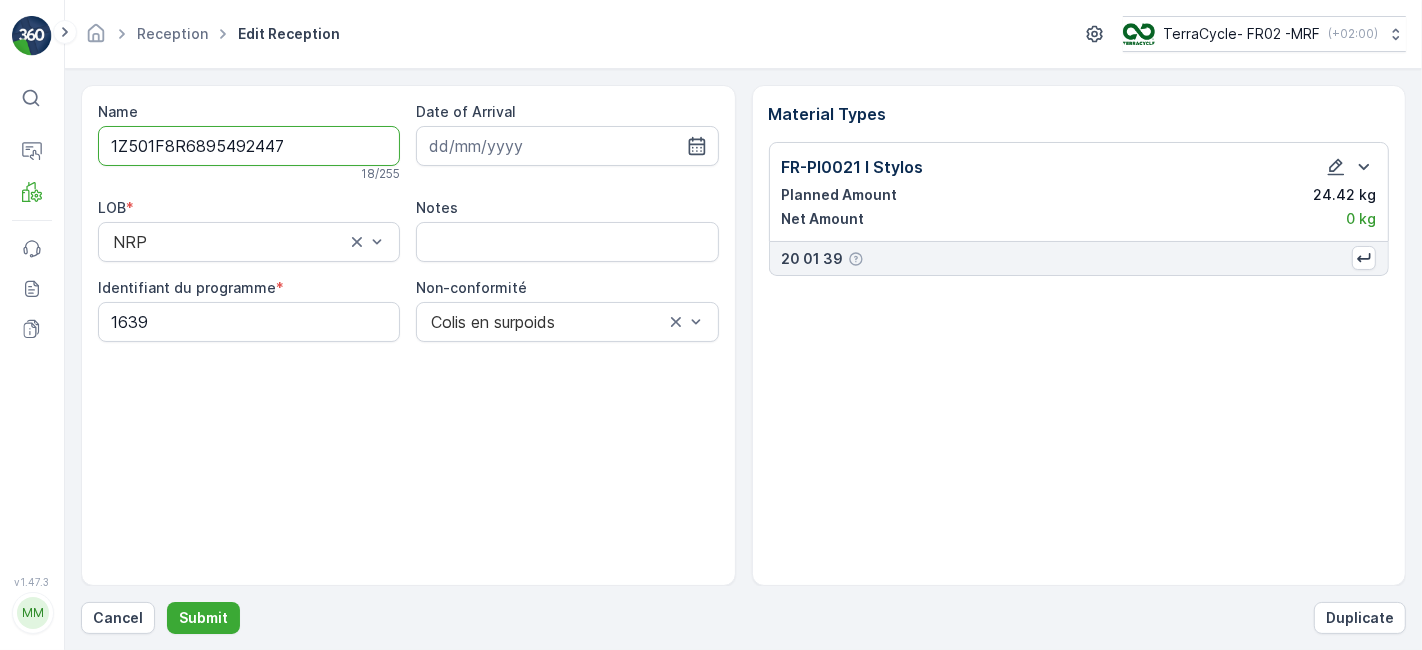 scroll, scrollTop: 0, scrollLeft: 0, axis: both 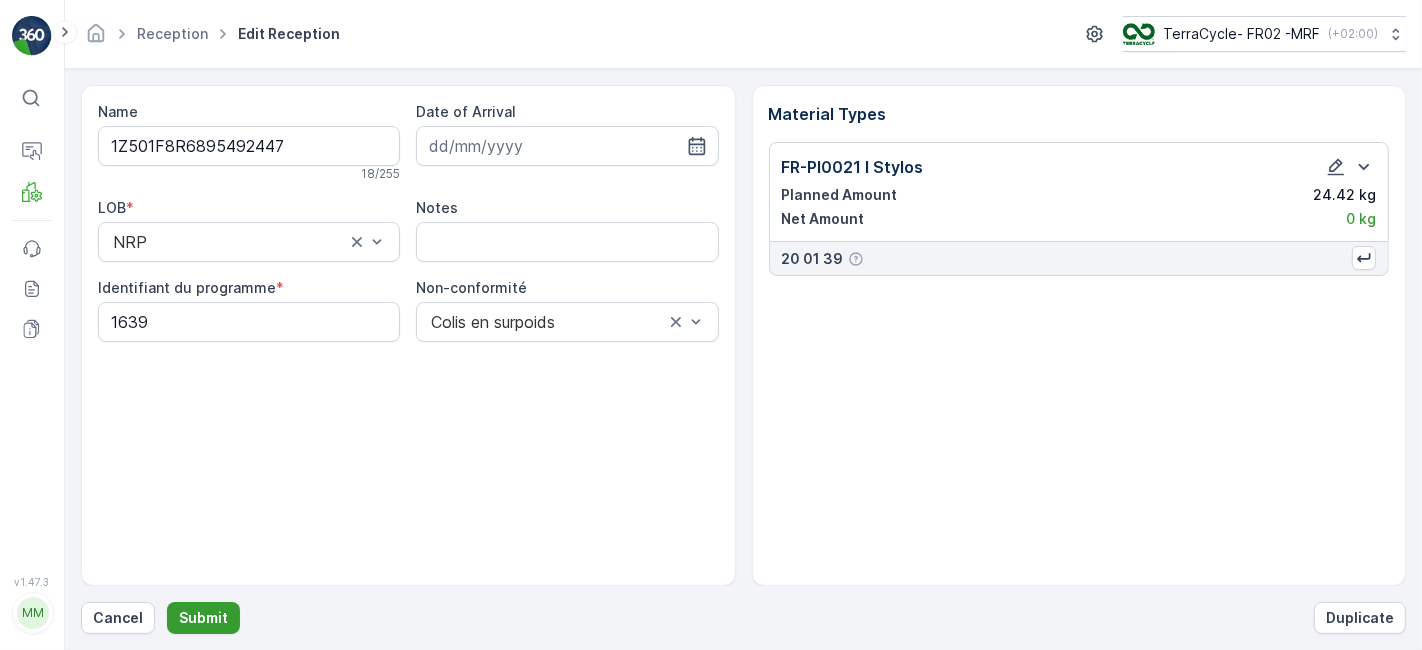 click on "Submit" at bounding box center [203, 618] 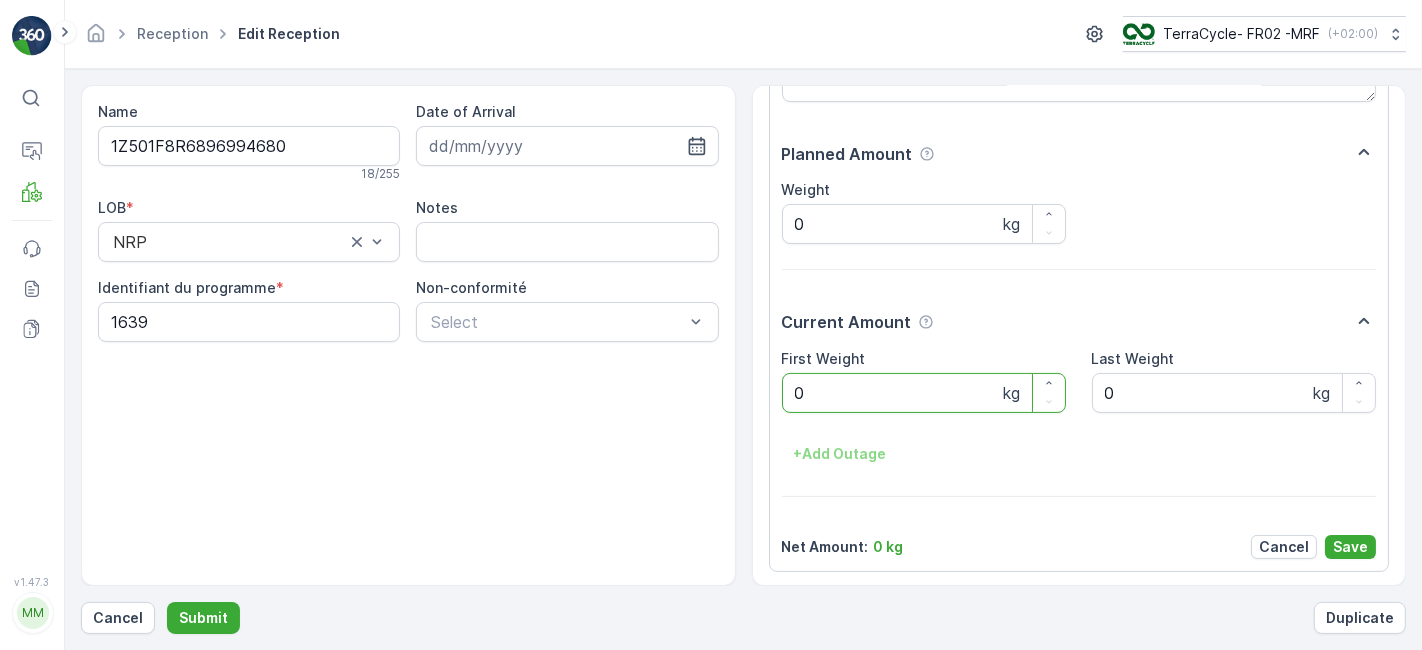 scroll, scrollTop: 0, scrollLeft: 0, axis: both 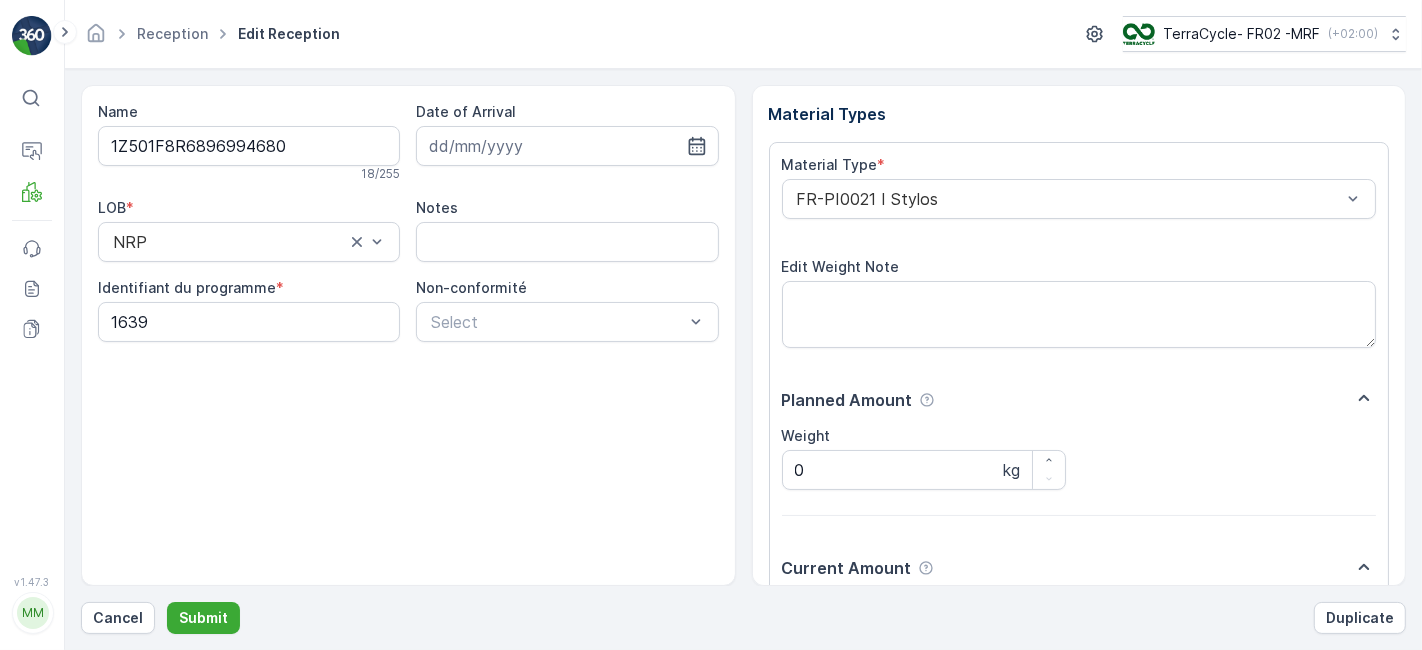 click on "Submit" at bounding box center (203, 618) 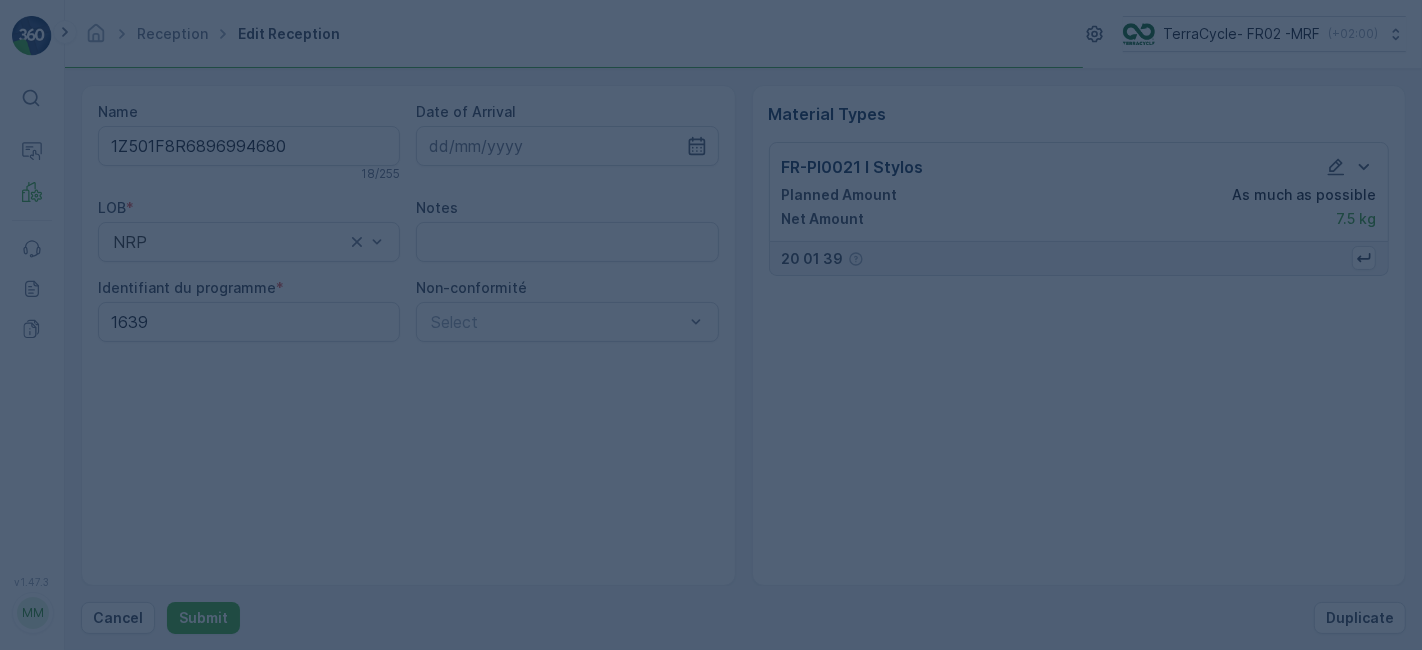 scroll, scrollTop: 0, scrollLeft: 0, axis: both 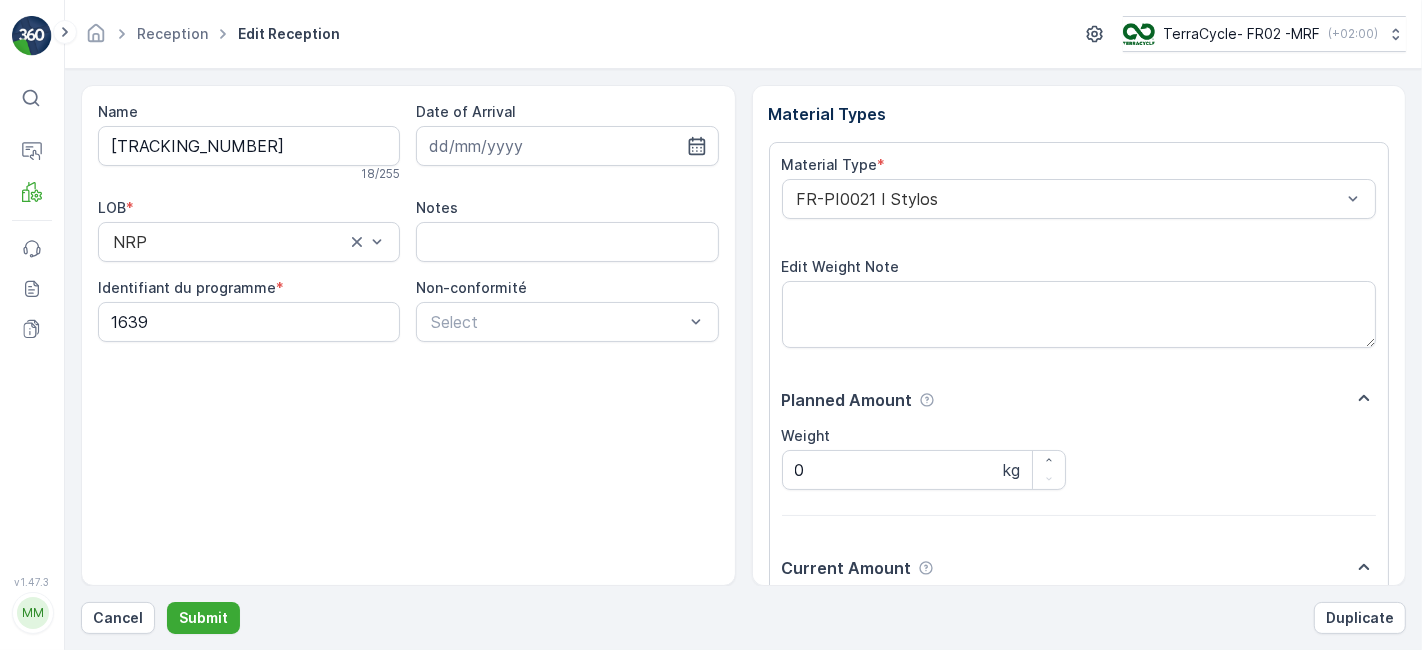 click on "Submit" at bounding box center (203, 618) 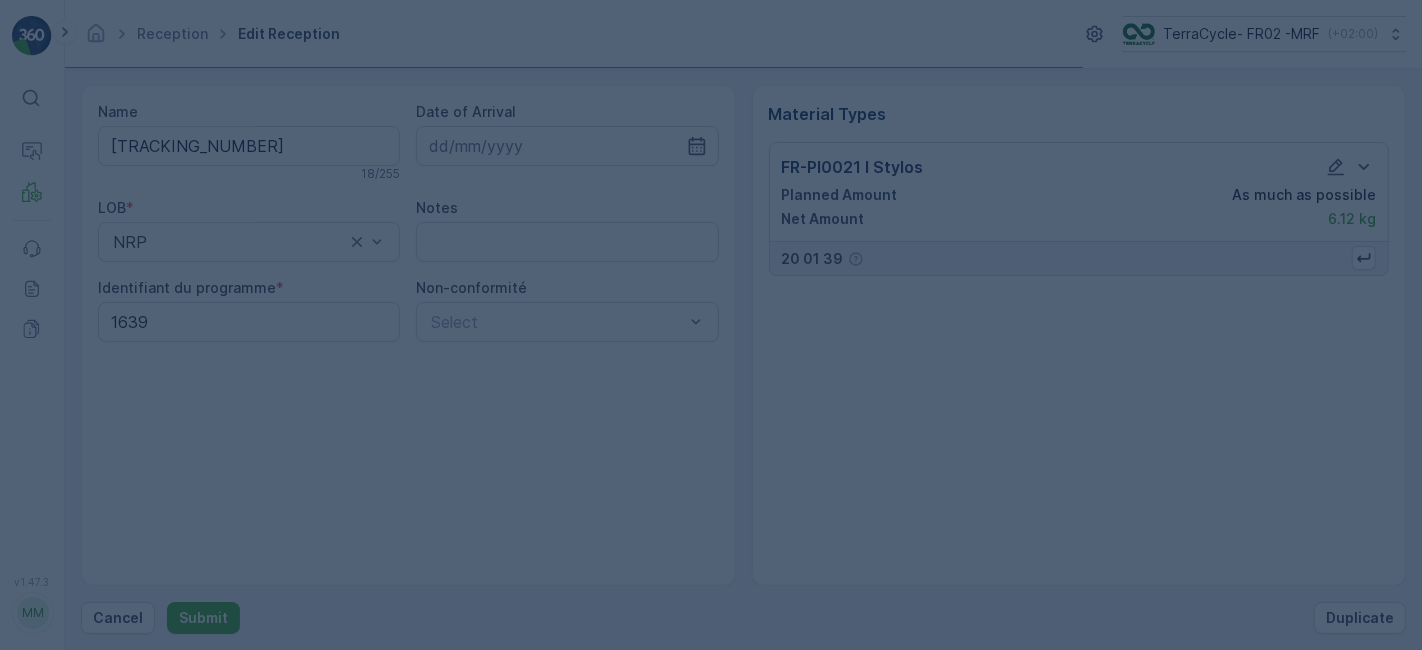 scroll, scrollTop: 0, scrollLeft: 0, axis: both 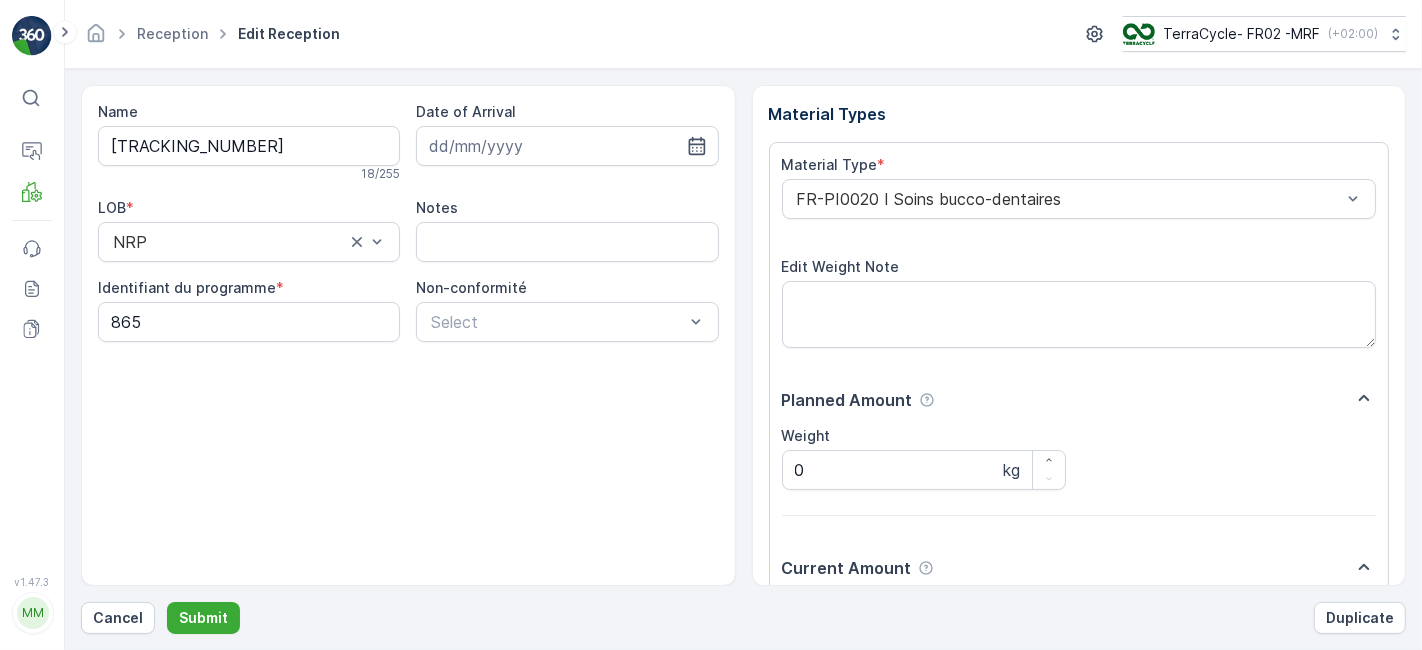 click on "Submit" at bounding box center [203, 618] 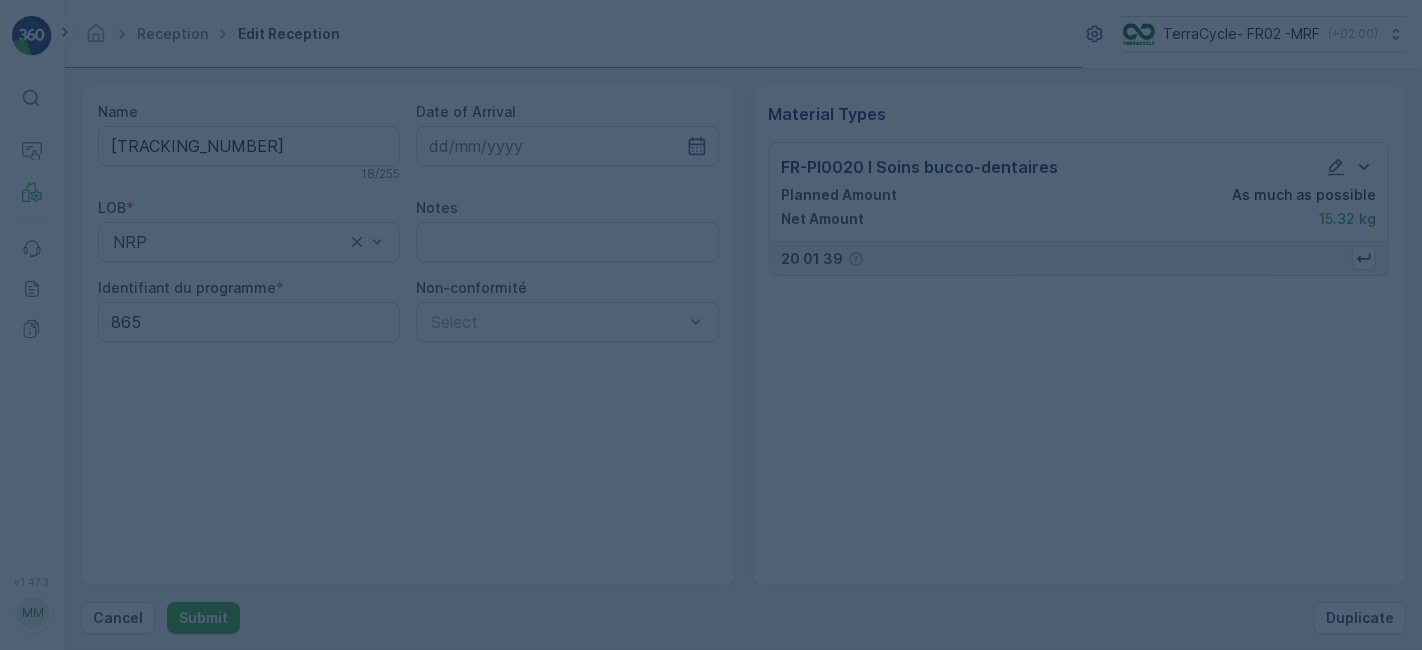 scroll, scrollTop: 0, scrollLeft: 0, axis: both 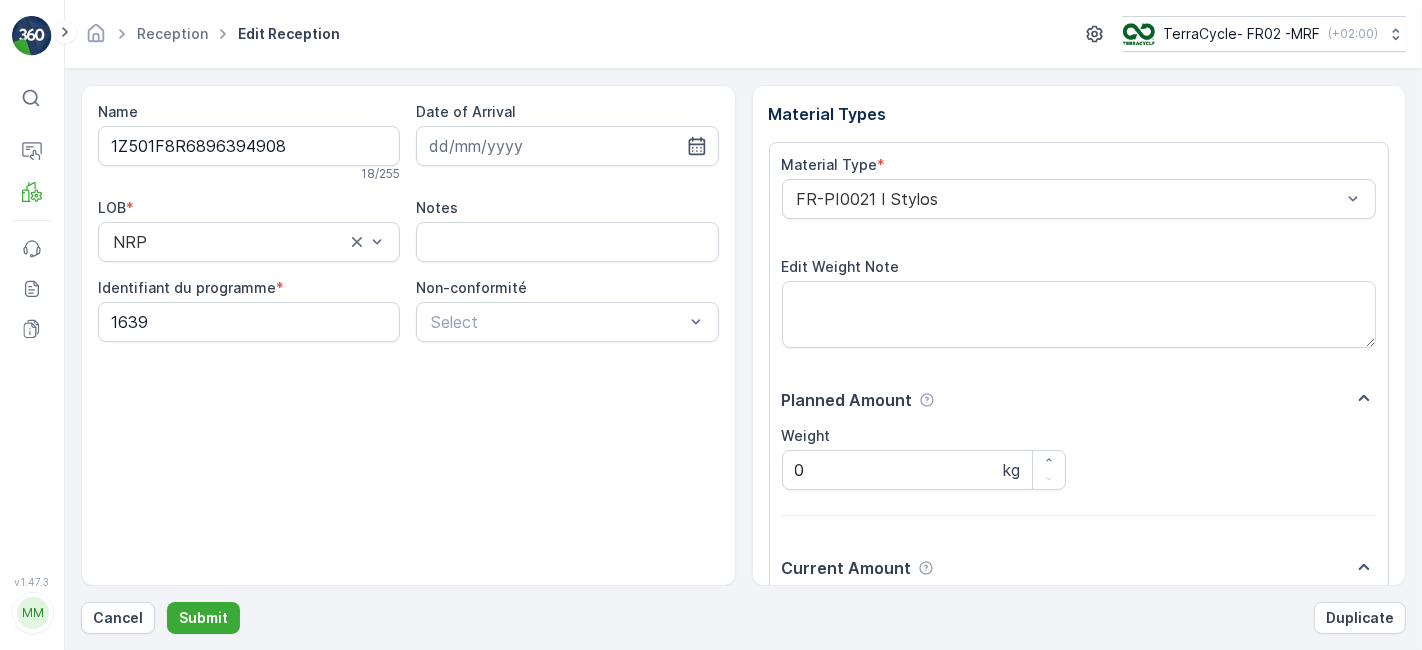 click on "Submit" at bounding box center (203, 618) 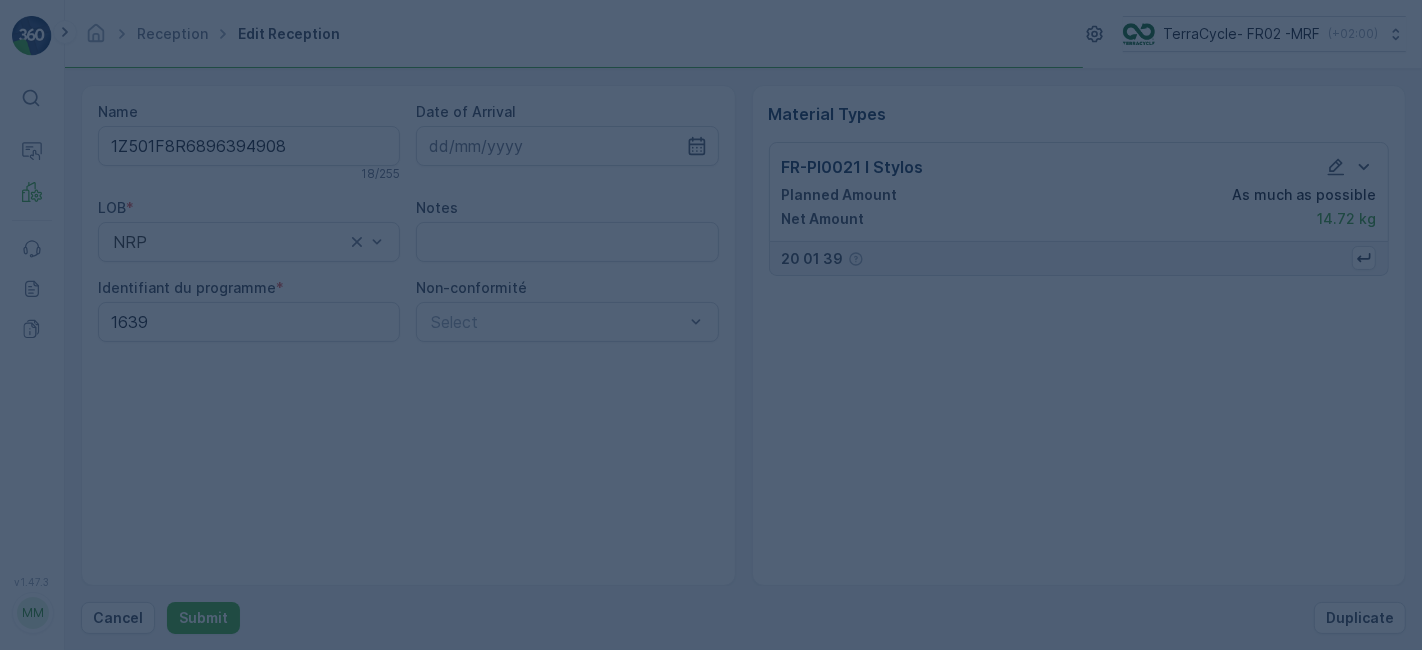 scroll, scrollTop: 0, scrollLeft: 0, axis: both 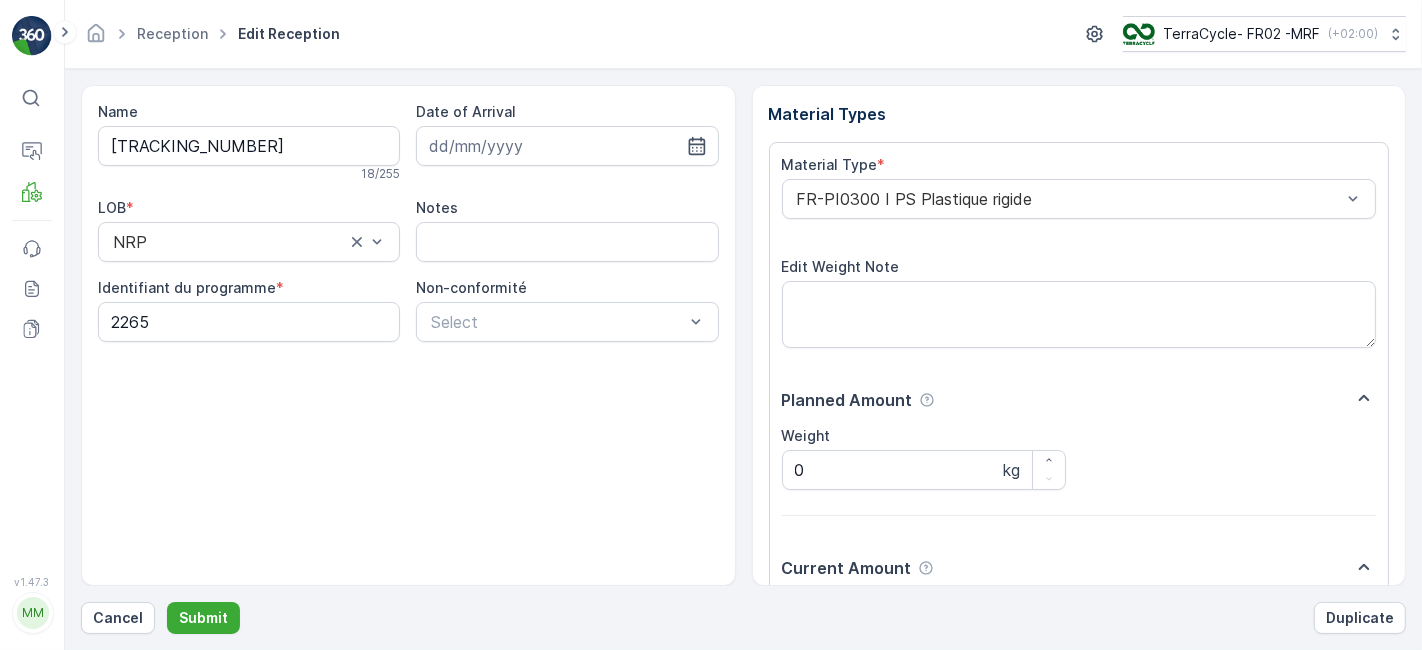 click on "Submit" at bounding box center [203, 618] 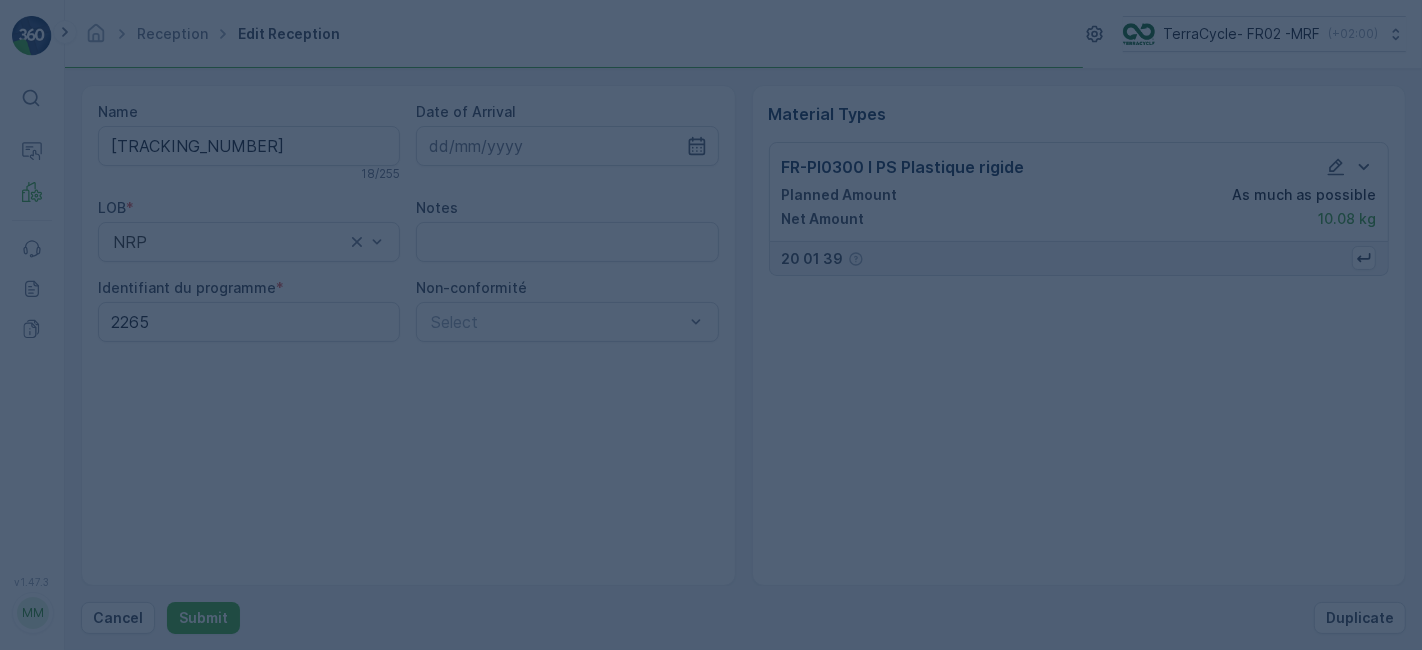 scroll, scrollTop: 0, scrollLeft: 0, axis: both 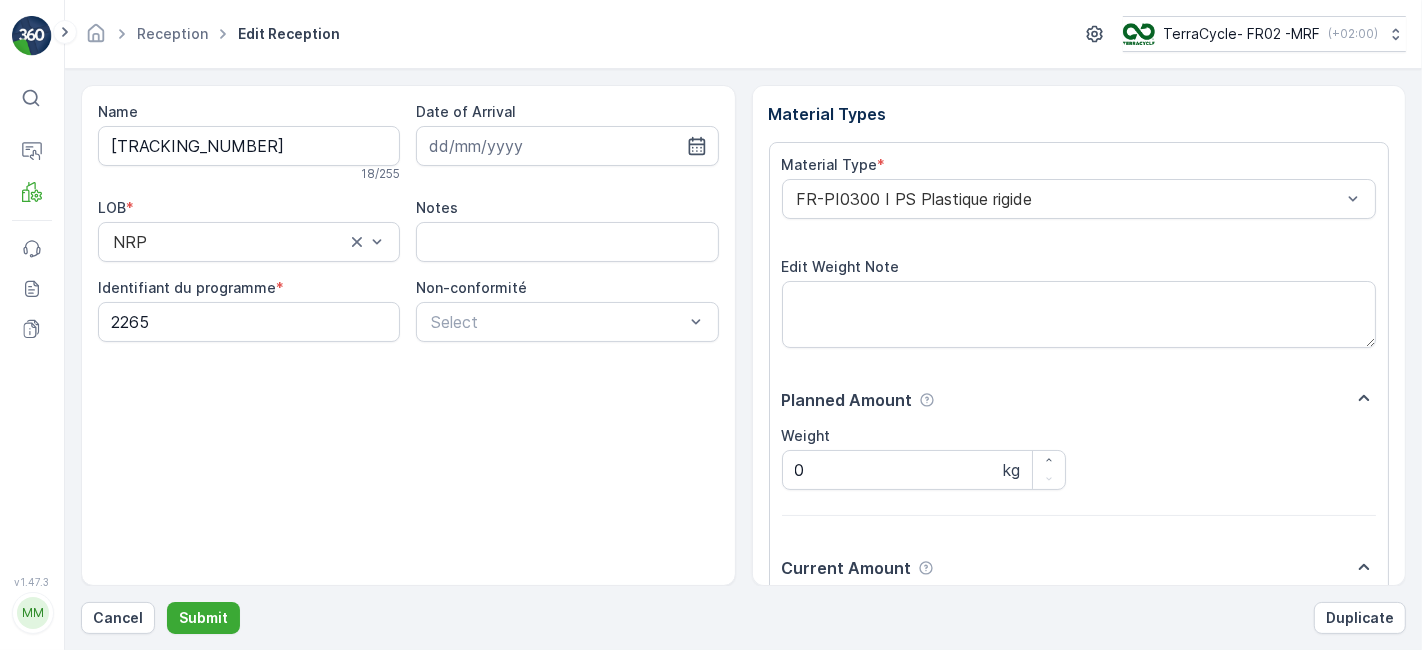 click on "Submit" at bounding box center (203, 618) 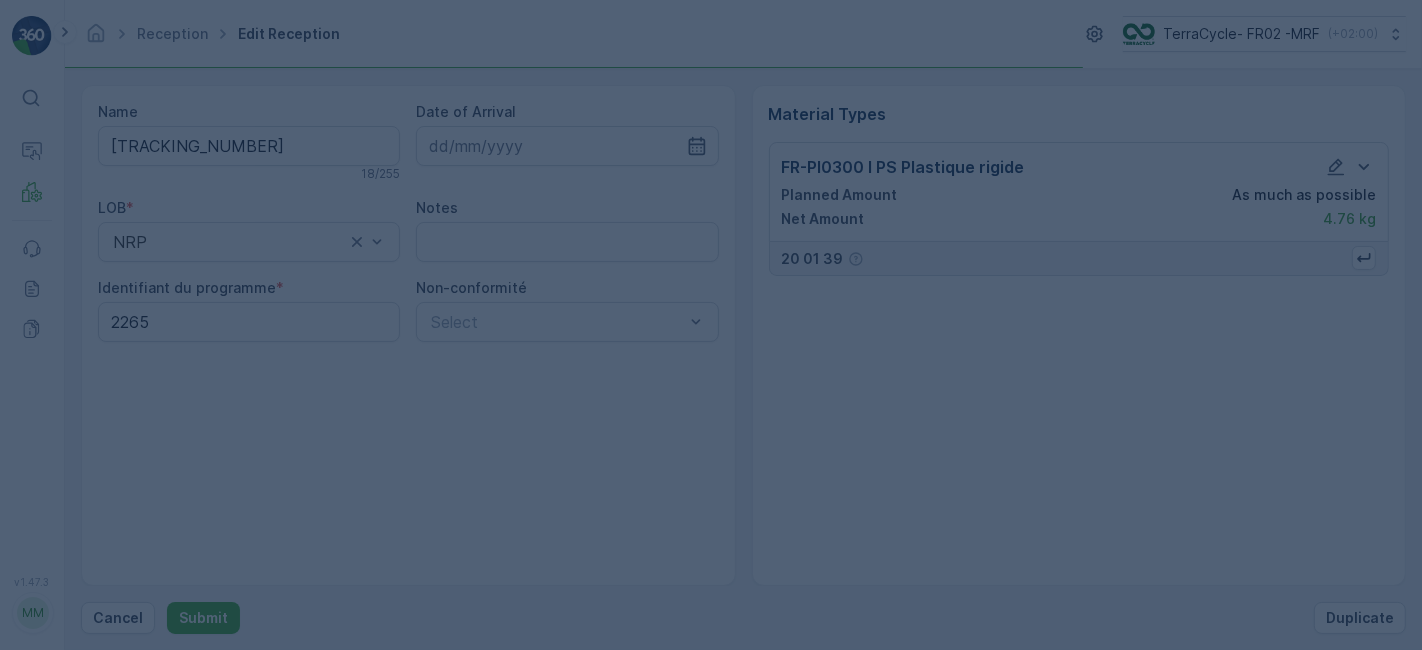 scroll, scrollTop: 0, scrollLeft: 0, axis: both 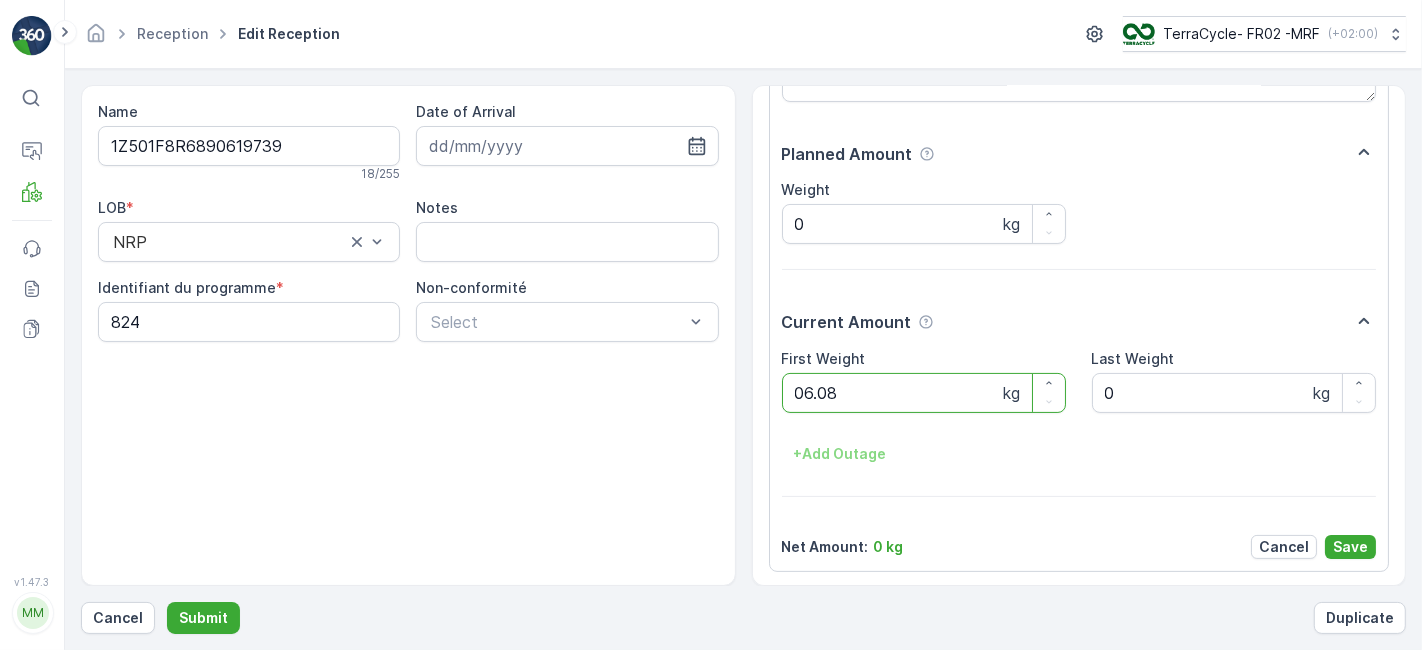 click on "Submit" at bounding box center [203, 618] 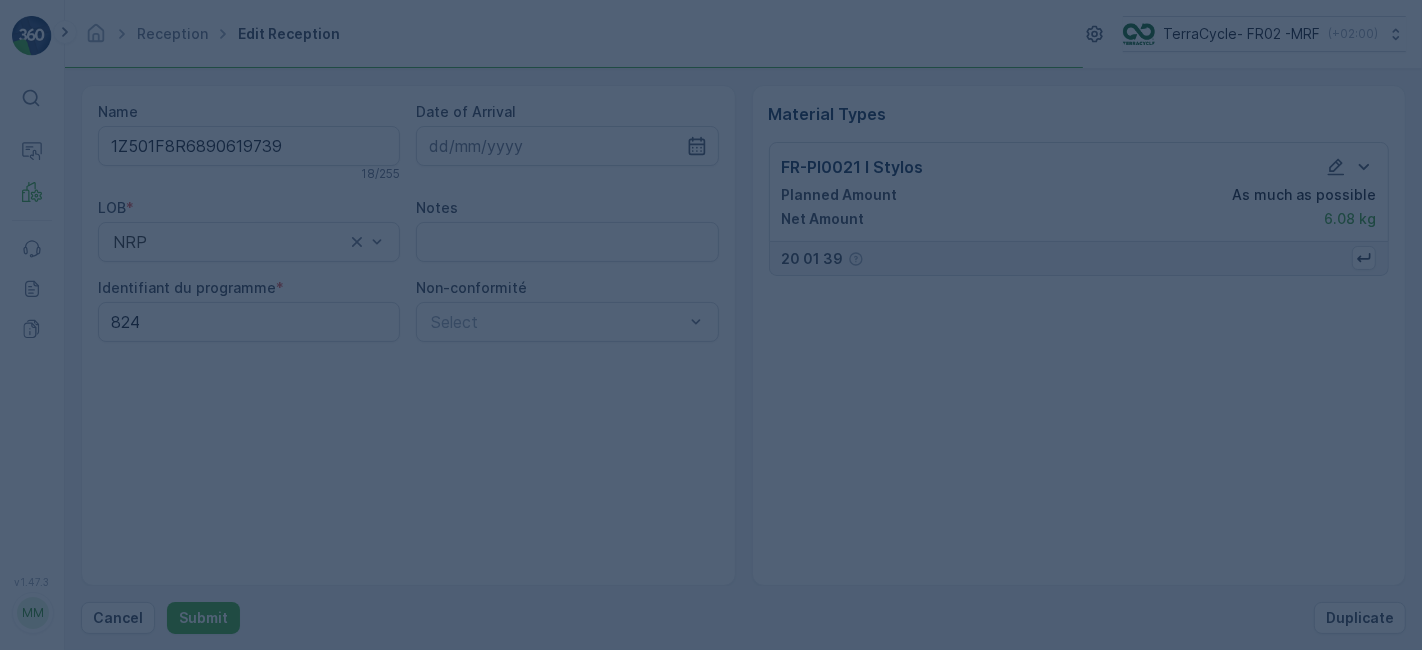 scroll, scrollTop: 0, scrollLeft: 0, axis: both 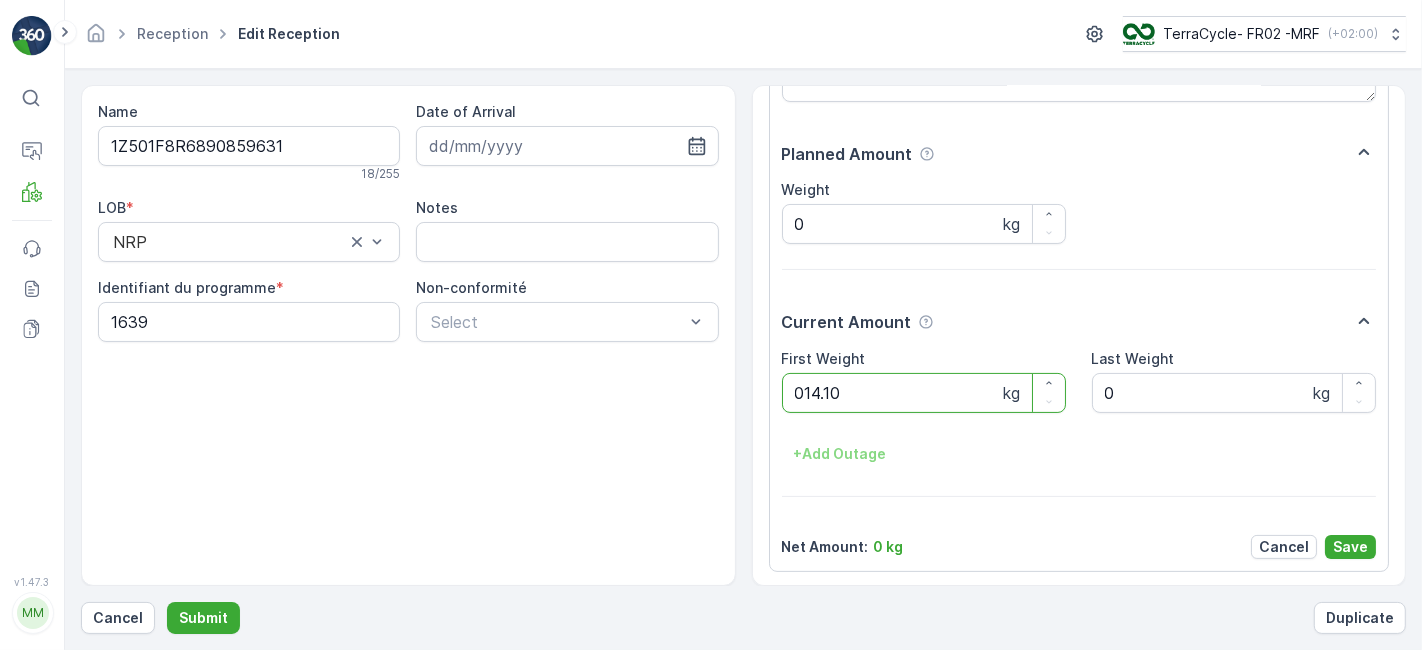click on "Submit" at bounding box center [203, 618] 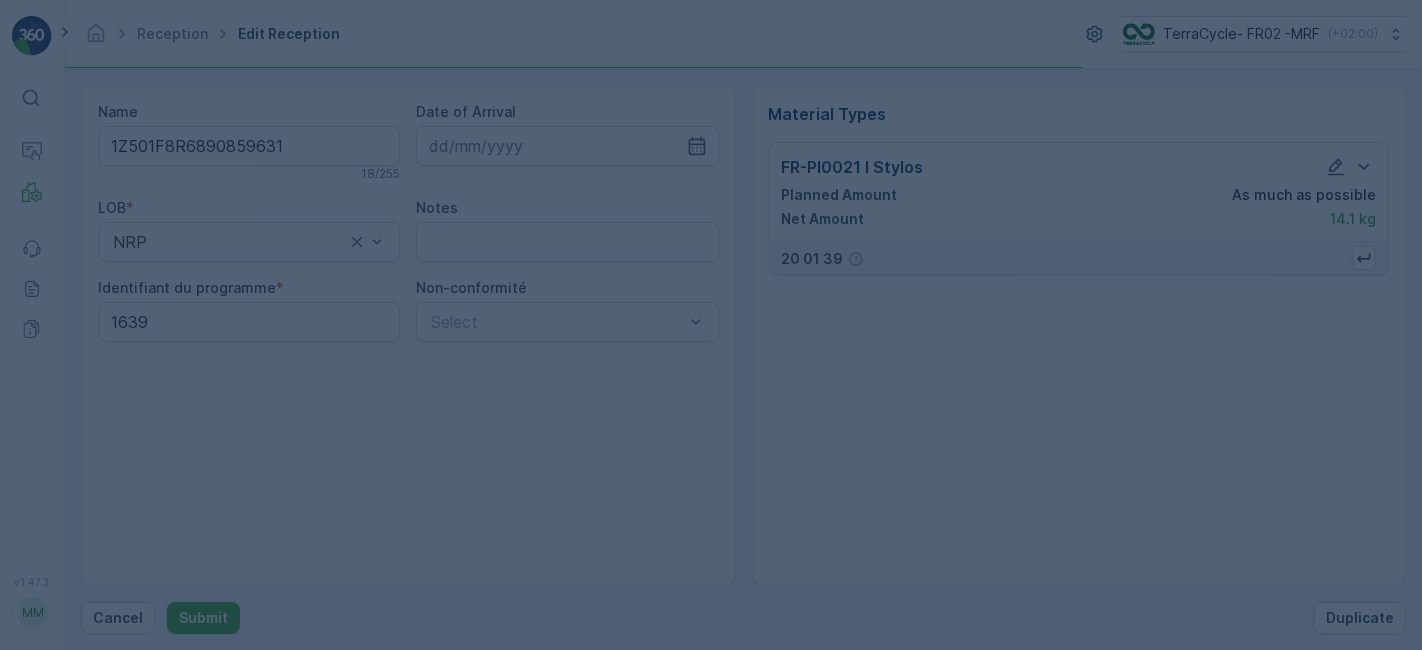 scroll, scrollTop: 0, scrollLeft: 0, axis: both 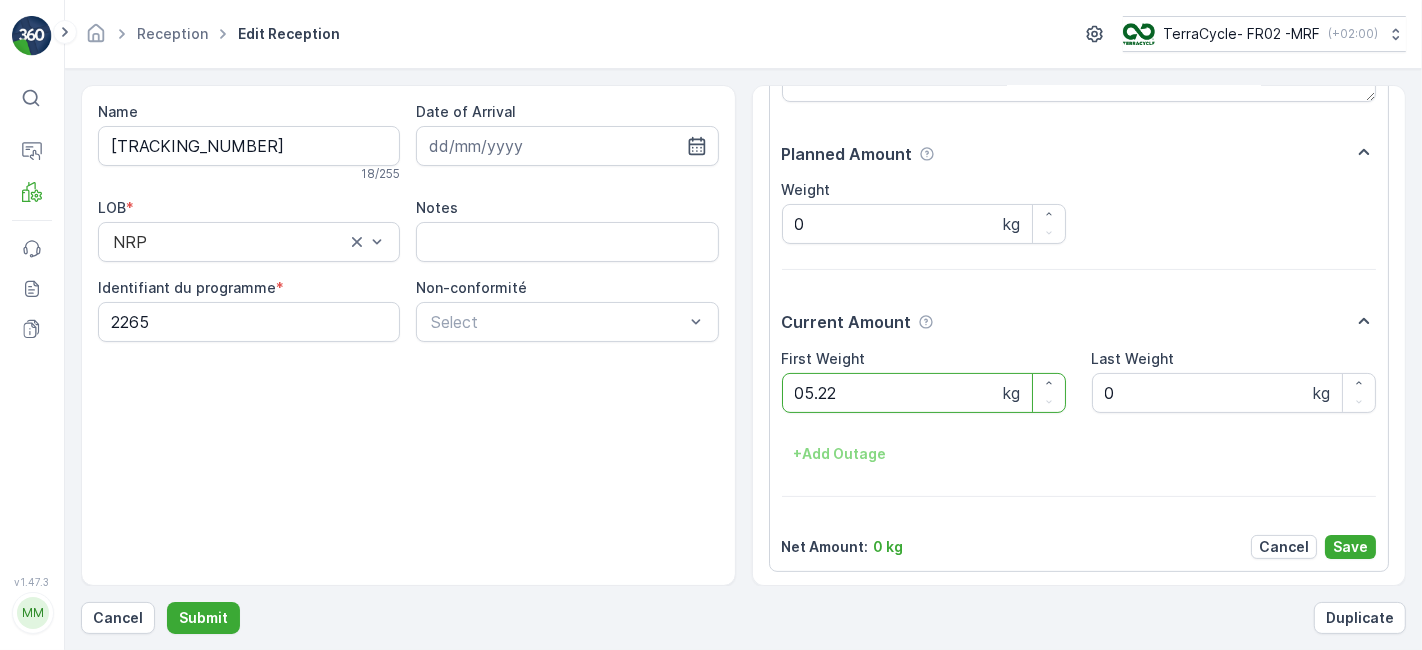 click on "Submit" at bounding box center [203, 618] 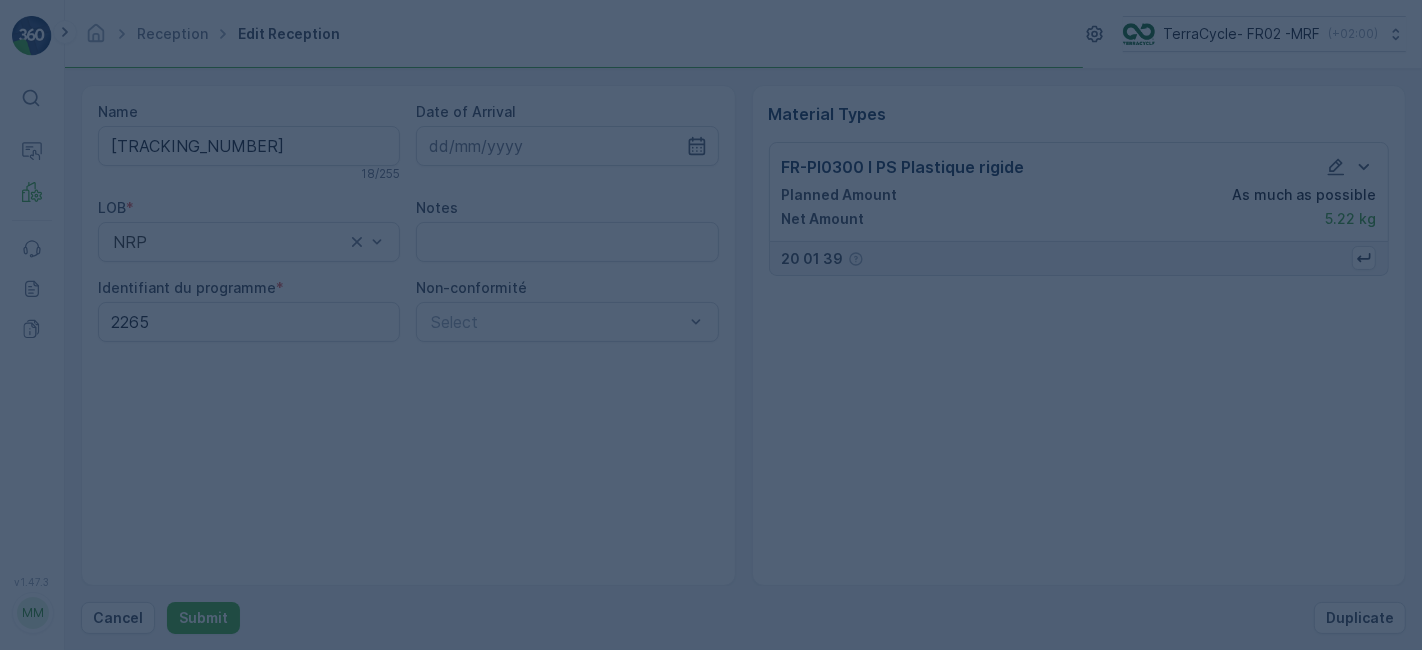 scroll, scrollTop: 0, scrollLeft: 0, axis: both 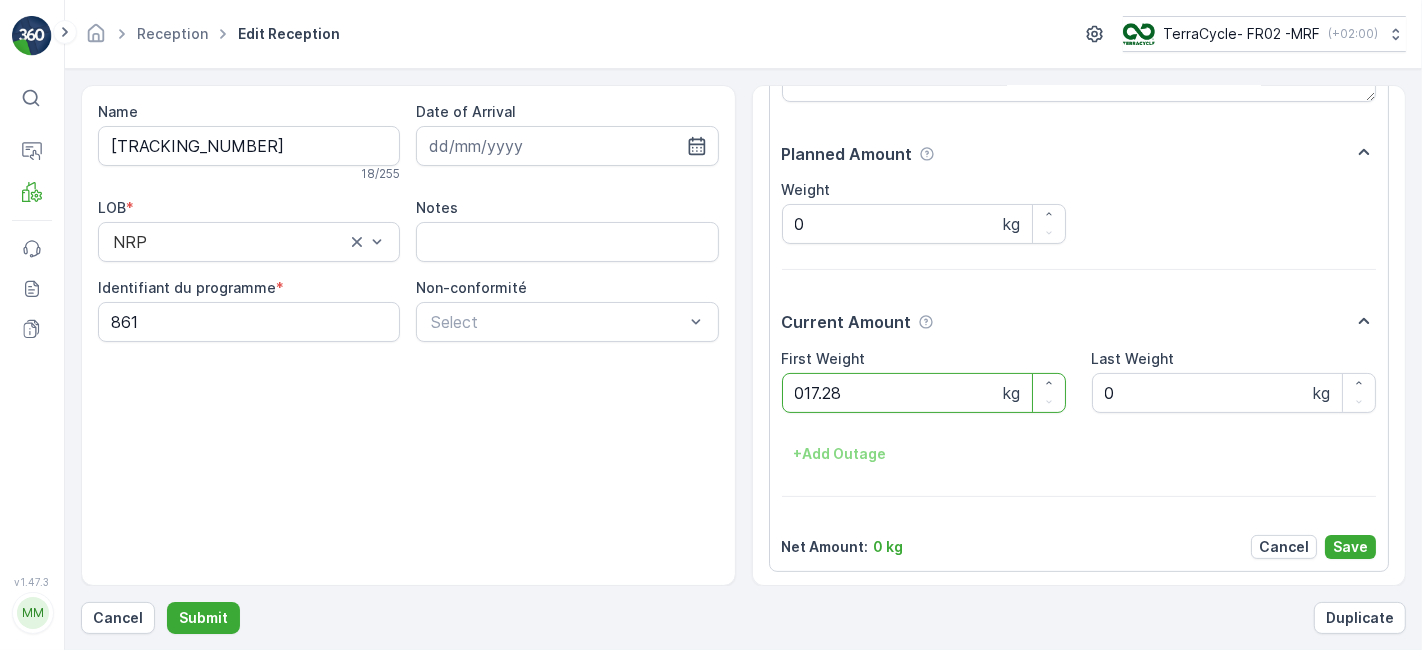 click on "Submit" at bounding box center (203, 618) 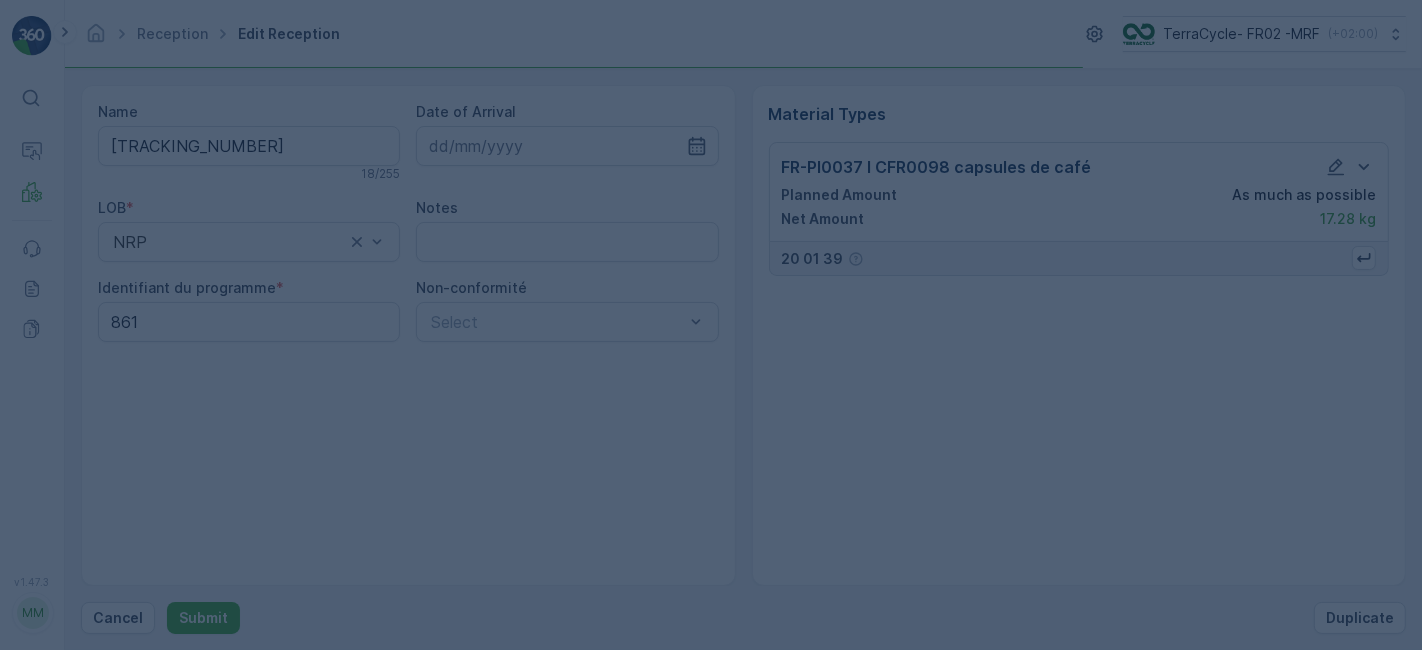 scroll, scrollTop: 0, scrollLeft: 0, axis: both 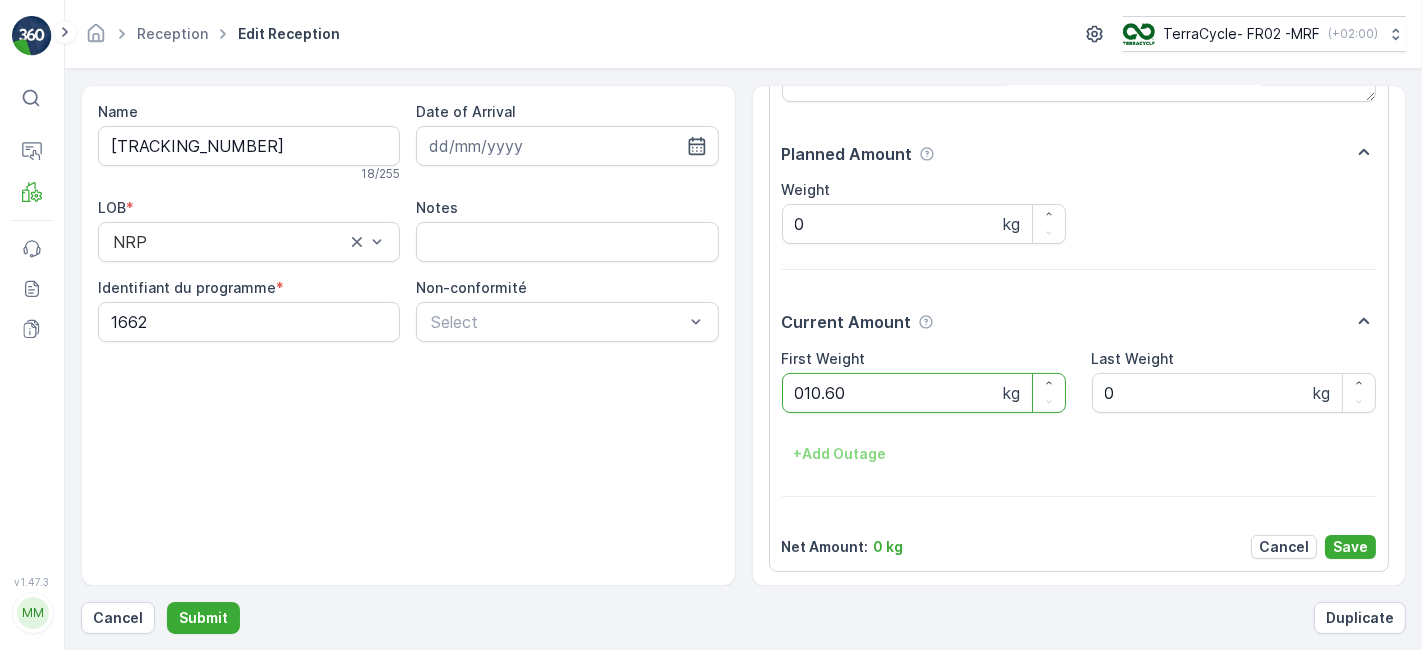 click on "Submit" at bounding box center (203, 618) 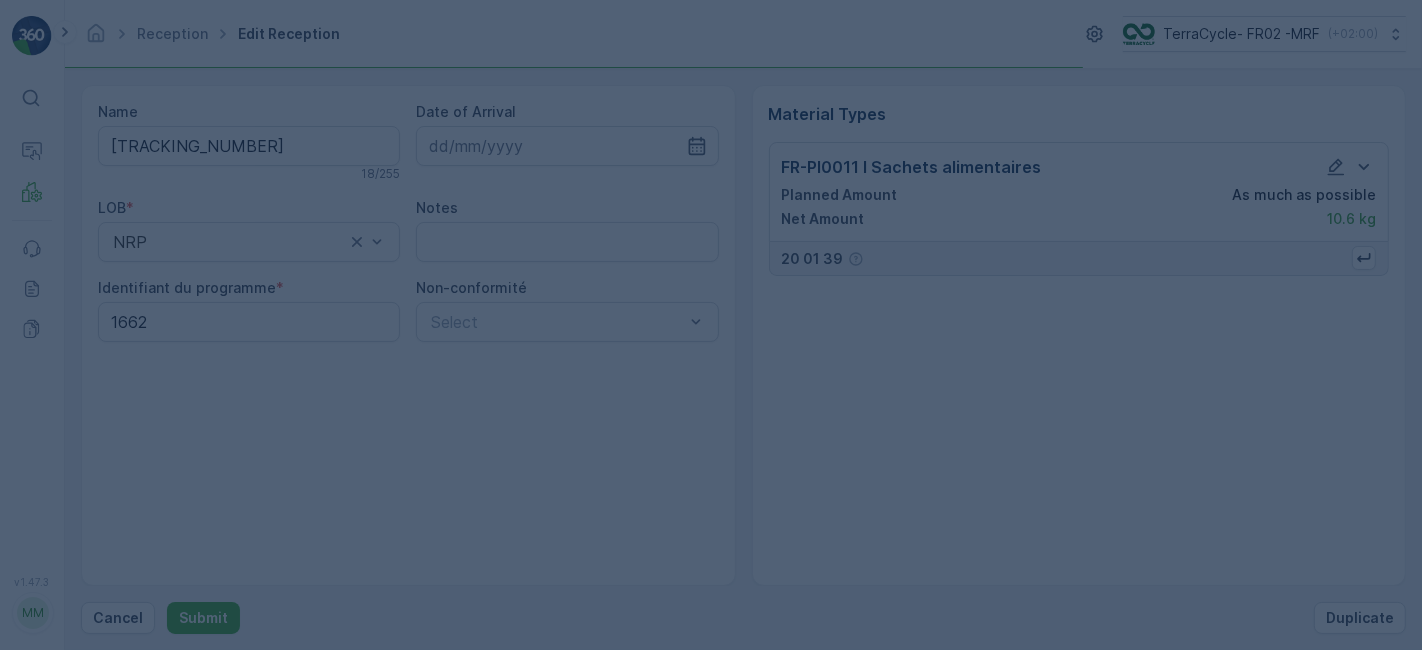 scroll, scrollTop: 0, scrollLeft: 0, axis: both 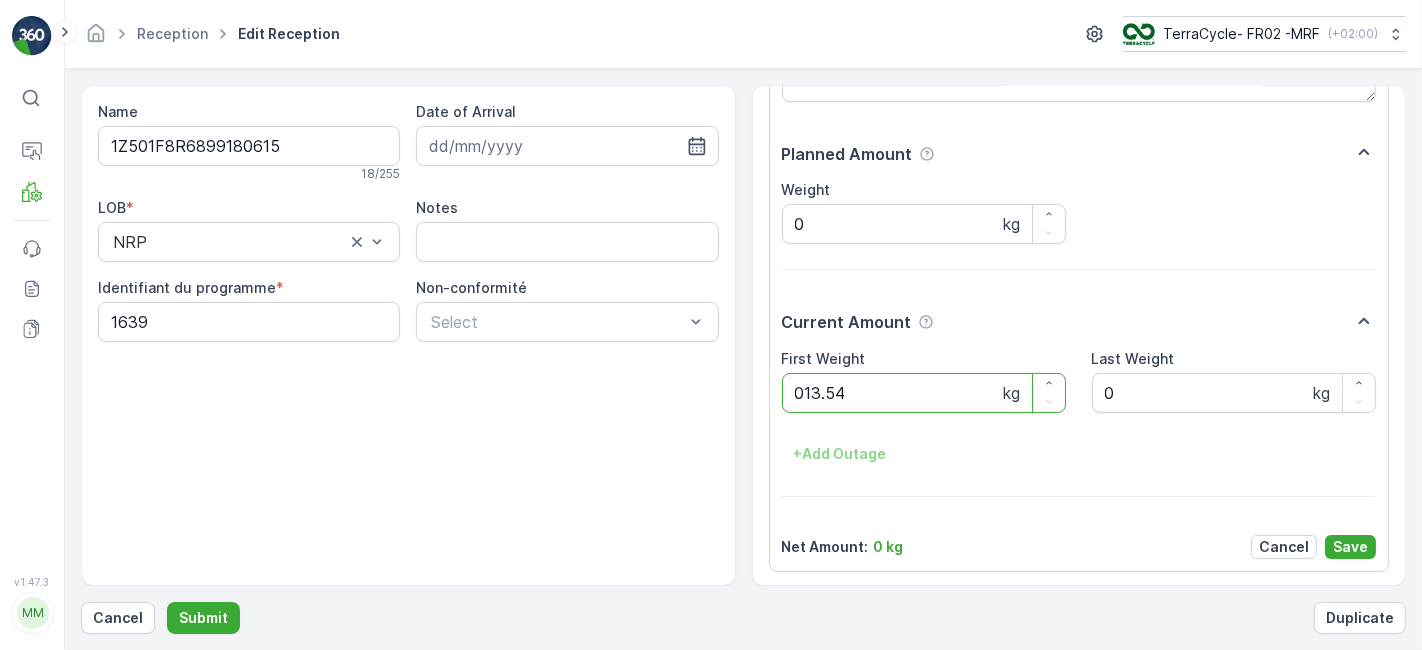 click on "Submit" at bounding box center (203, 618) 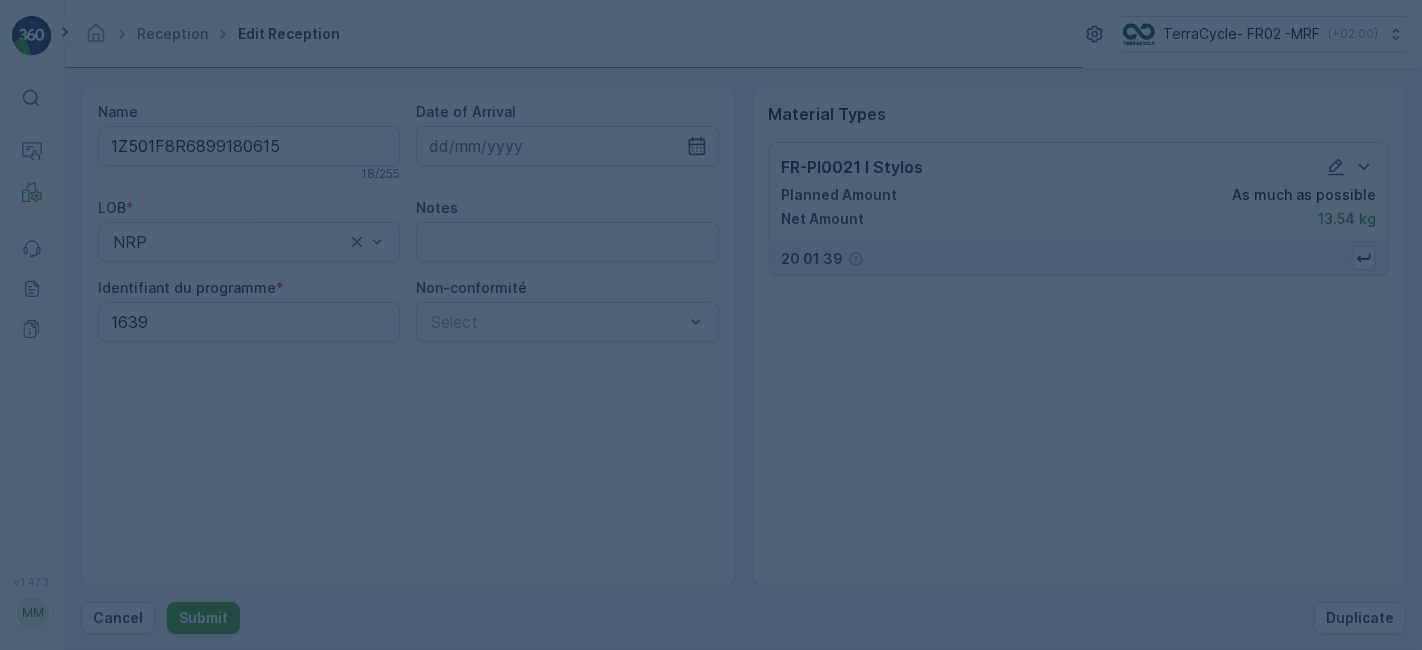 scroll, scrollTop: 0, scrollLeft: 0, axis: both 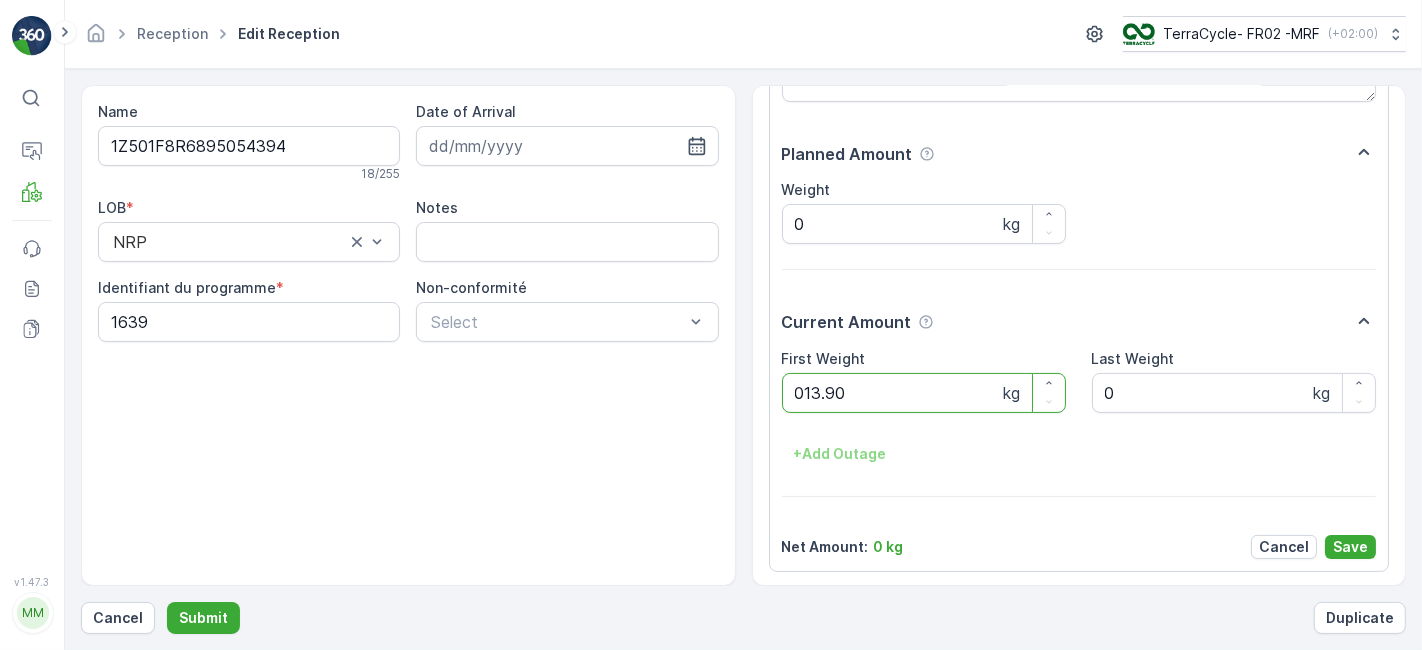 click on "Submit" at bounding box center (203, 618) 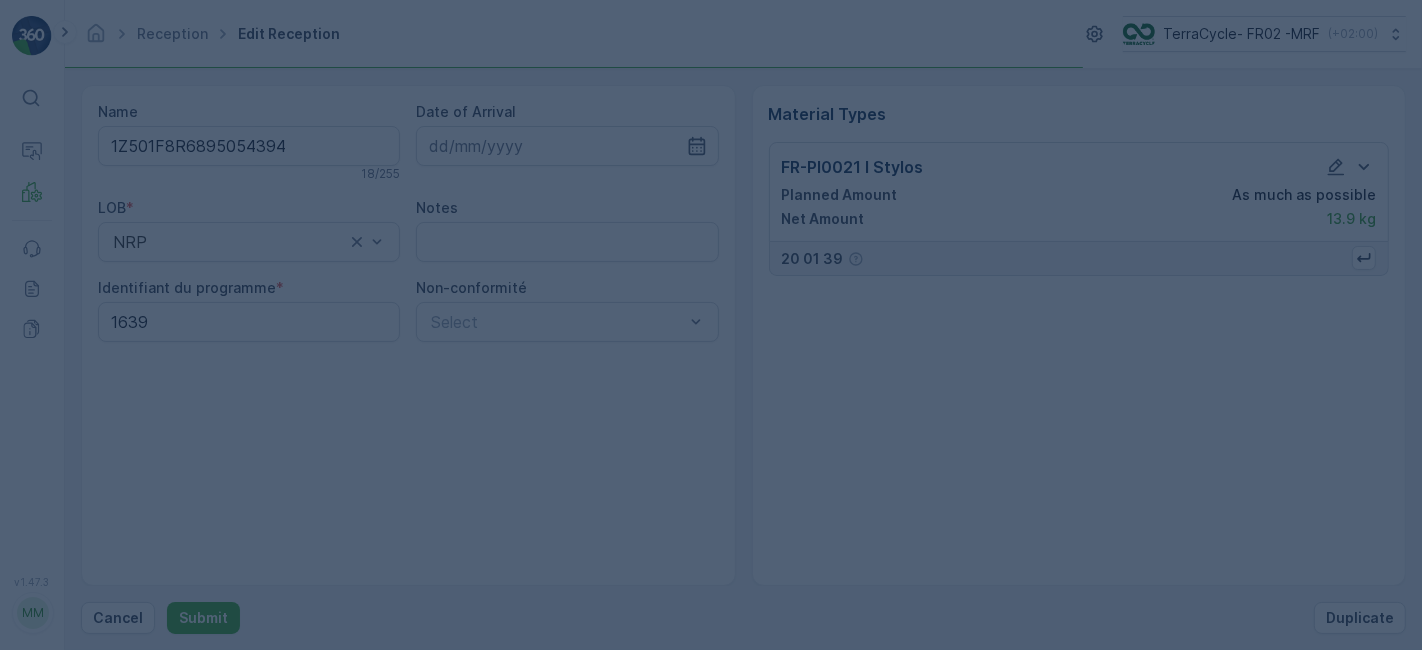 scroll, scrollTop: 0, scrollLeft: 0, axis: both 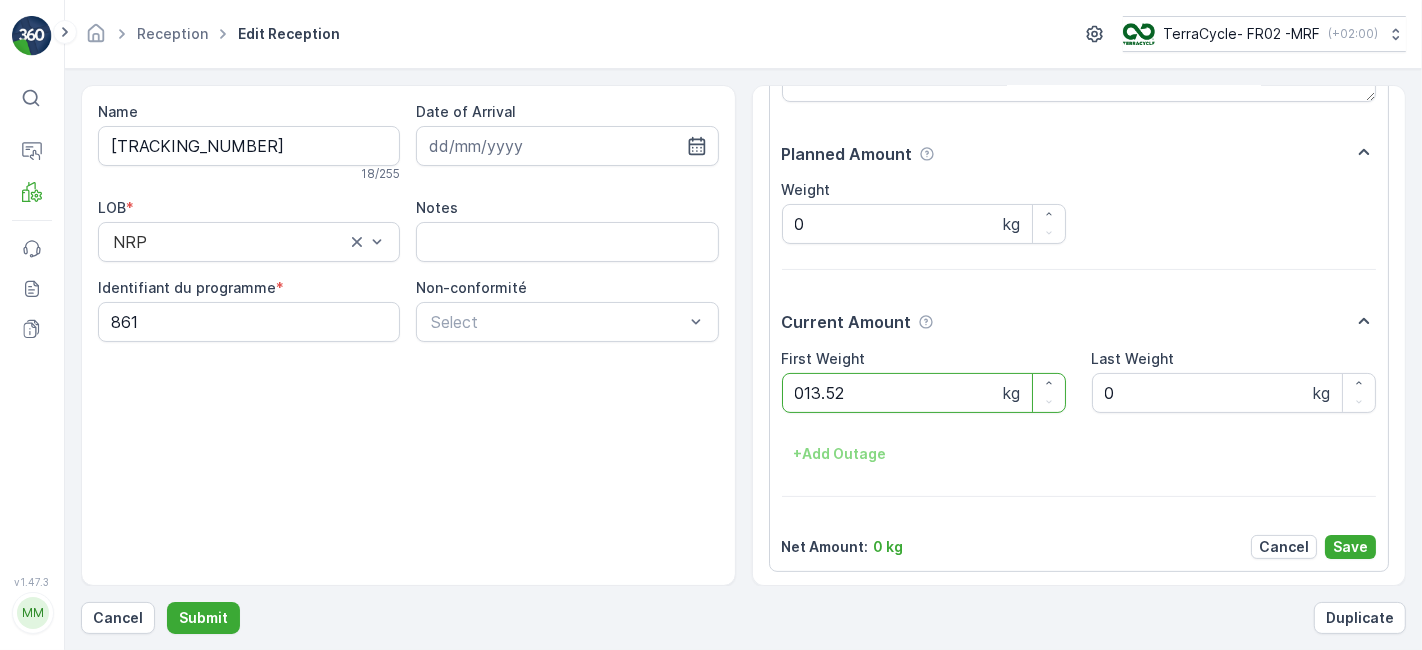 click on "Submit" at bounding box center [203, 618] 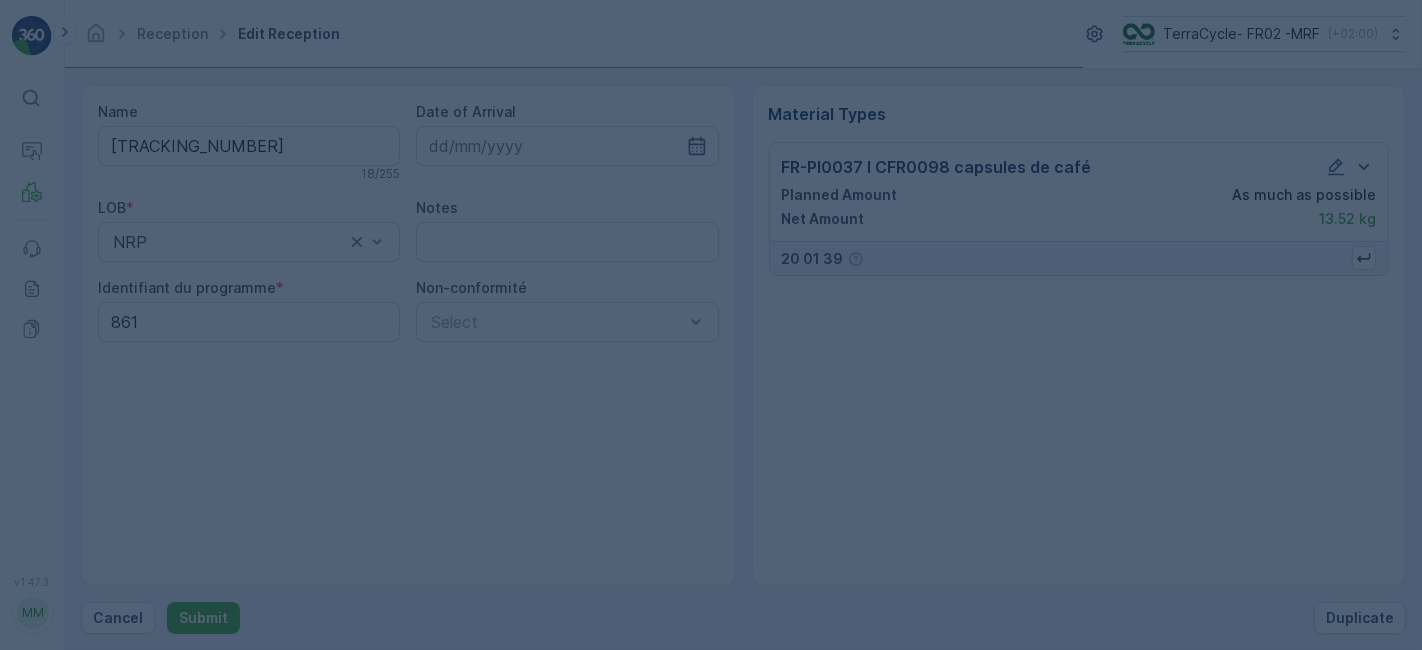 scroll, scrollTop: 0, scrollLeft: 0, axis: both 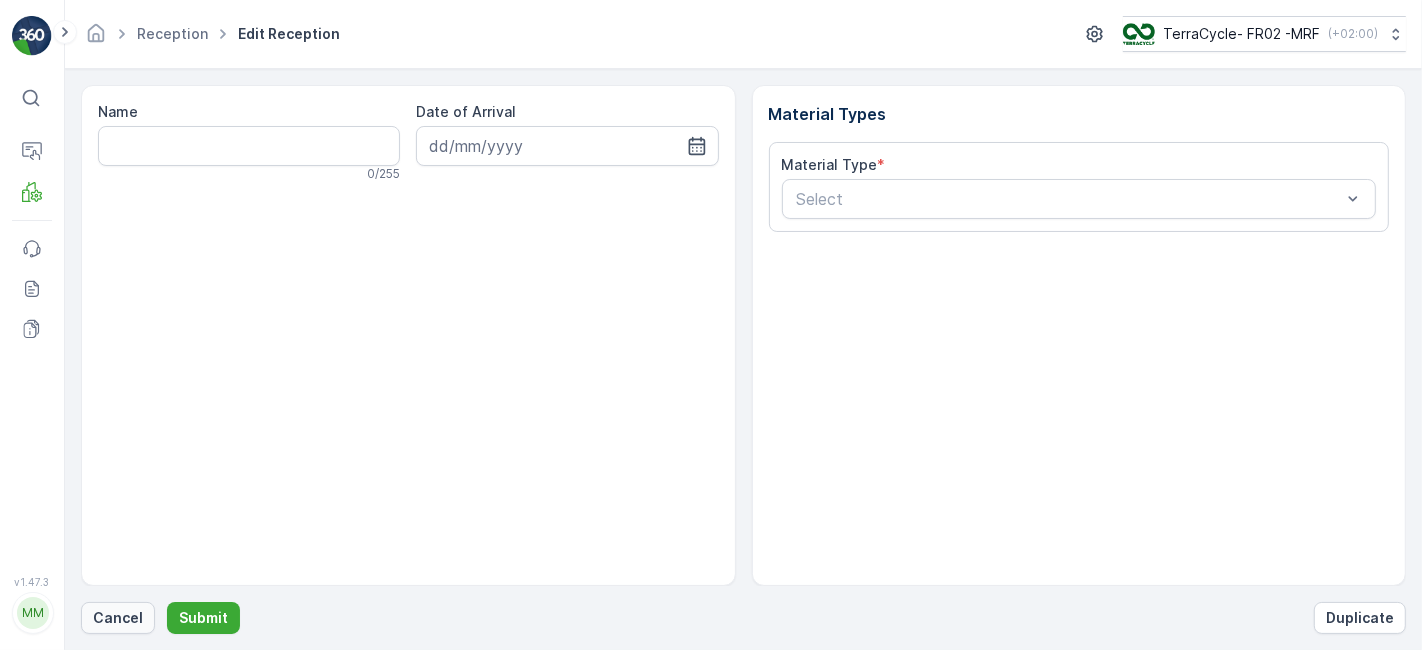 click on "Cancel" at bounding box center (118, 618) 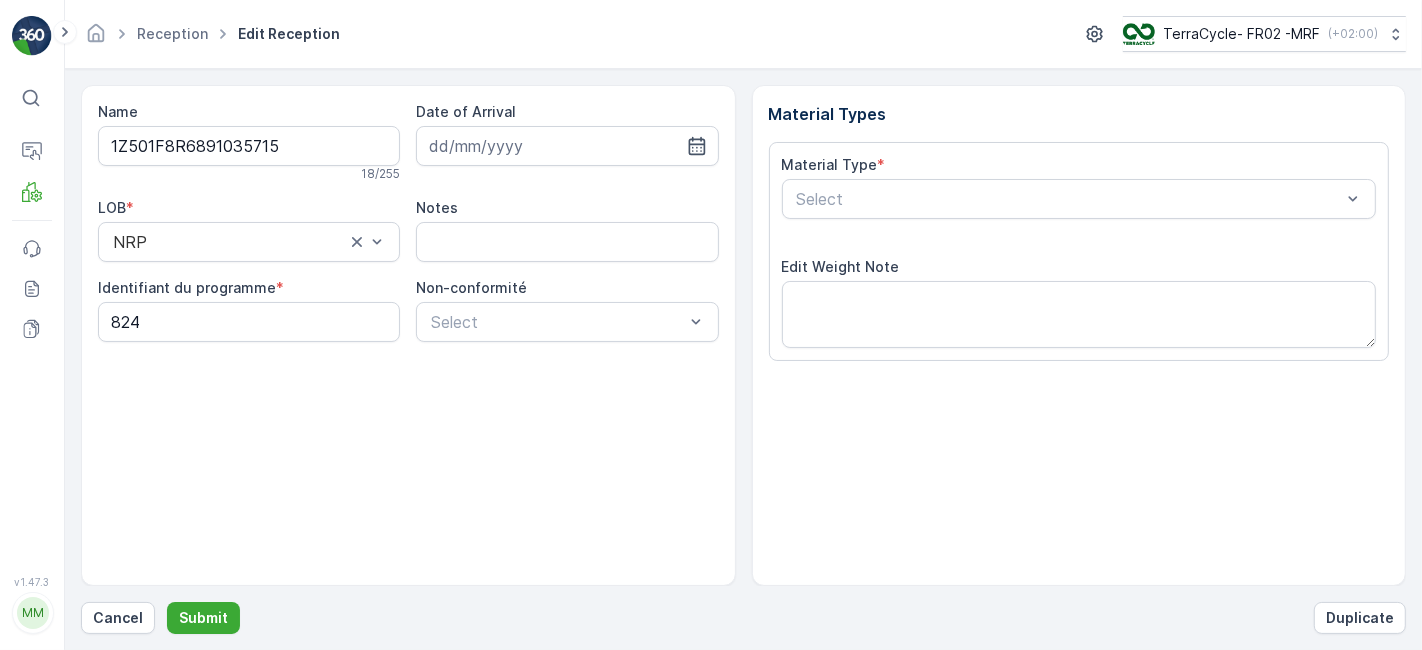 scroll, scrollTop: 246, scrollLeft: 0, axis: vertical 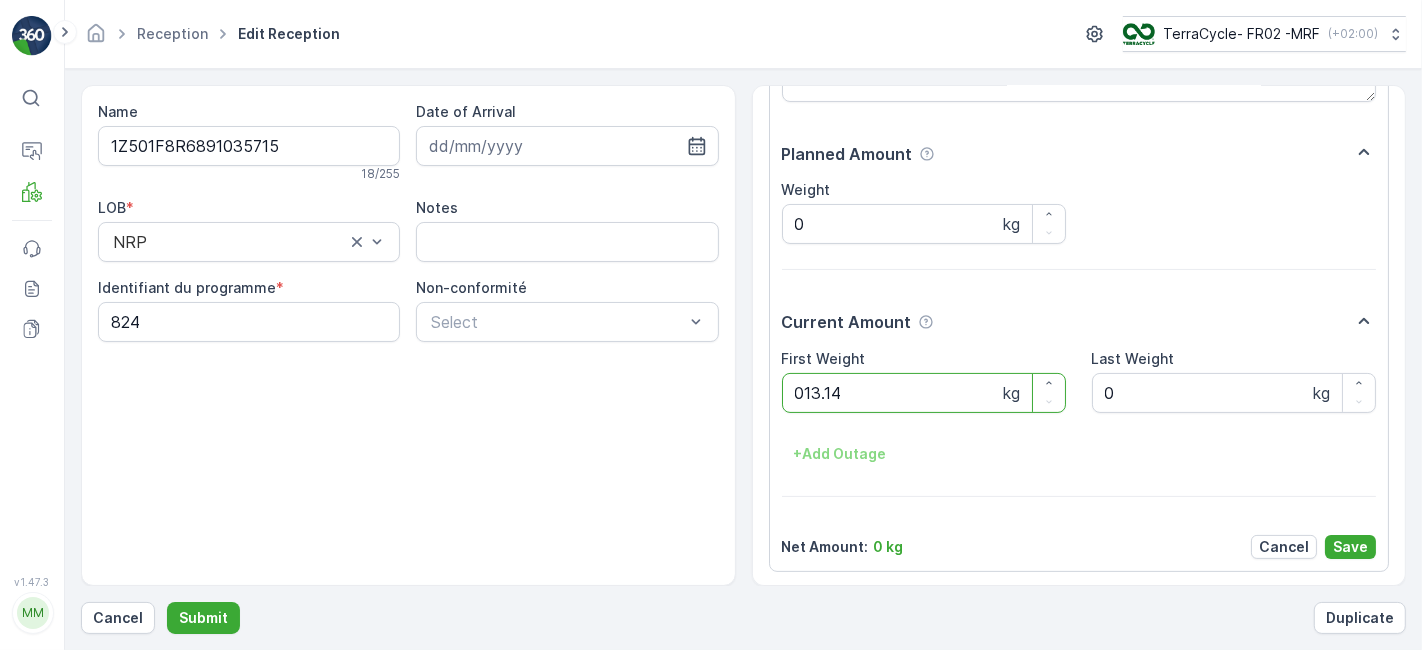 click on "Submit" at bounding box center (203, 618) 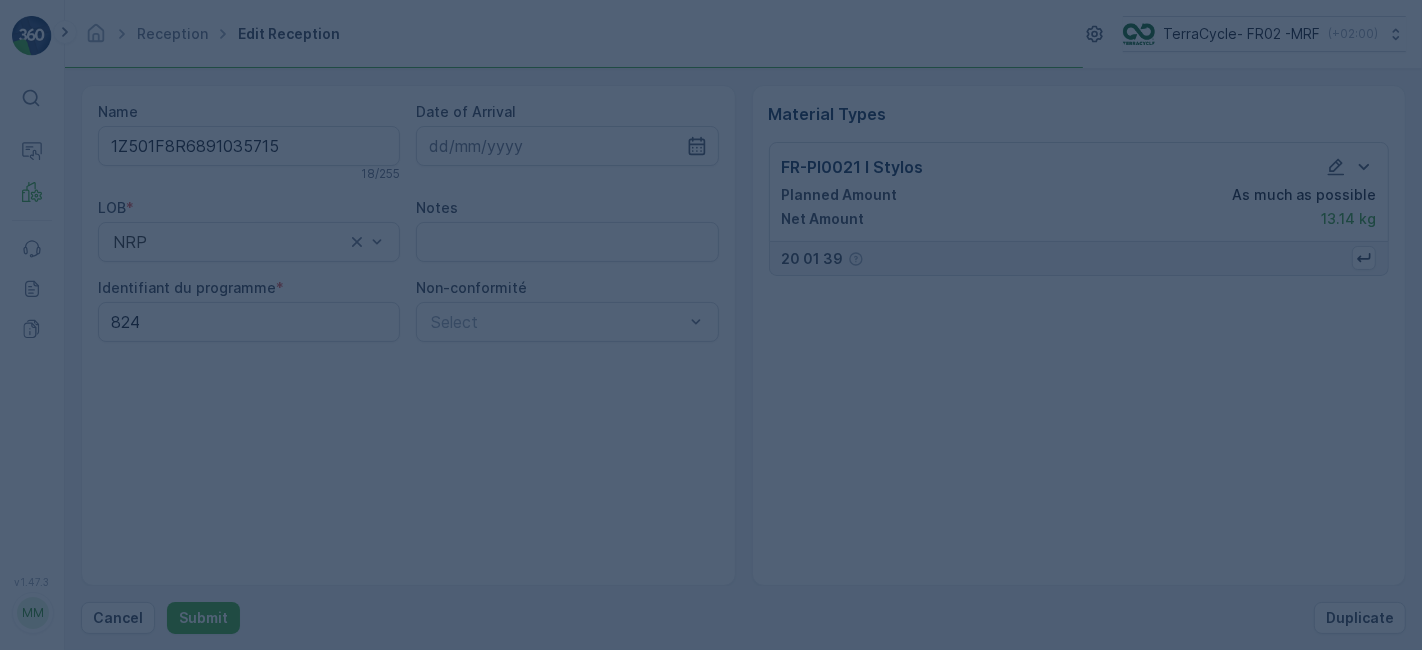 scroll, scrollTop: 0, scrollLeft: 0, axis: both 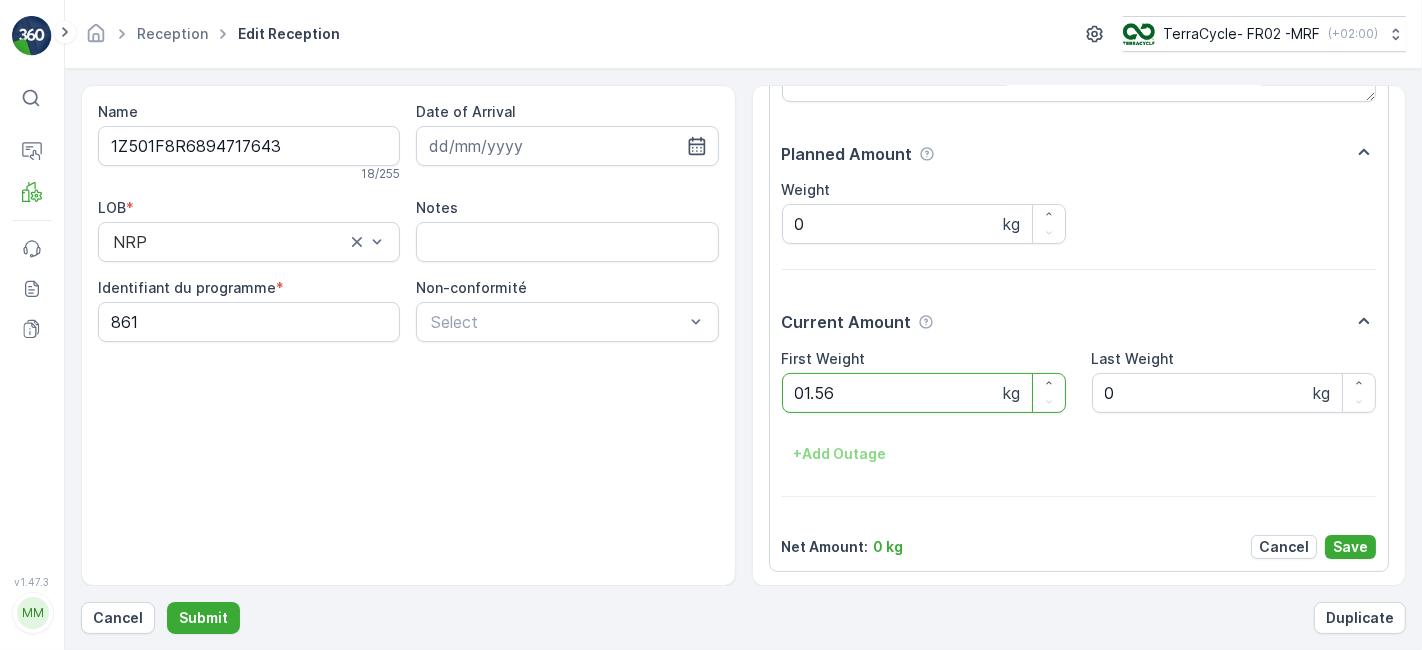click on "Submit" at bounding box center (203, 618) 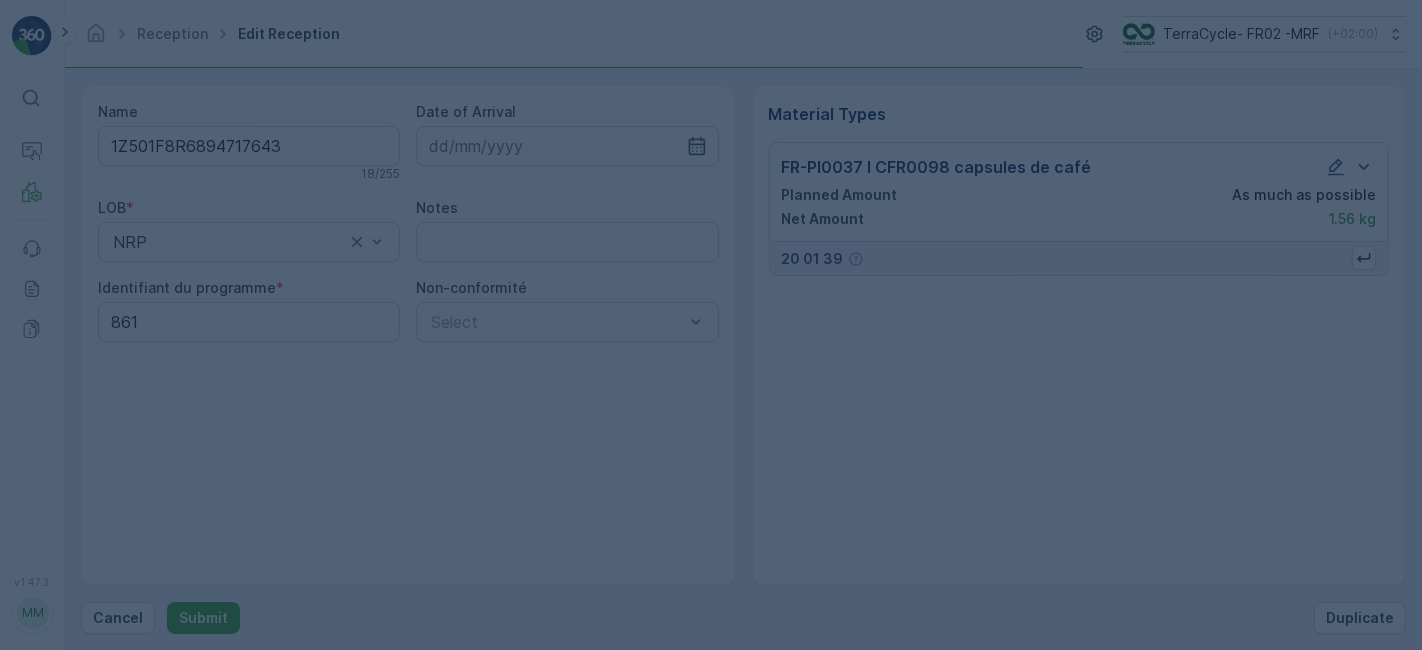 scroll, scrollTop: 0, scrollLeft: 0, axis: both 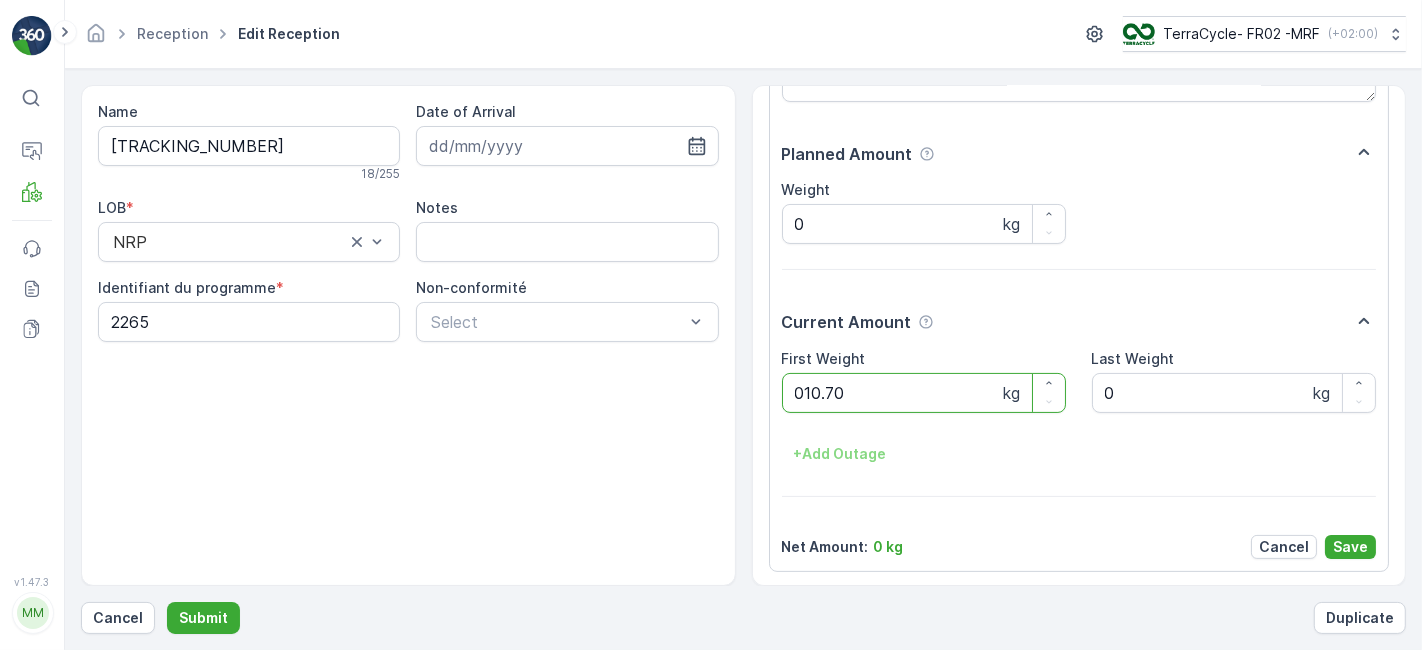 click on "Submit" at bounding box center (203, 618) 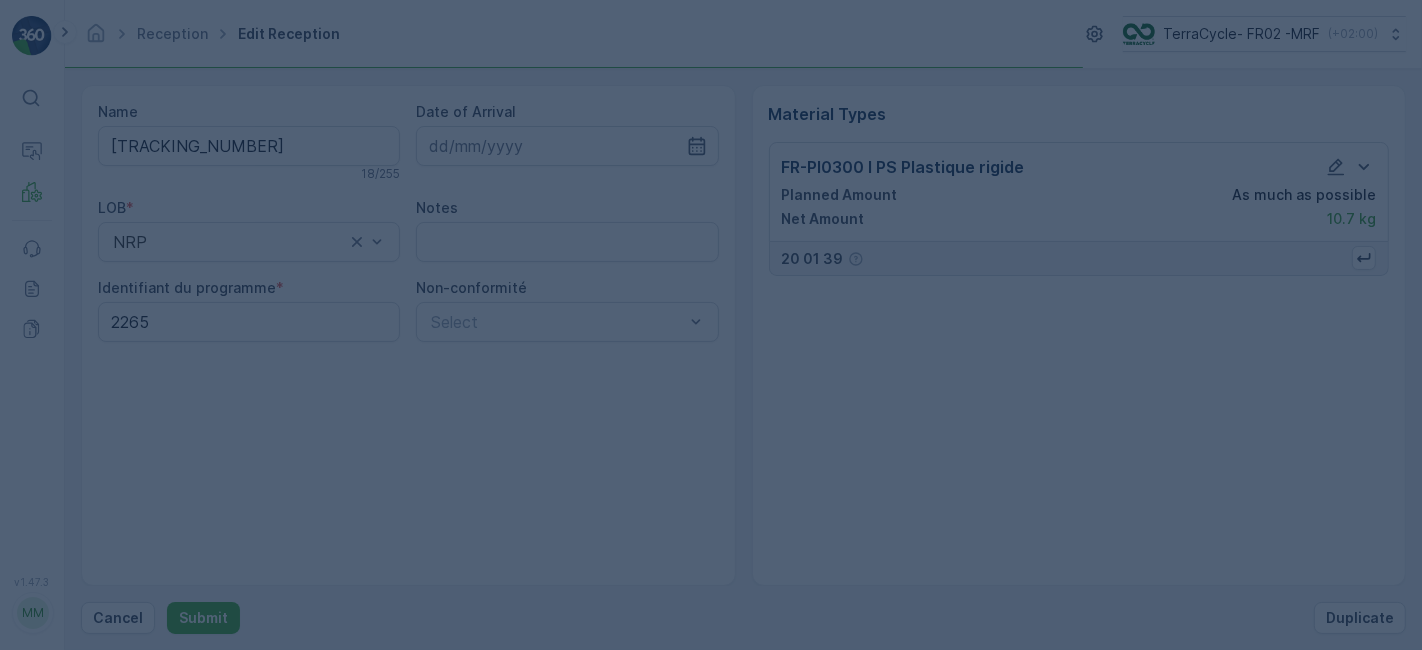 scroll, scrollTop: 0, scrollLeft: 0, axis: both 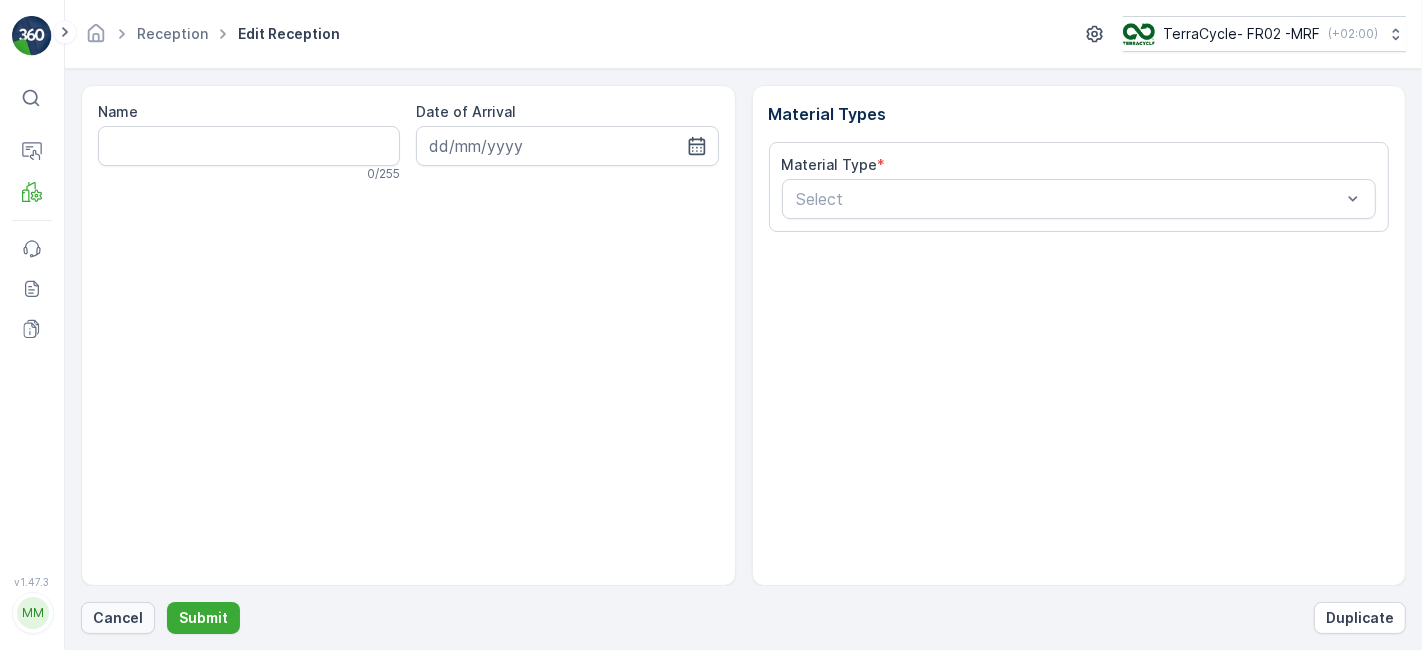 click on "Cancel" at bounding box center (118, 618) 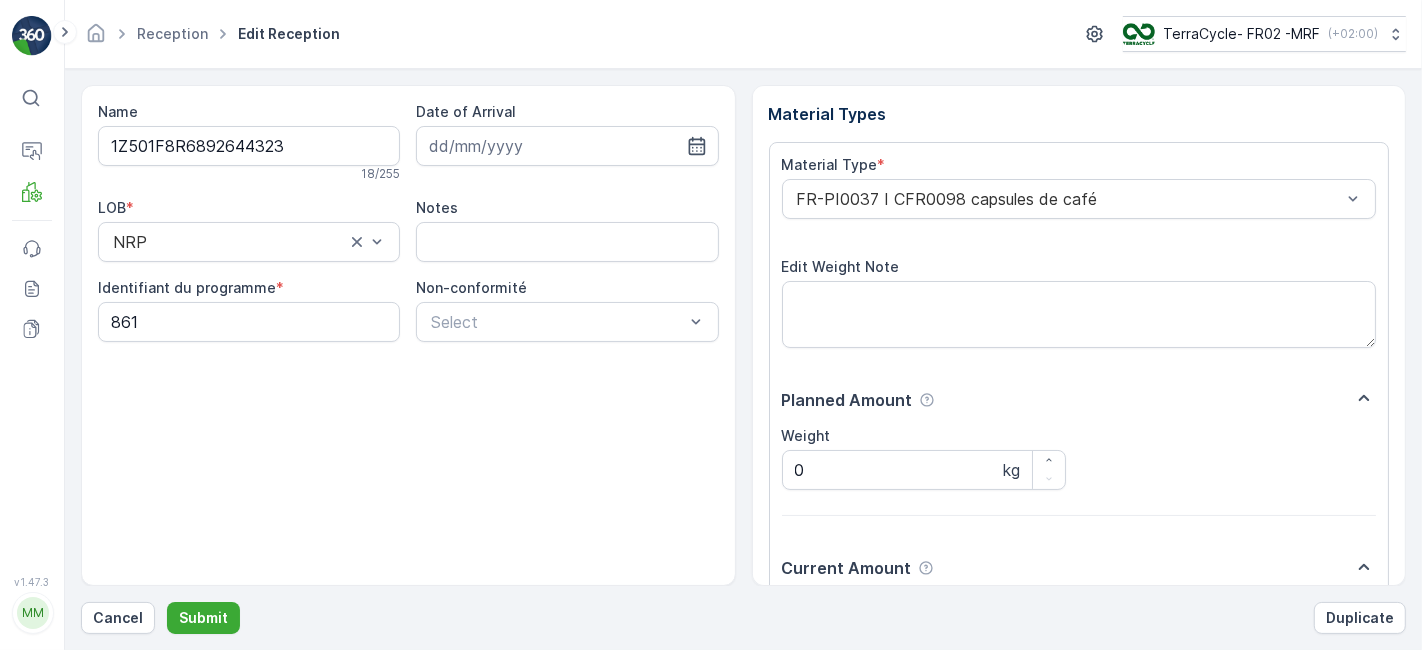 scroll, scrollTop: 246, scrollLeft: 0, axis: vertical 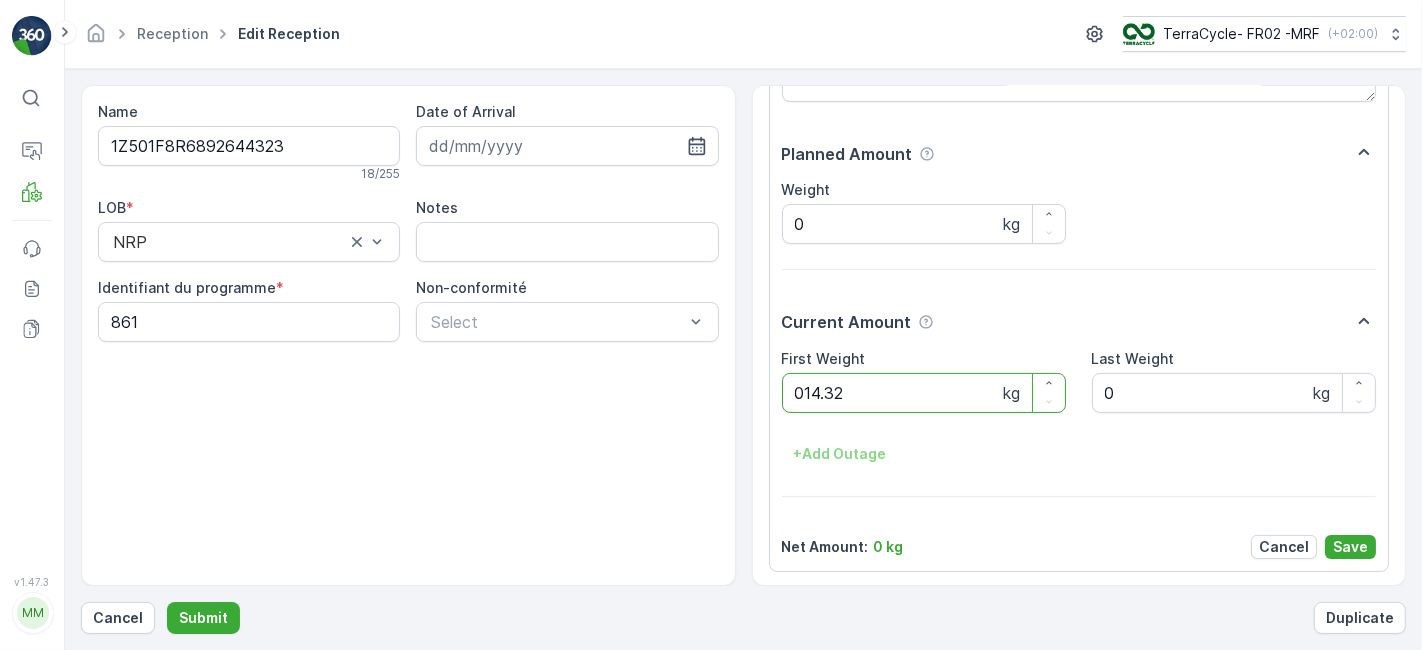 click on "Submit" at bounding box center [203, 618] 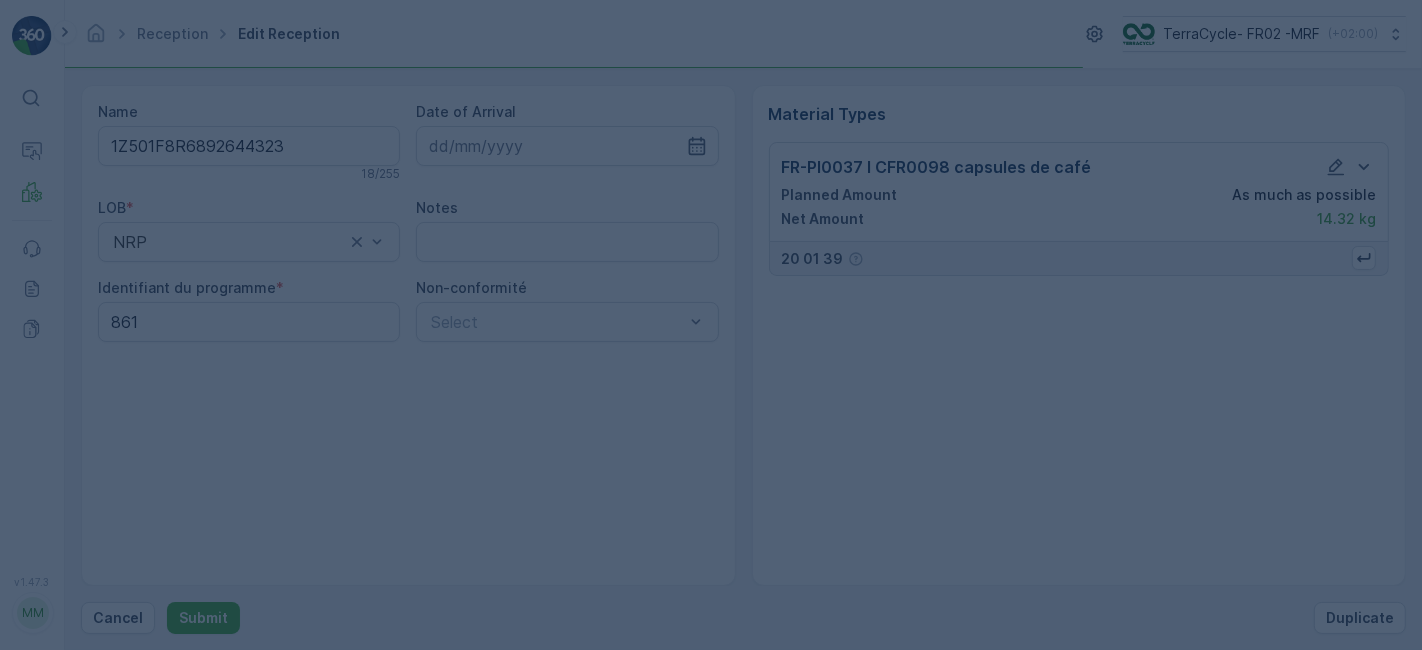 scroll, scrollTop: 0, scrollLeft: 0, axis: both 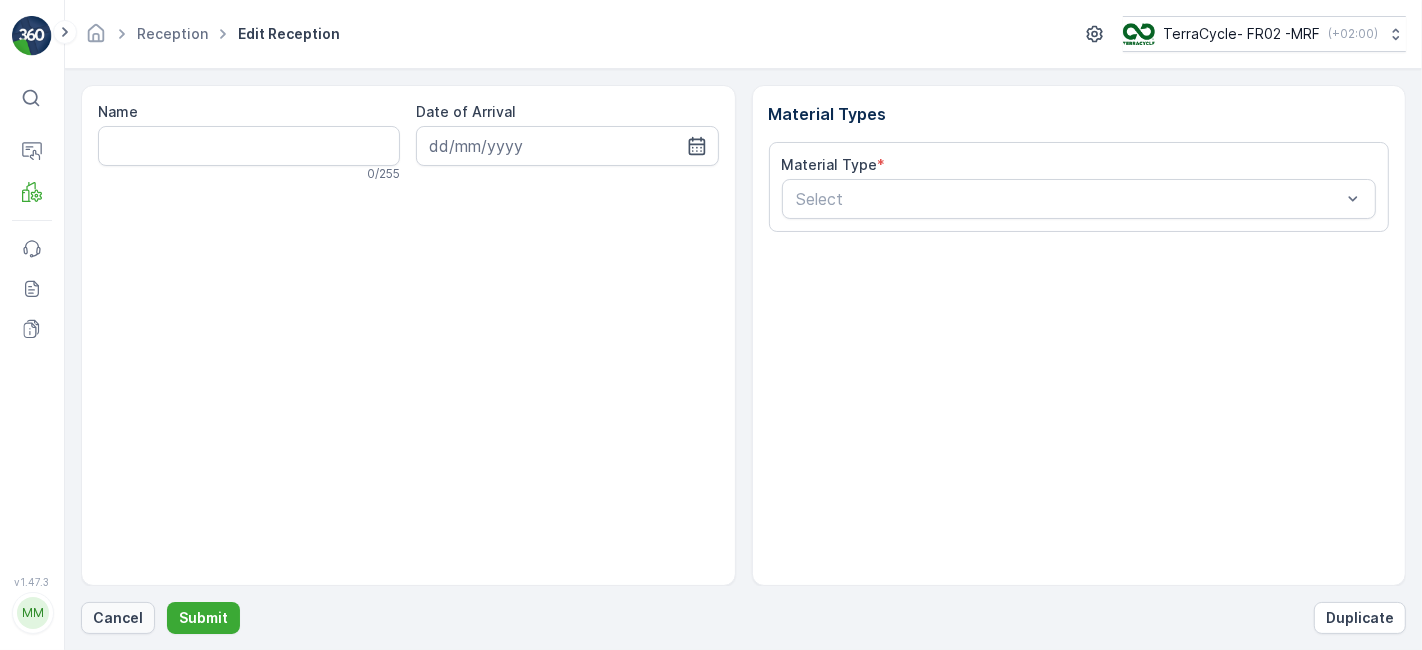 click on "Cancel" at bounding box center [118, 618] 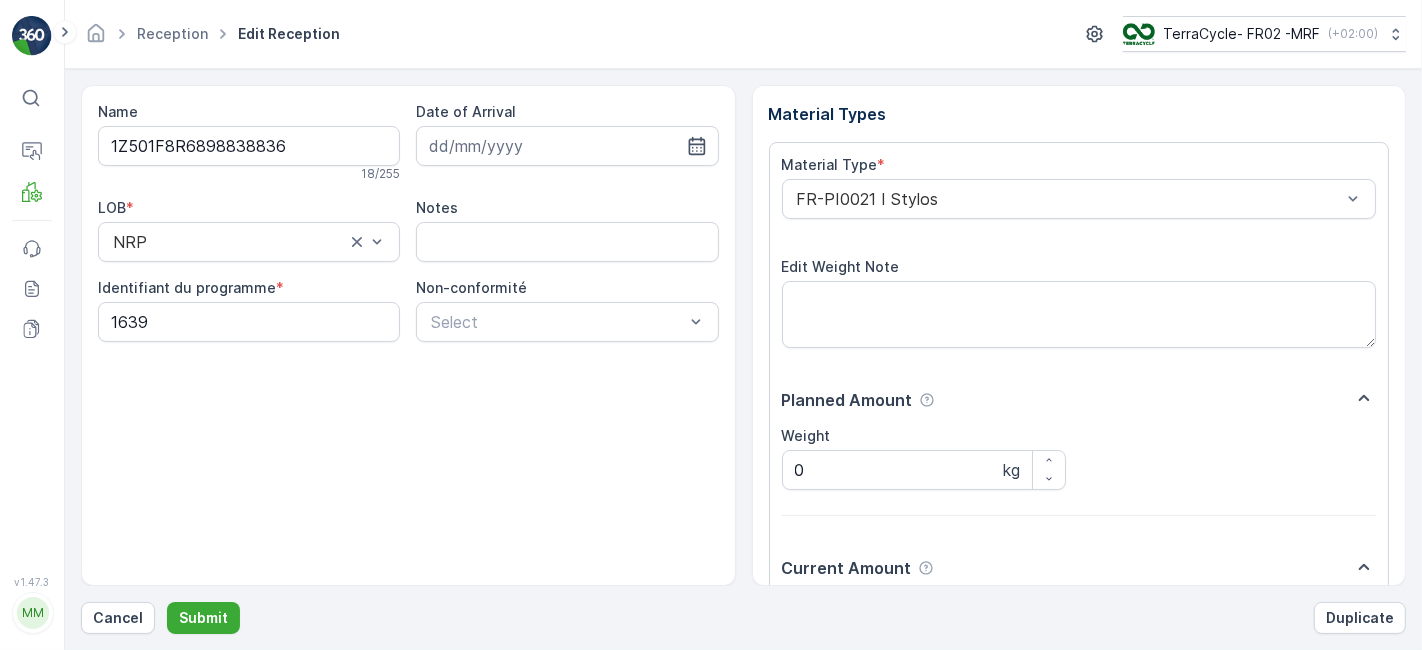 scroll, scrollTop: 246, scrollLeft: 0, axis: vertical 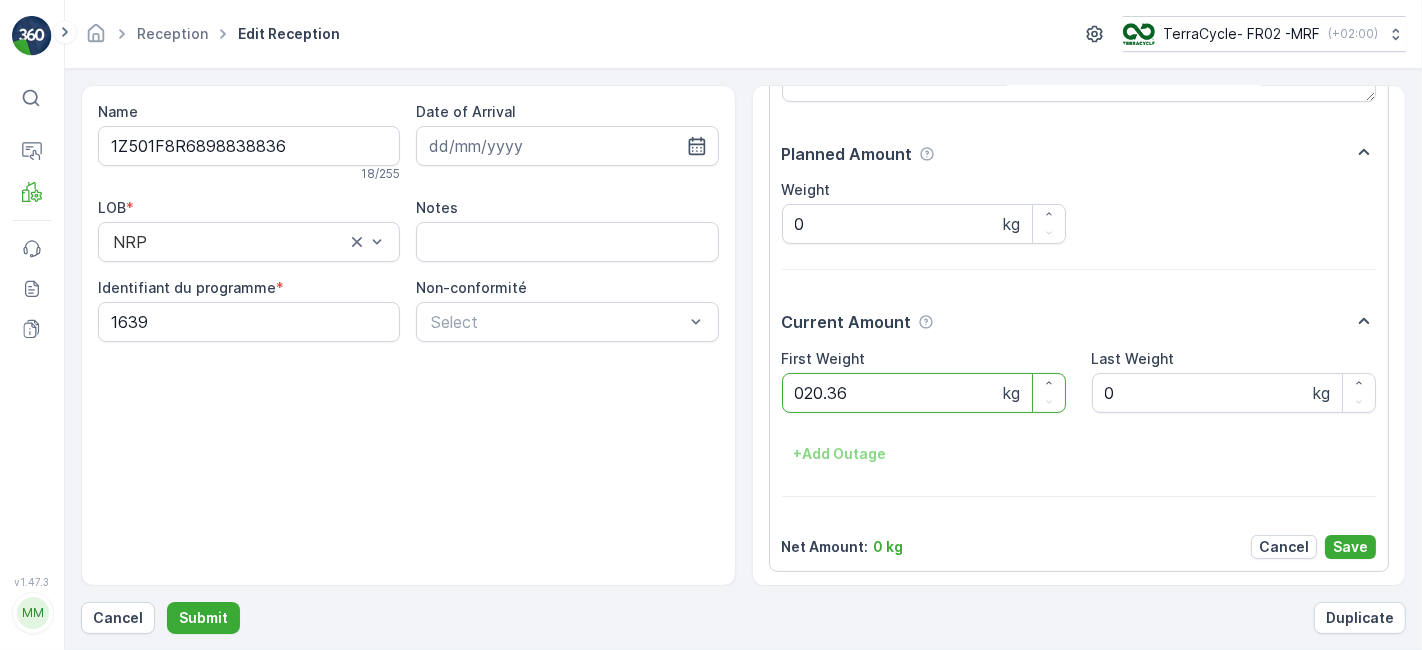 click on "Submit" at bounding box center [203, 618] 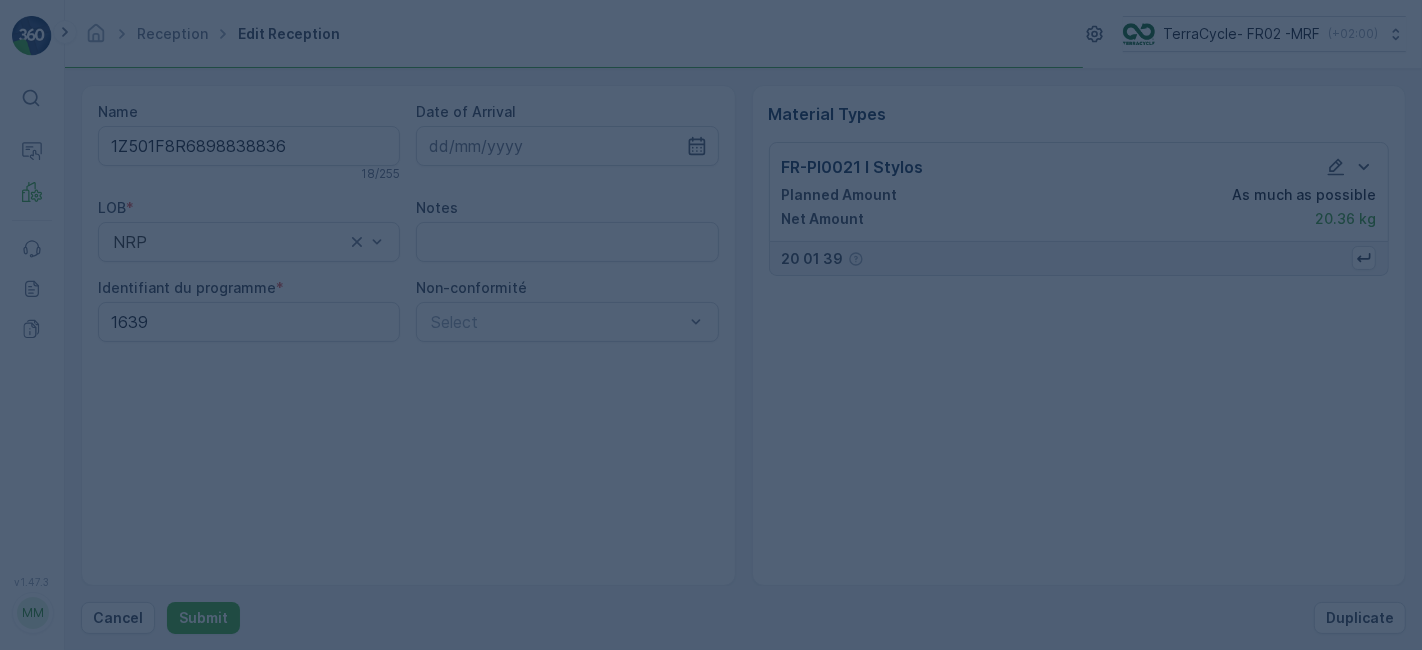 scroll, scrollTop: 0, scrollLeft: 0, axis: both 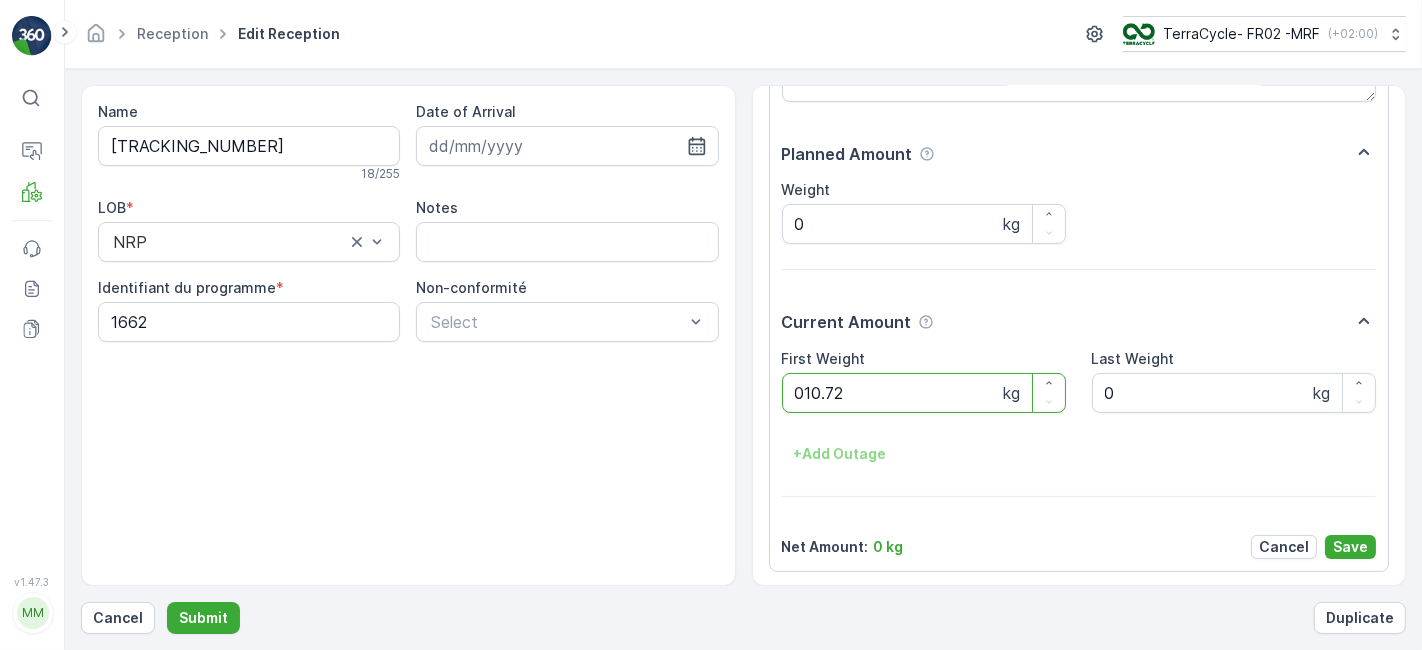 click on "Submit" at bounding box center (203, 618) 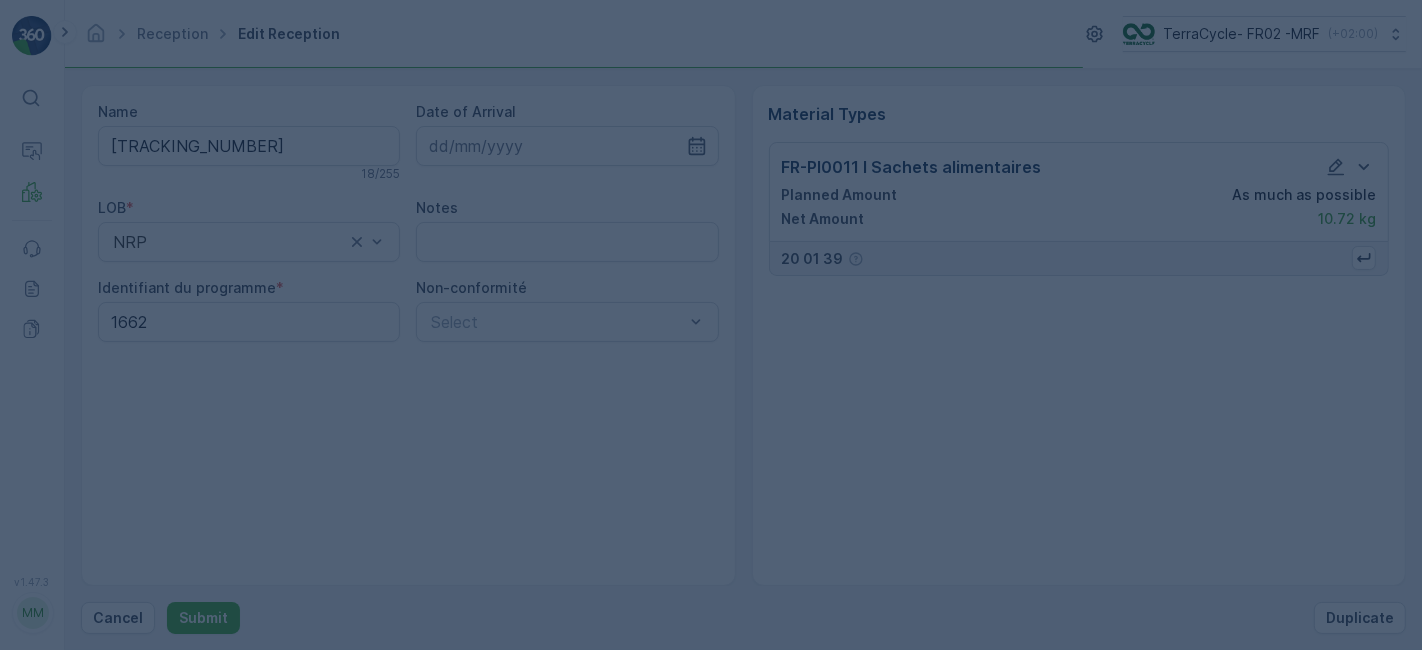 scroll, scrollTop: 0, scrollLeft: 0, axis: both 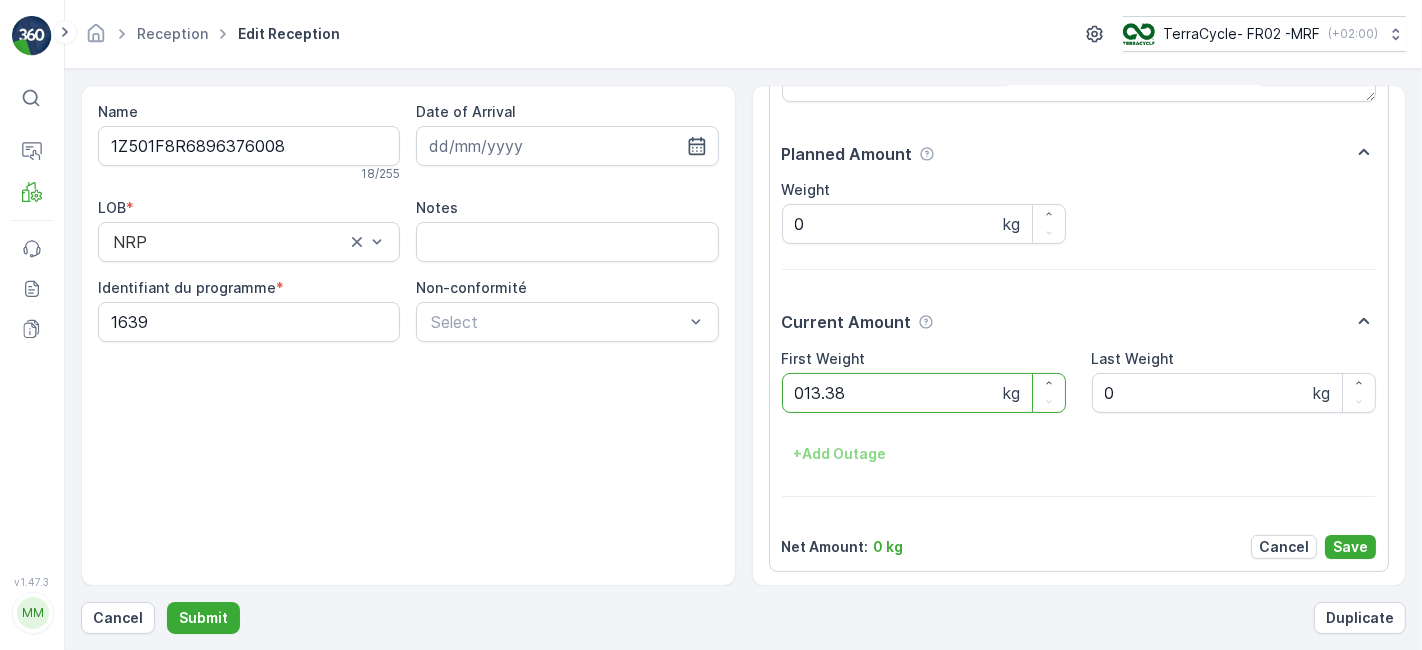 click on "Submit" at bounding box center (203, 618) 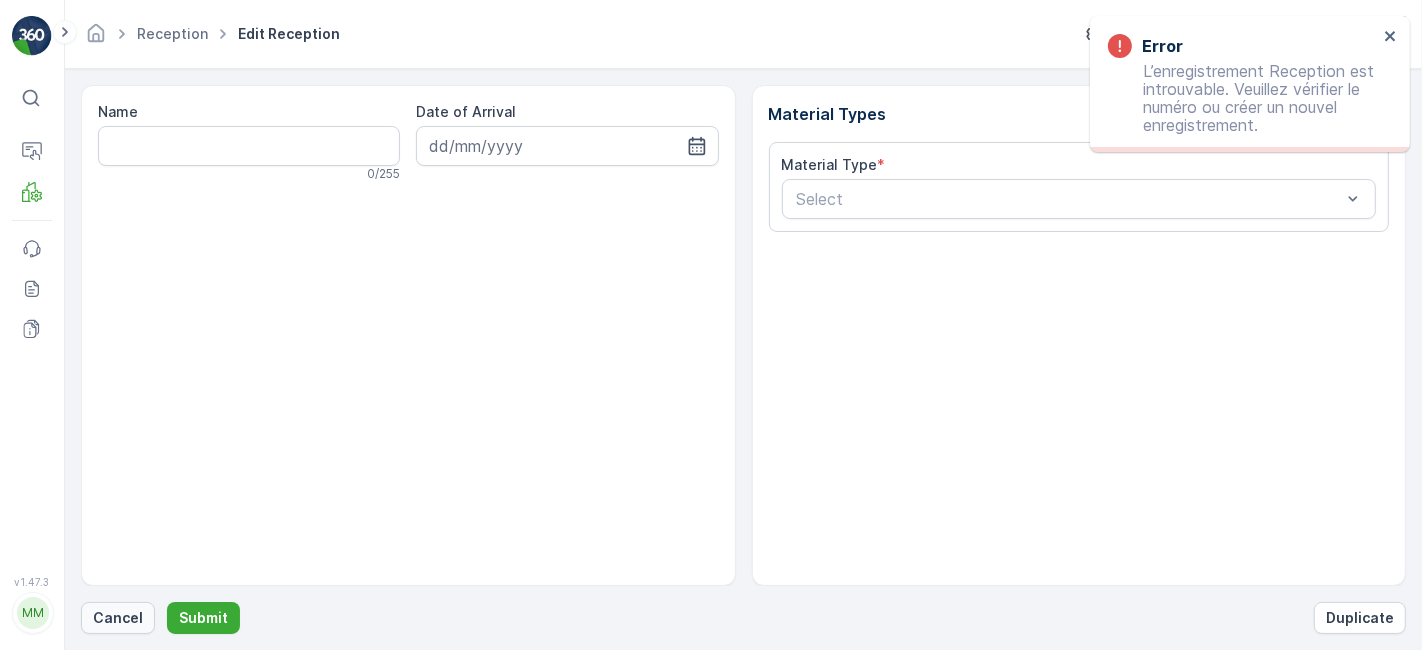 click on "Cancel" at bounding box center [118, 618] 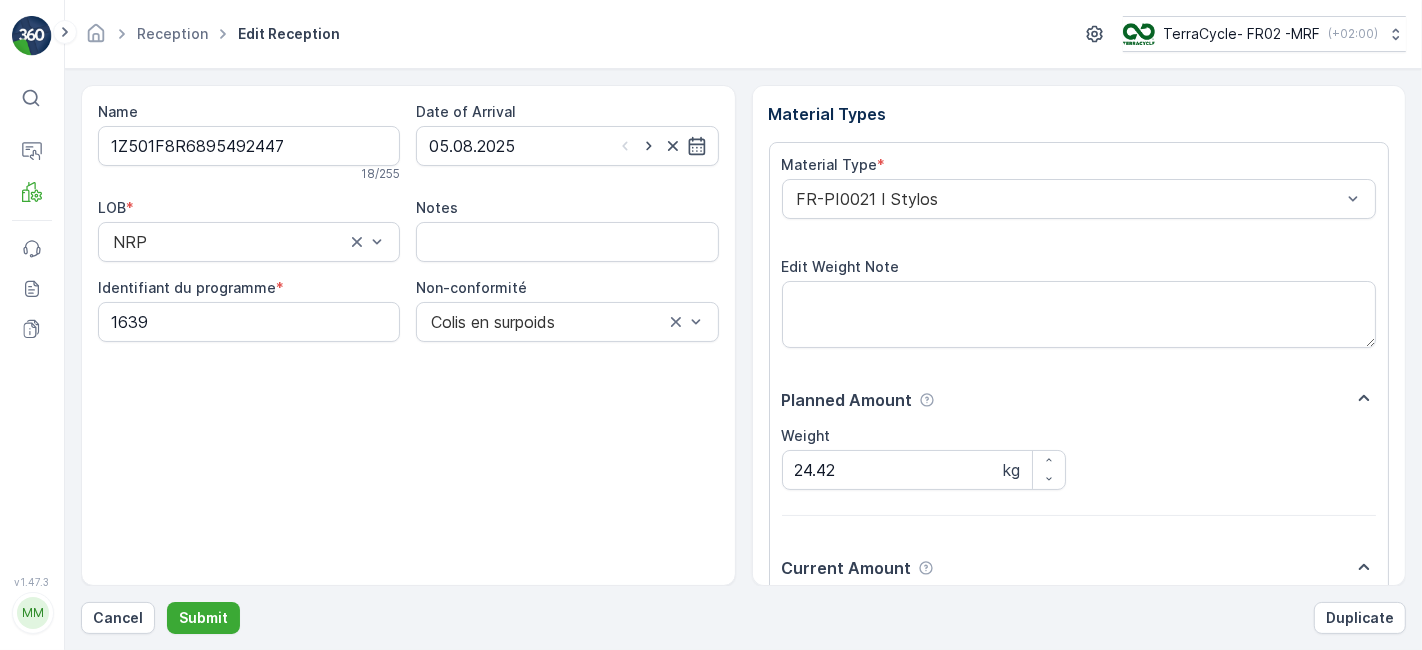 scroll, scrollTop: 246, scrollLeft: 0, axis: vertical 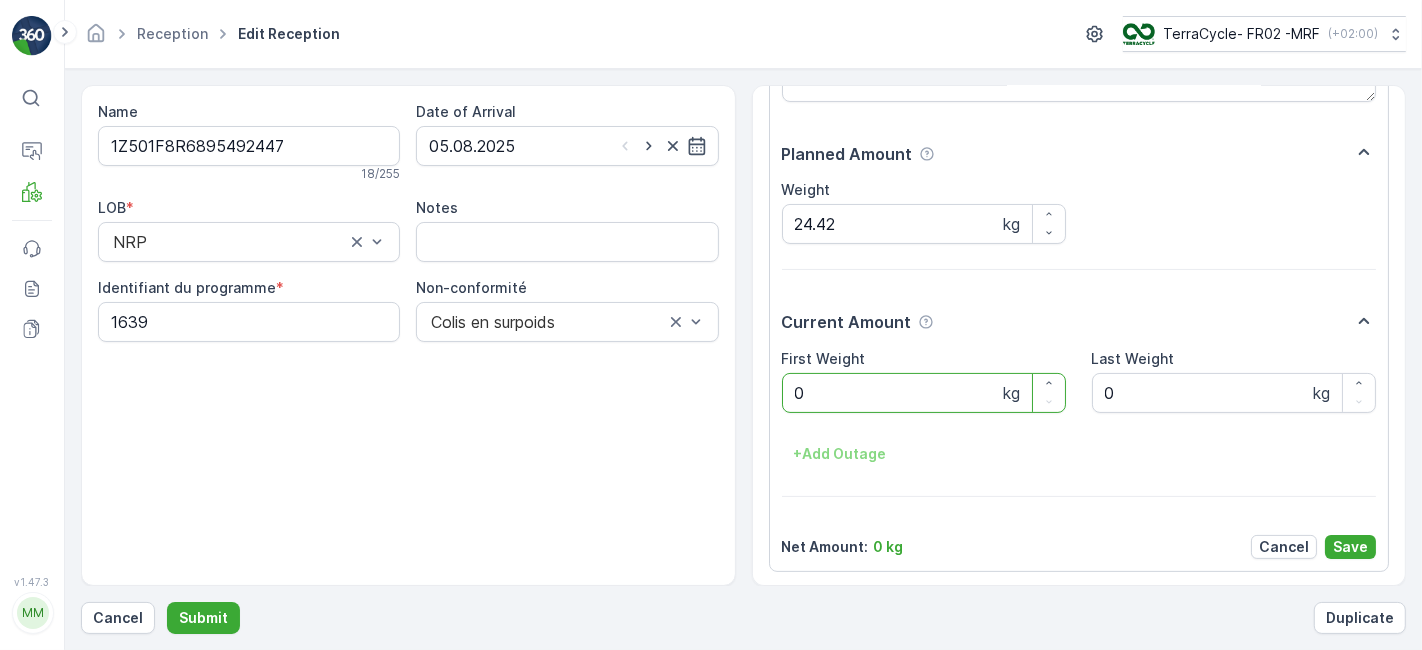 click on "0" at bounding box center (924, 393) 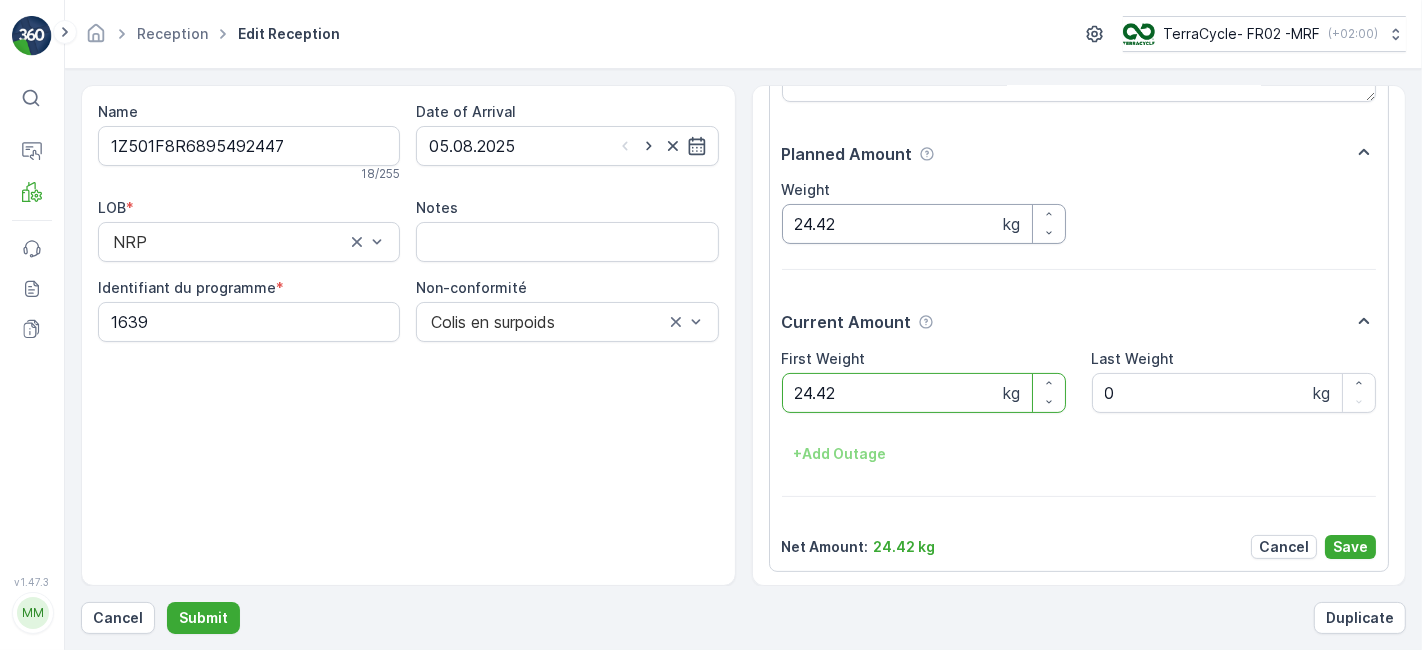 type on "24.42" 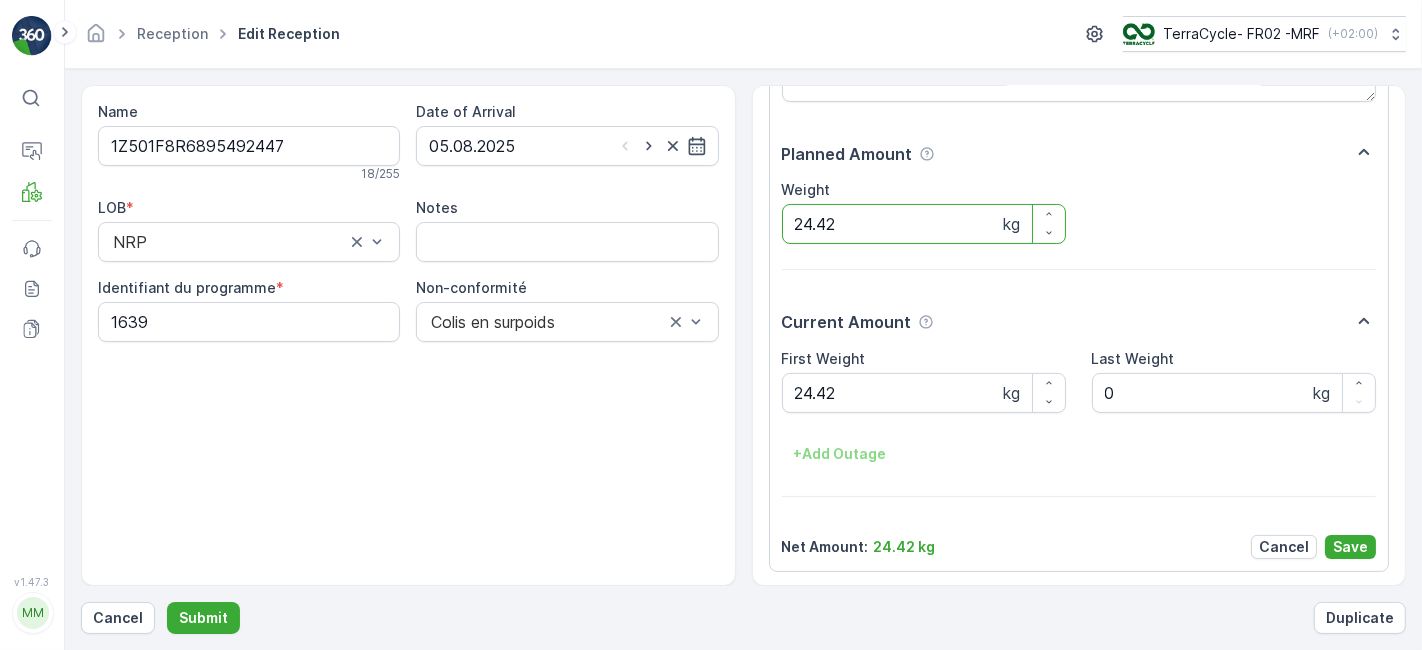click on "24.42" at bounding box center [924, 224] 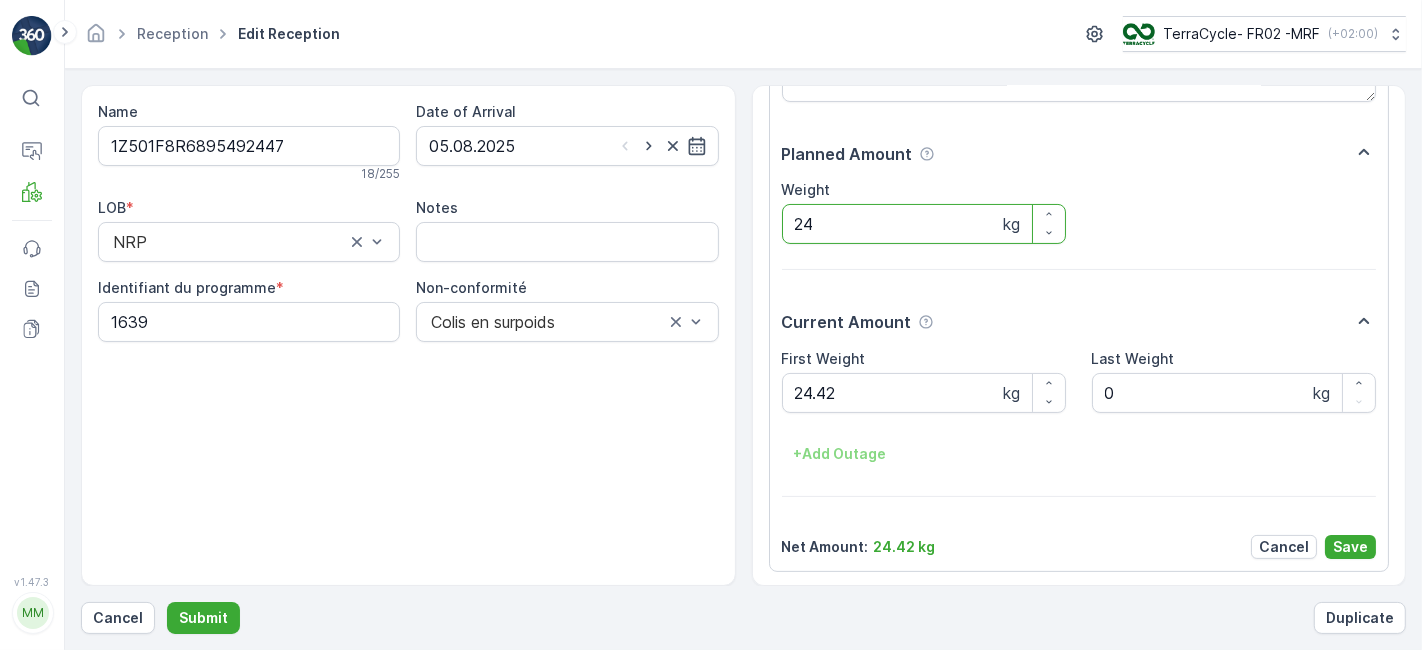 type on "2" 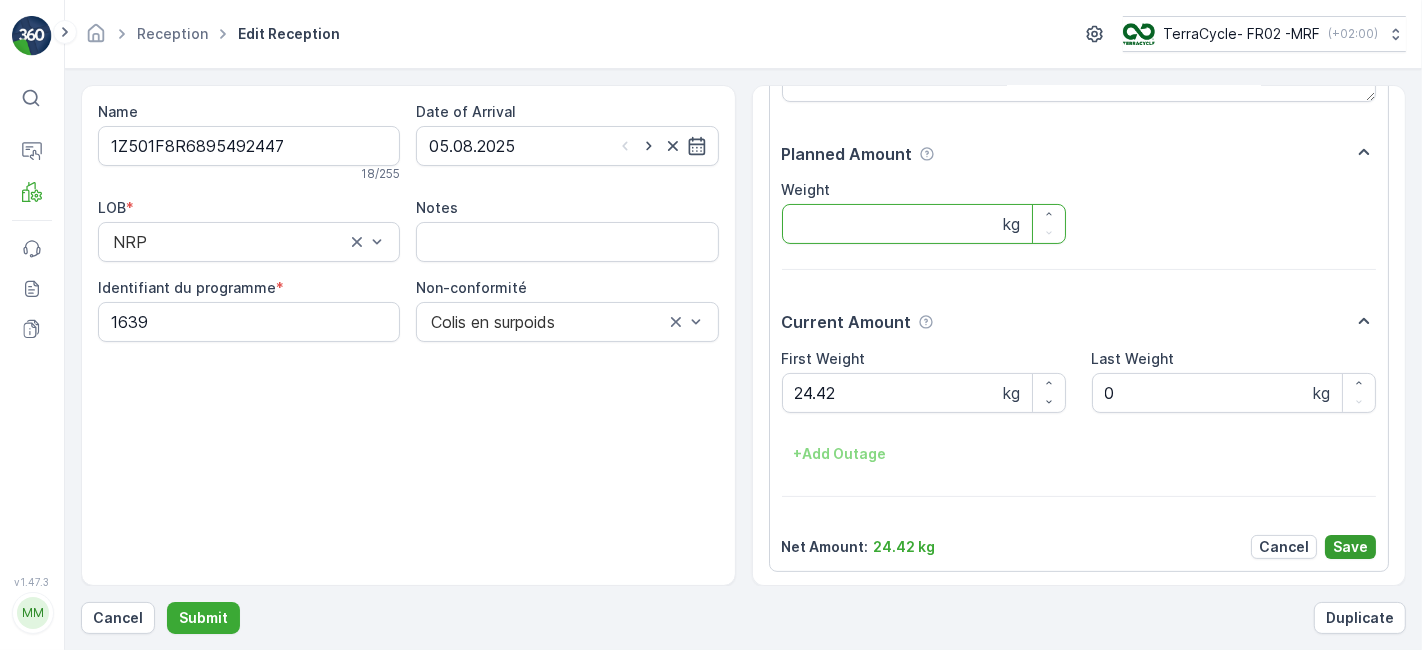 type 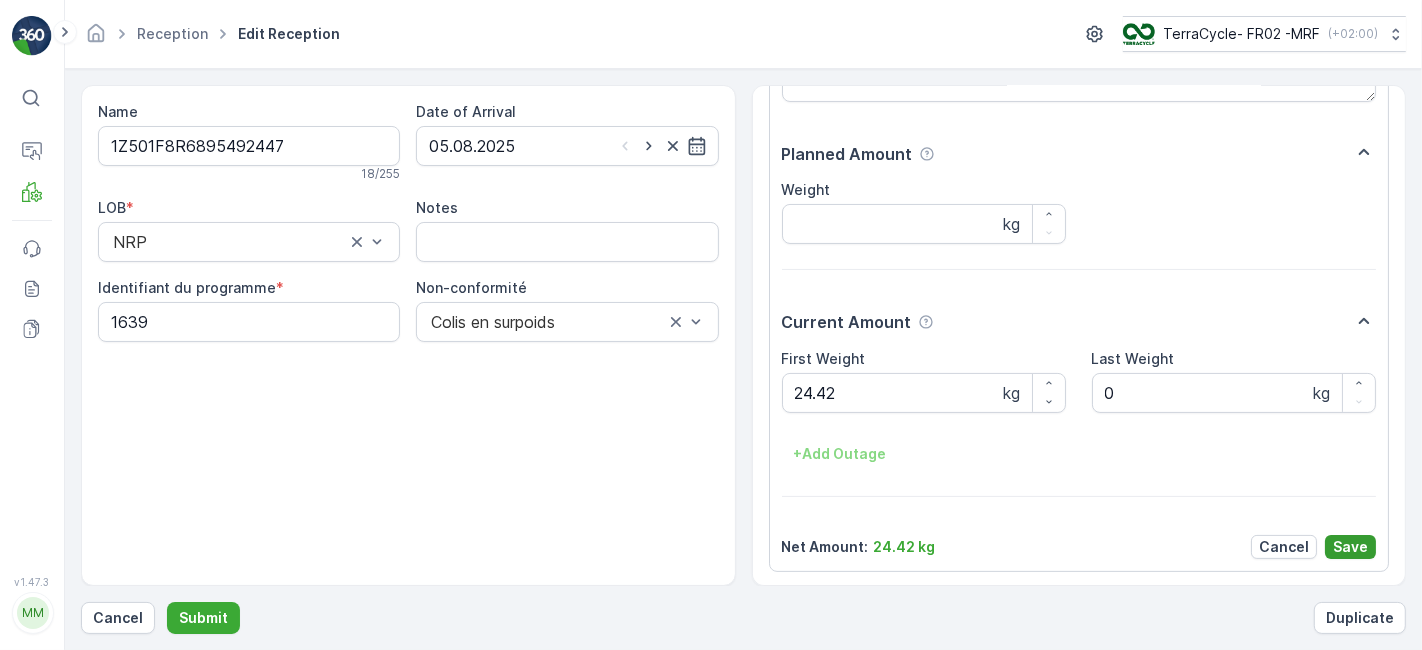 click on "Save" at bounding box center (1350, 547) 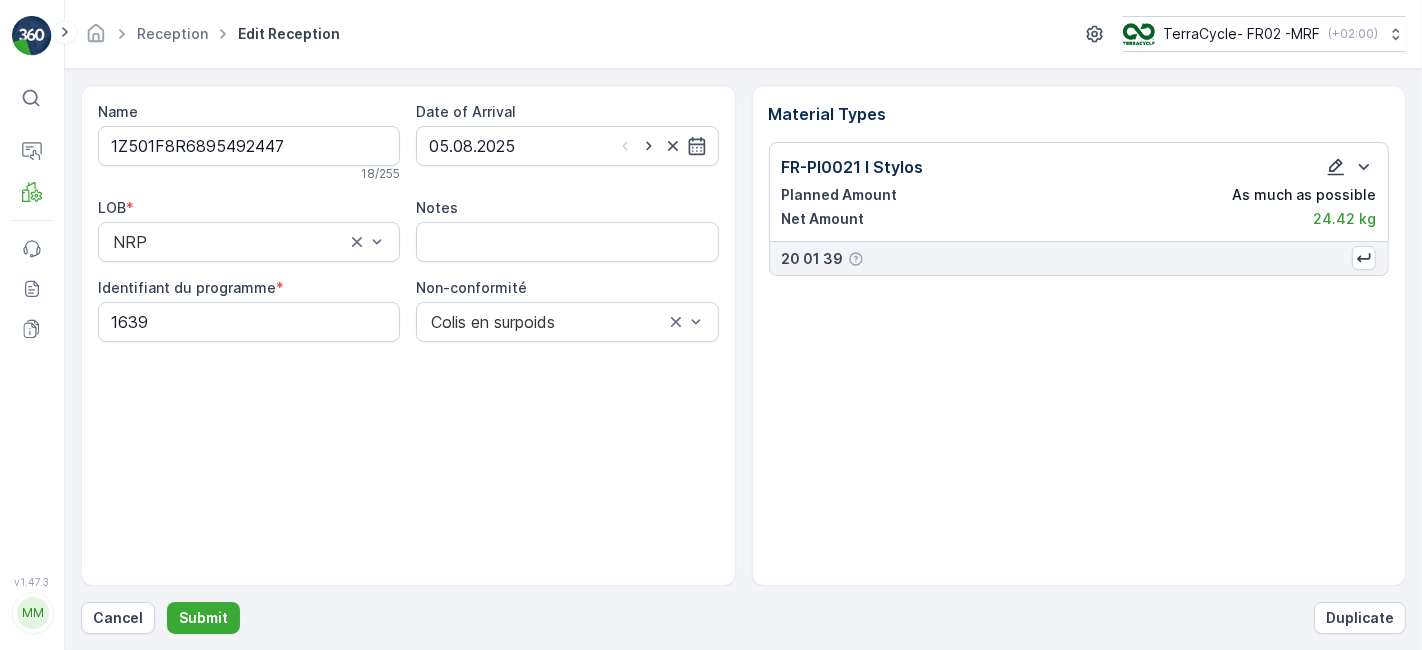 click 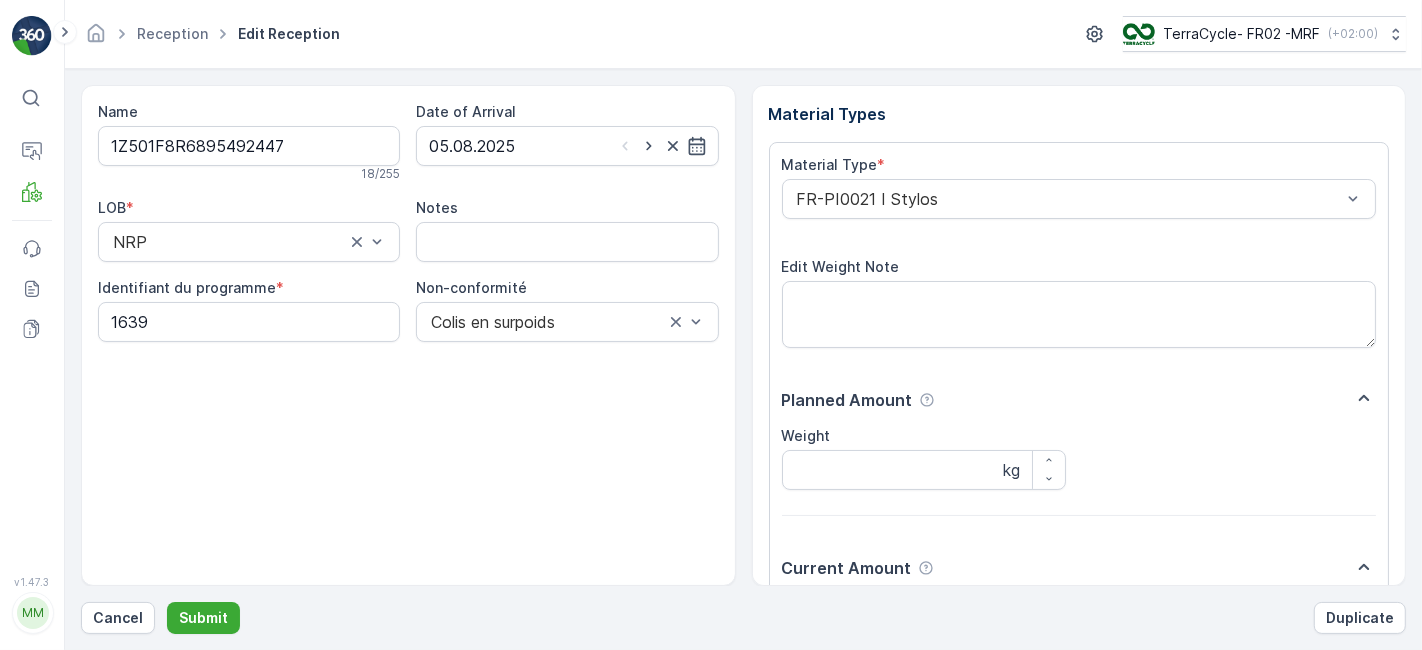 scroll, scrollTop: 246, scrollLeft: 0, axis: vertical 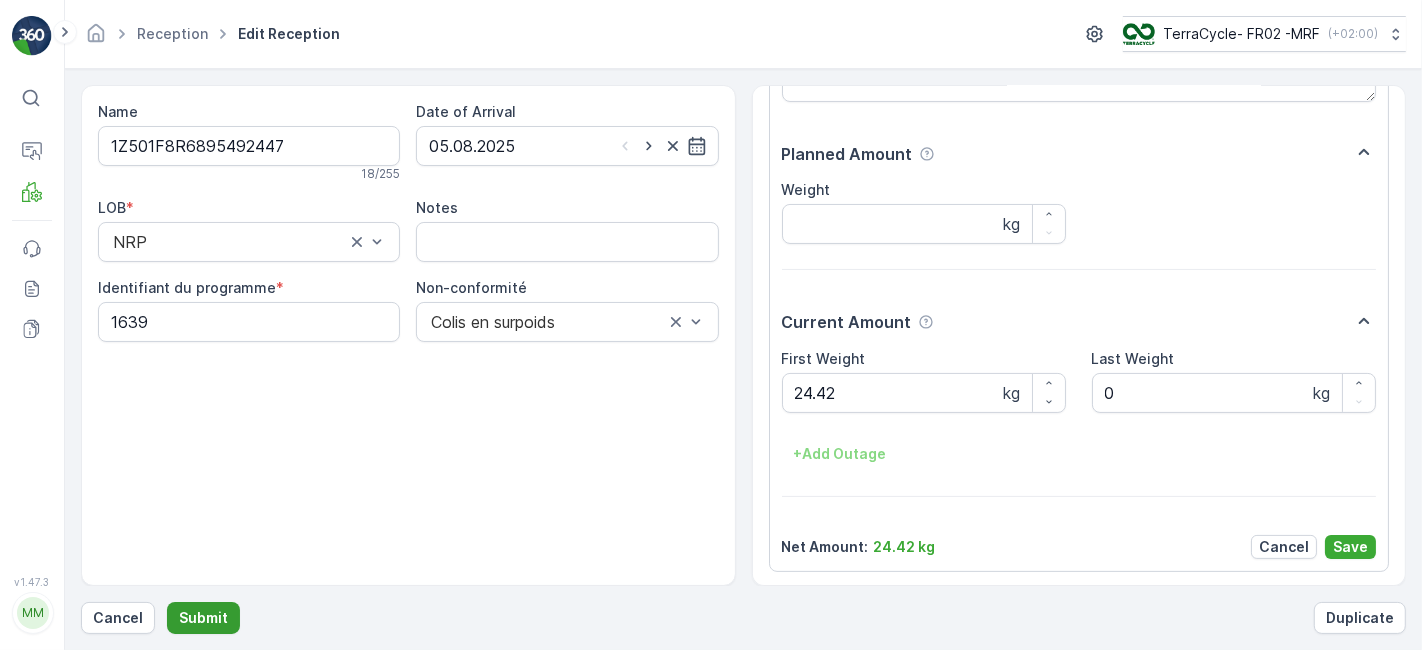 click on "Submit" at bounding box center [203, 618] 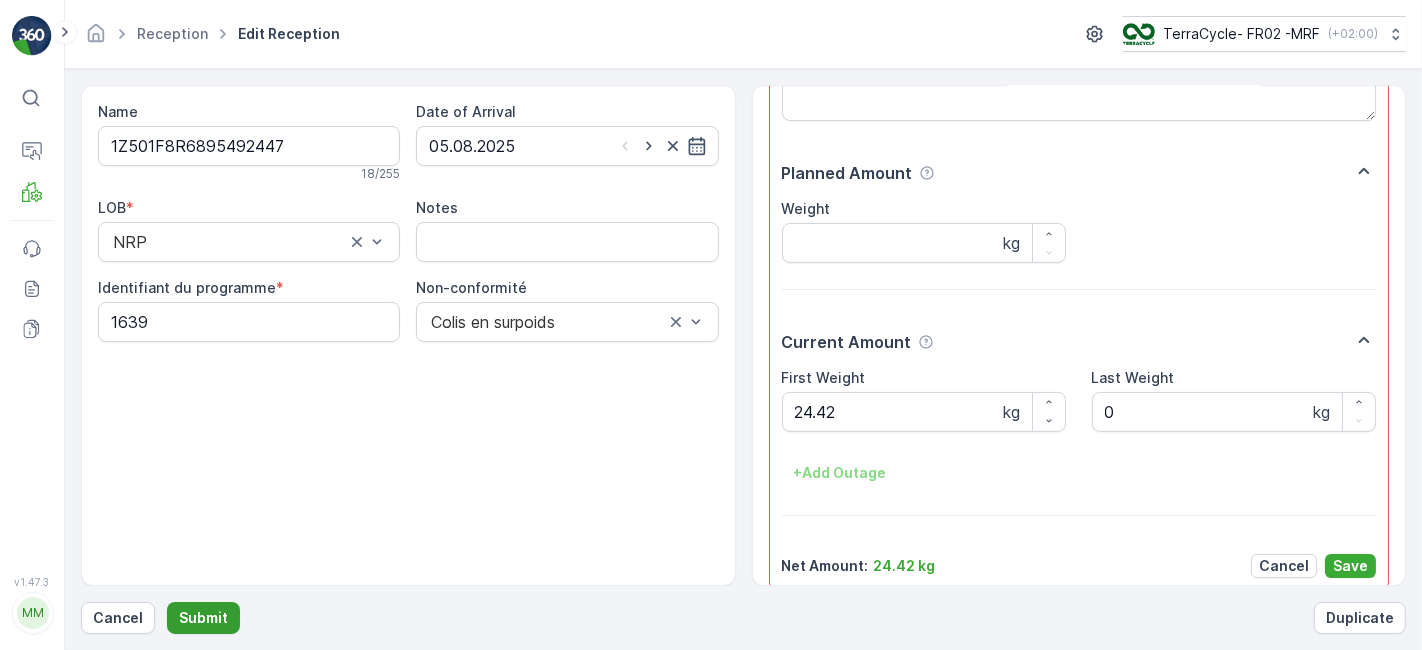 scroll, scrollTop: 265, scrollLeft: 0, axis: vertical 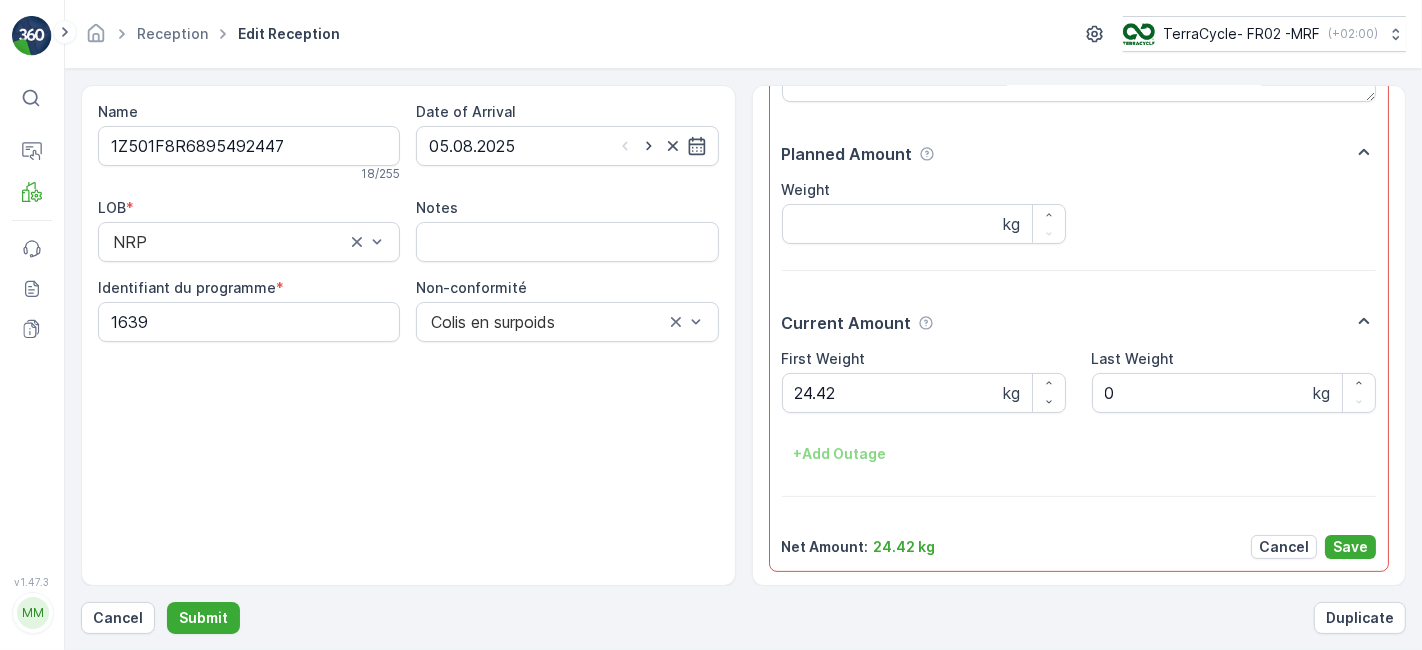 click on "Planned Amount" at bounding box center (1079, 153) 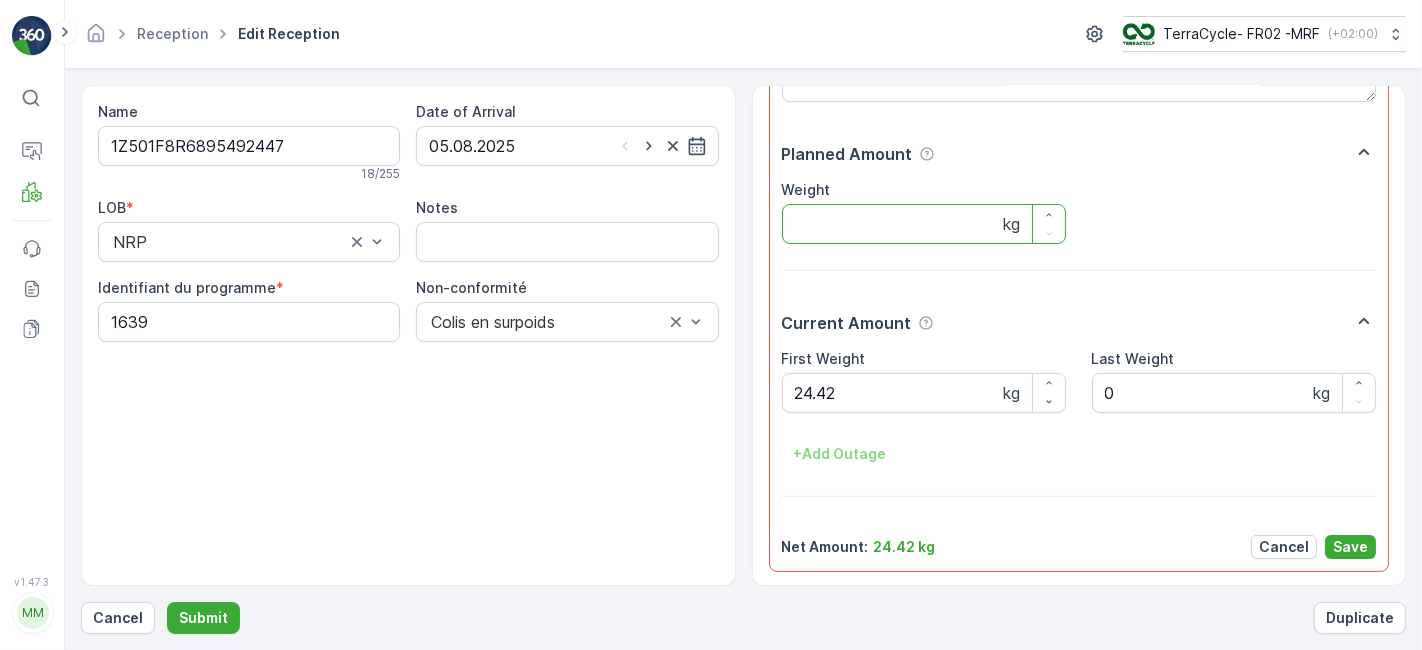 click on "Weight" at bounding box center [924, 224] 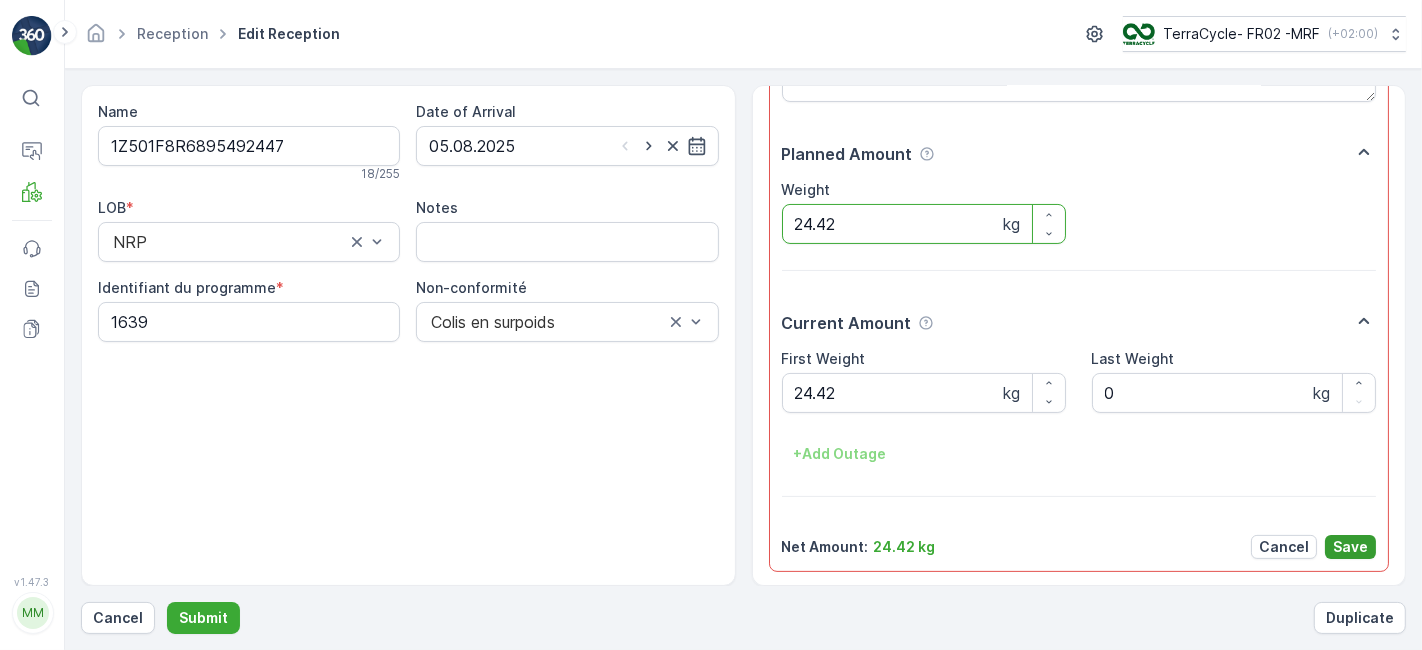 type on "24.42" 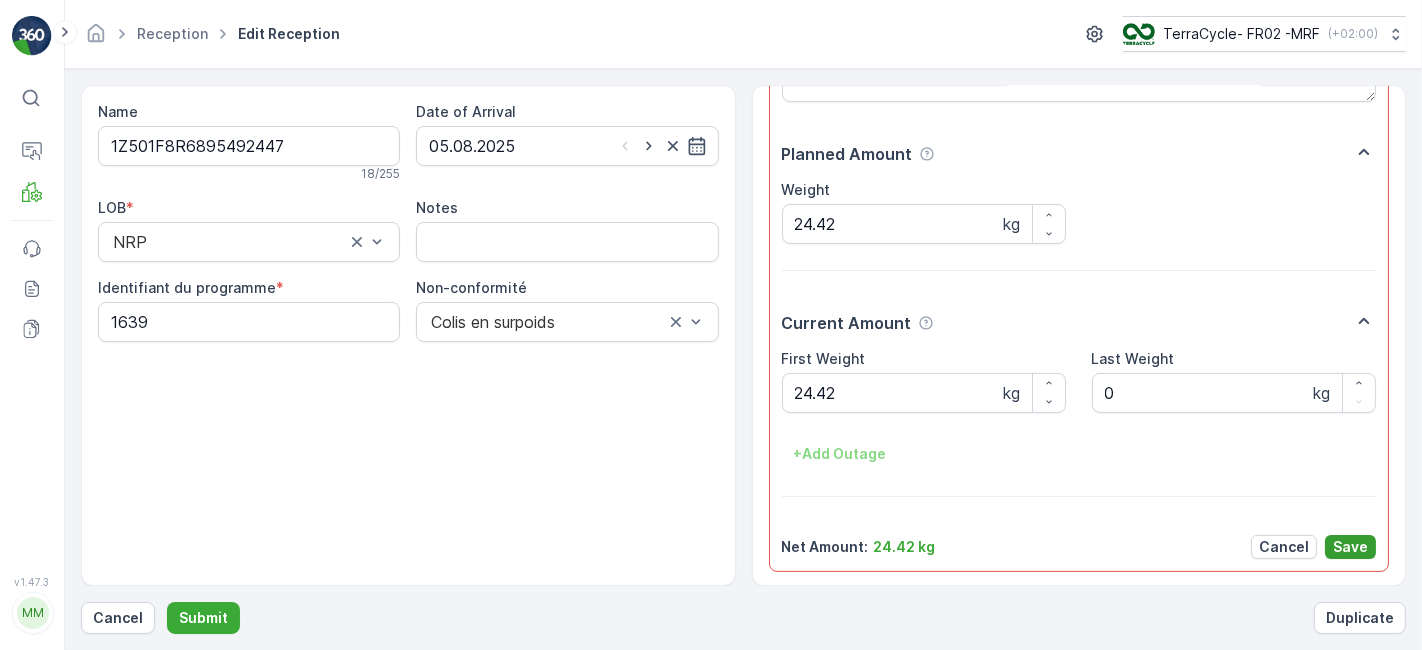click on "Save" at bounding box center (1350, 547) 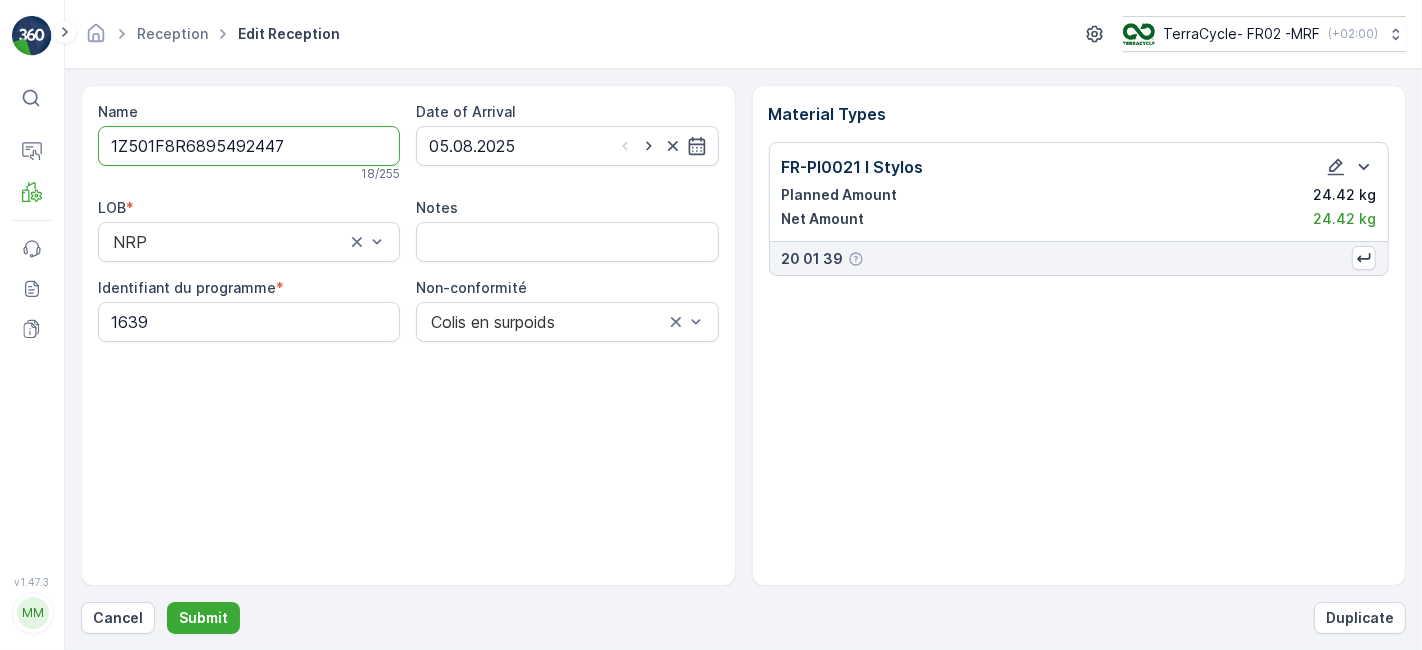 scroll, scrollTop: 0, scrollLeft: 0, axis: both 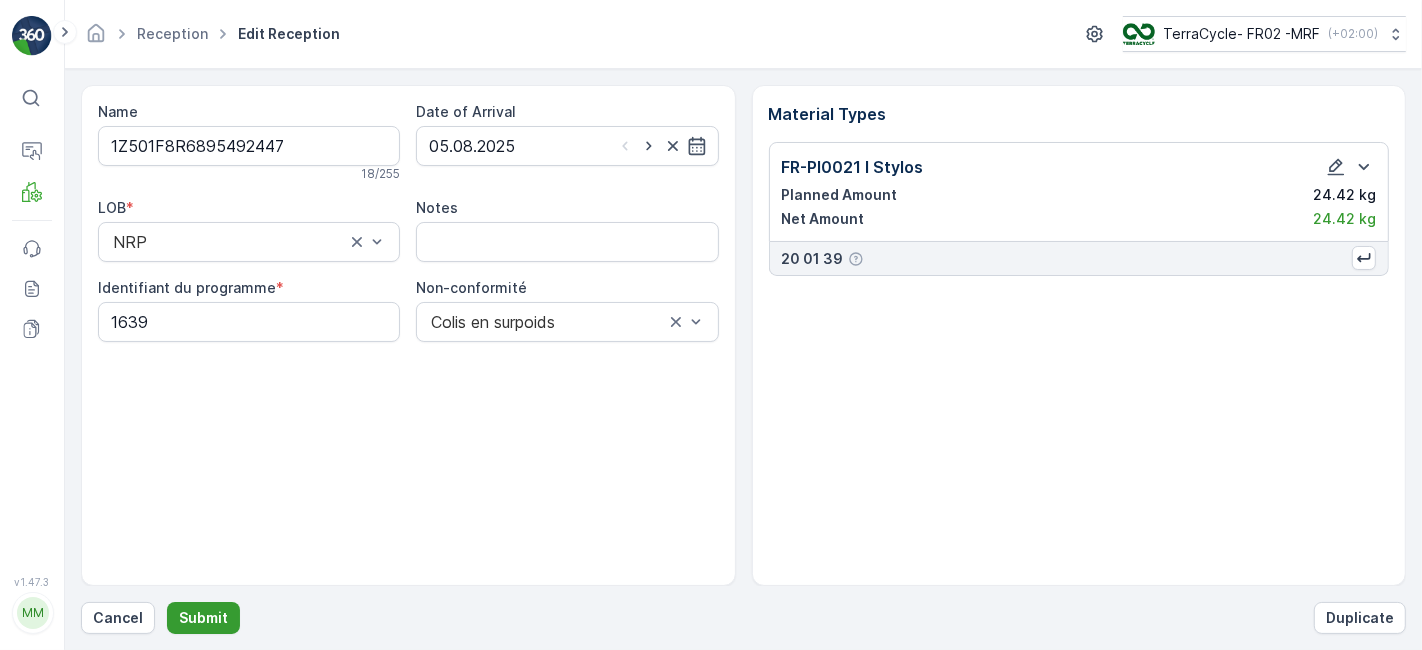 click on "Submit" at bounding box center (203, 618) 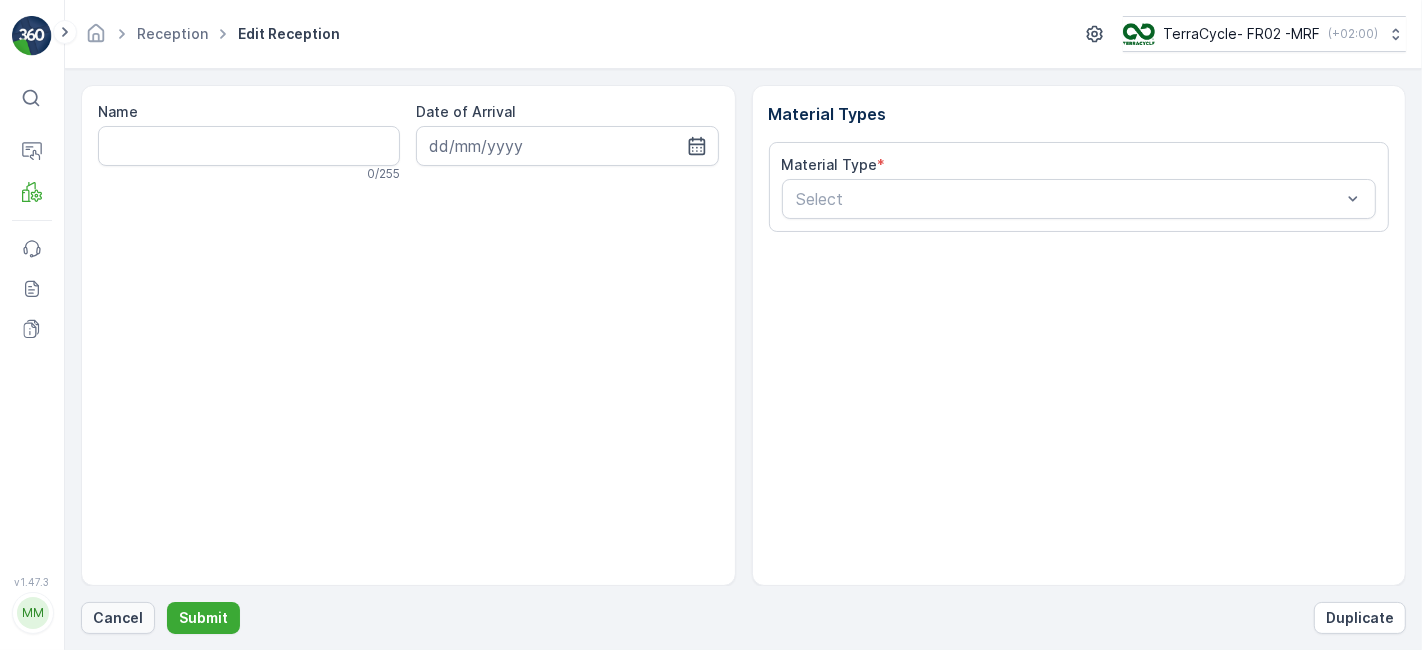 click on "Cancel" at bounding box center (118, 618) 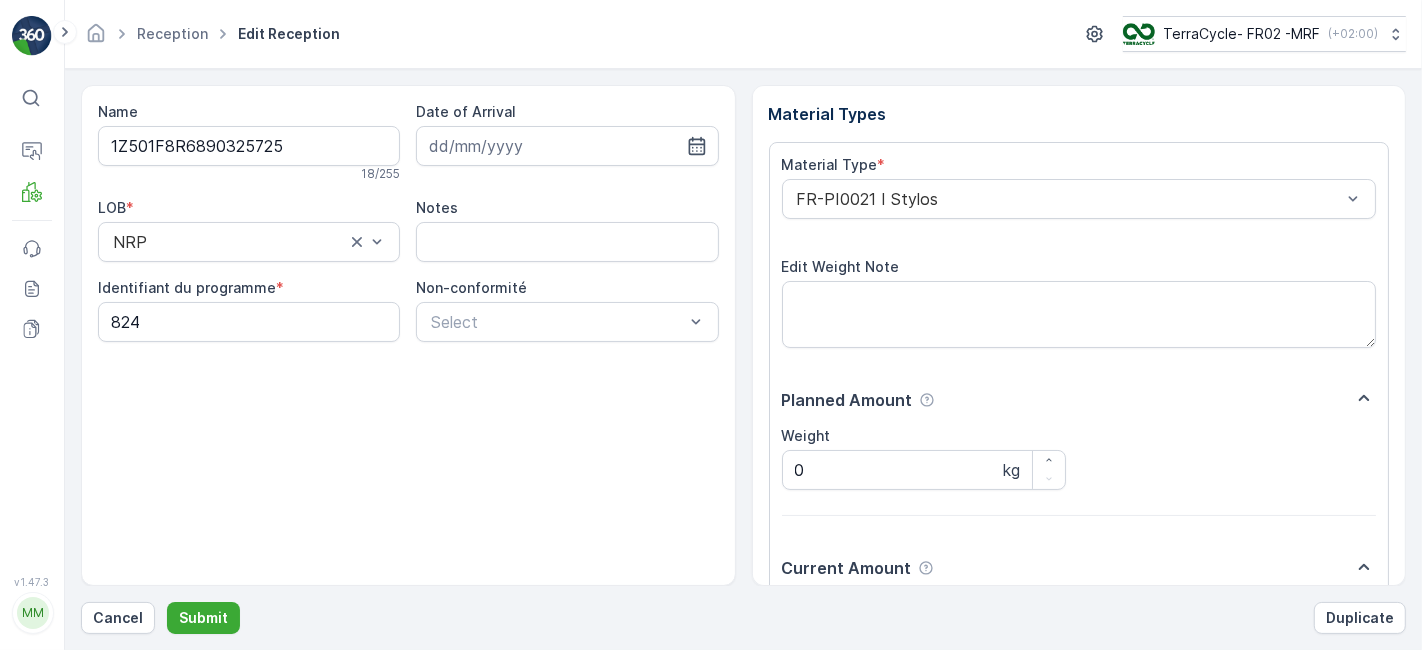 scroll, scrollTop: 246, scrollLeft: 0, axis: vertical 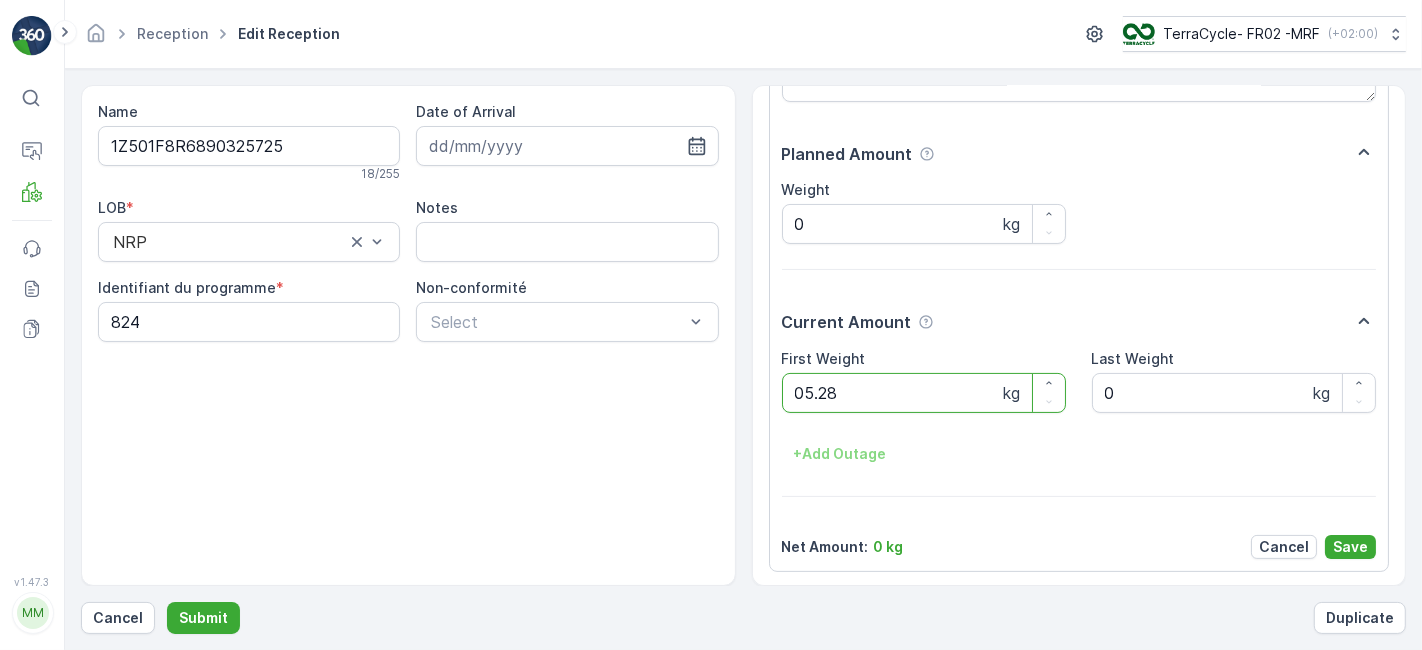 click on "Submit" at bounding box center (203, 618) 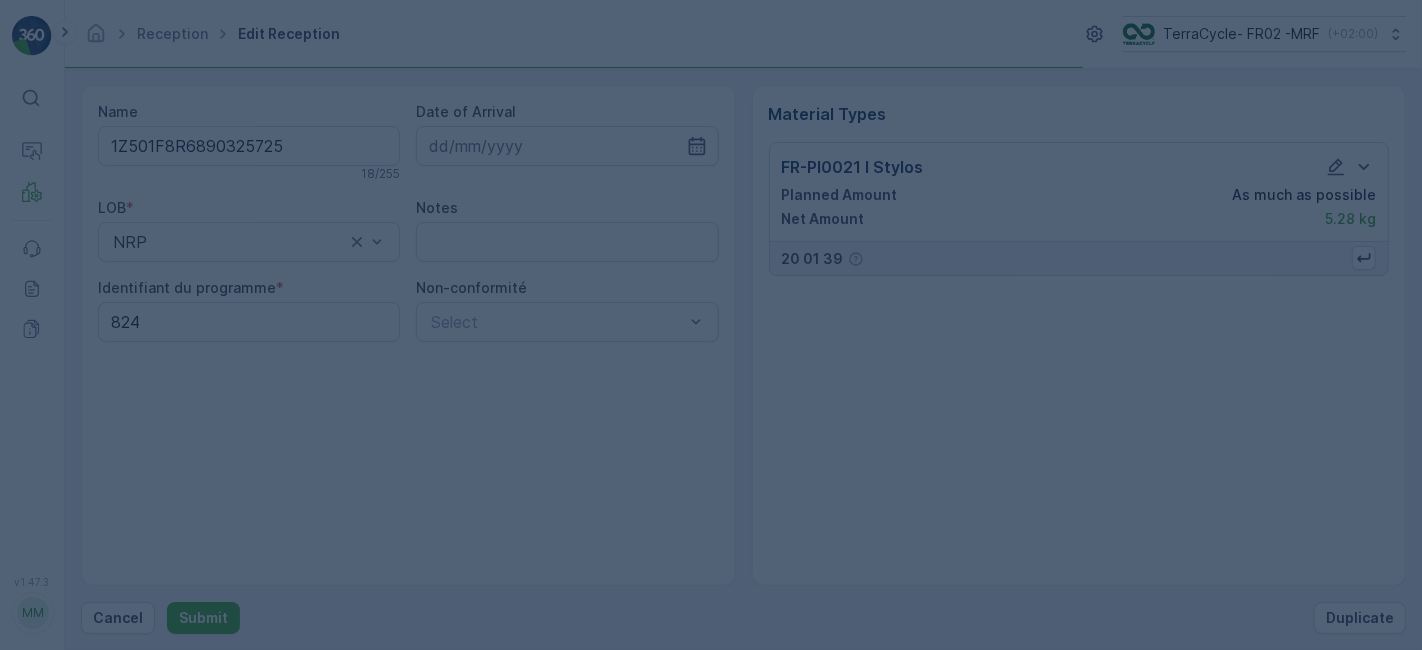 scroll, scrollTop: 0, scrollLeft: 0, axis: both 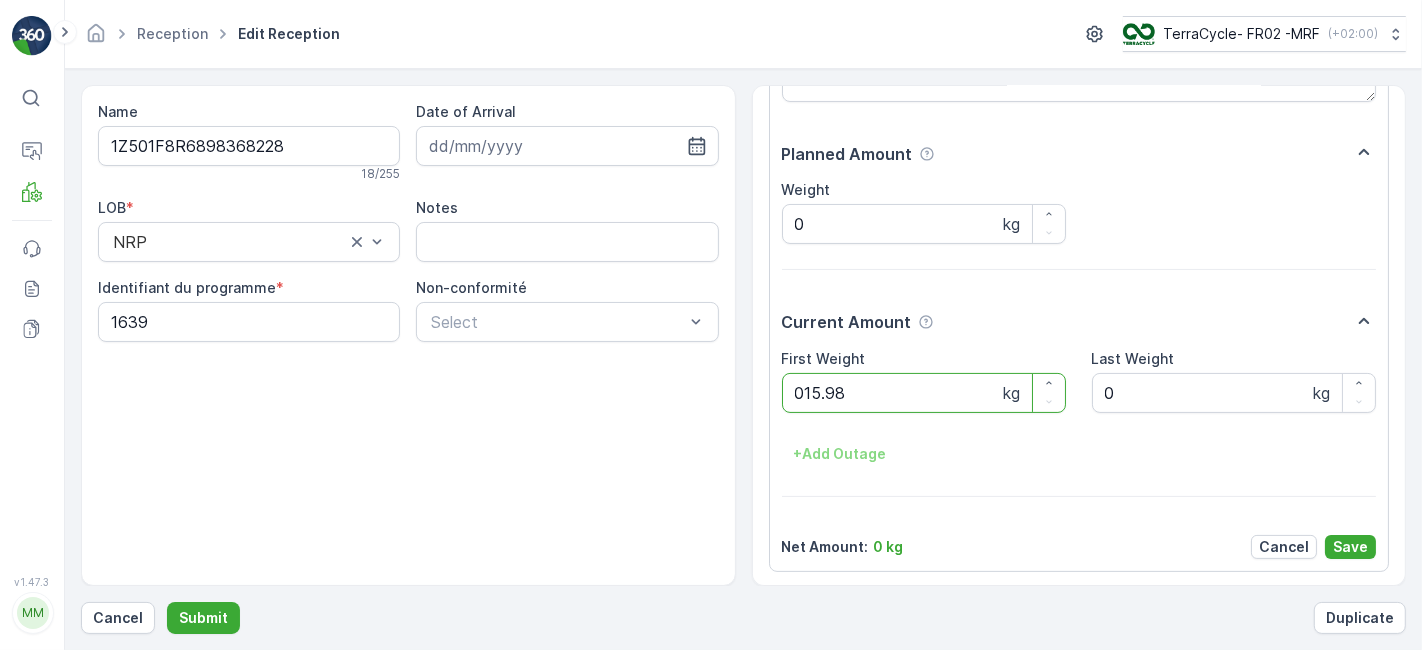 click on "Submit" at bounding box center (203, 618) 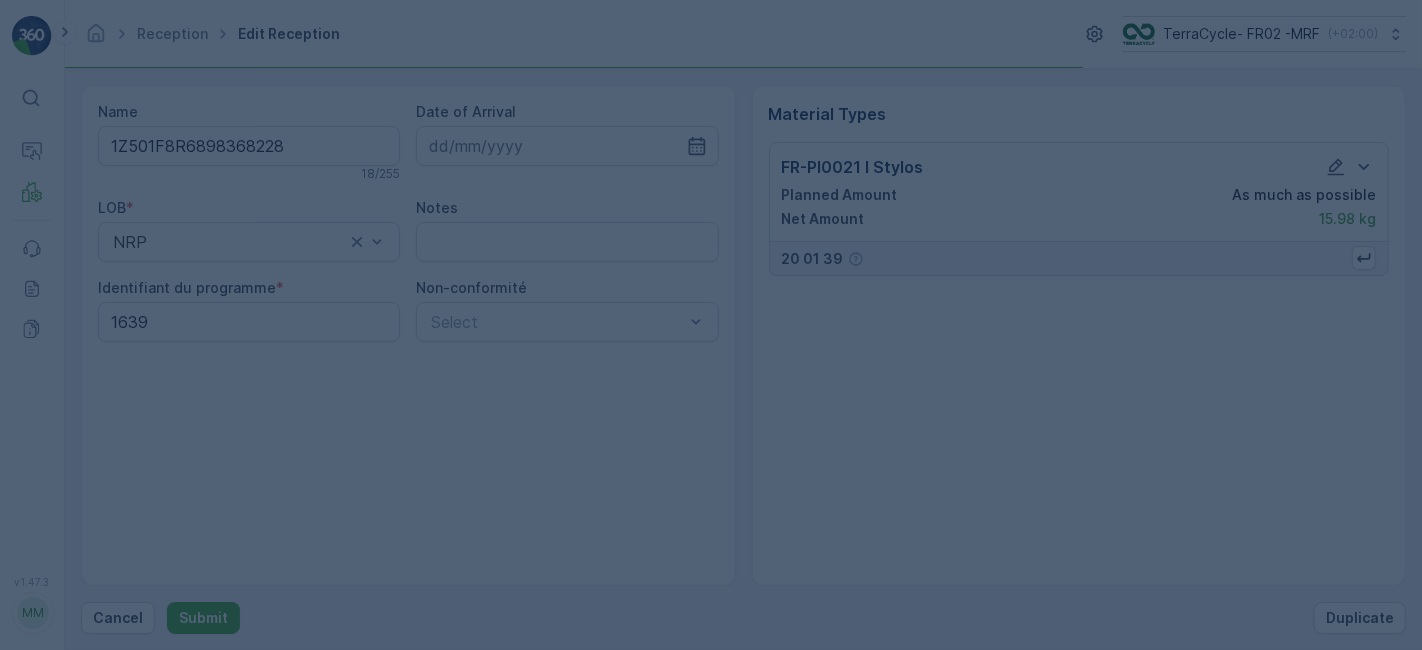 scroll, scrollTop: 0, scrollLeft: 0, axis: both 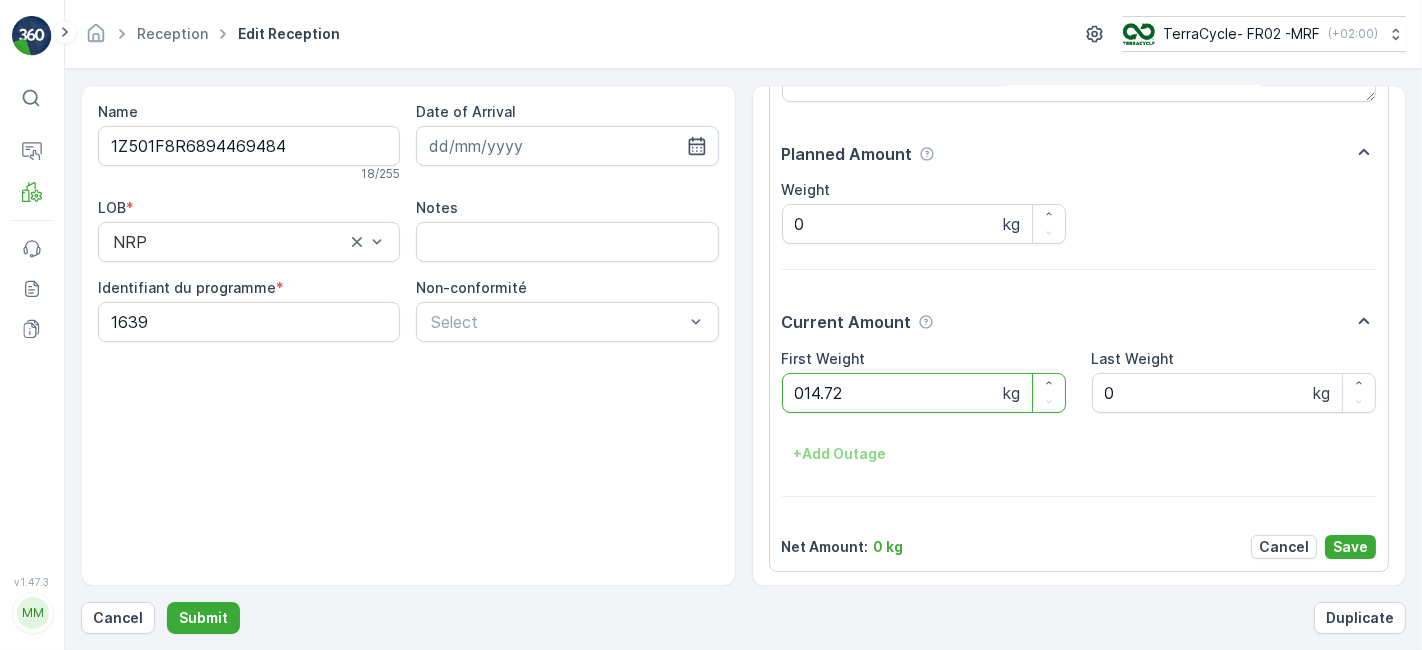click on "Submit" at bounding box center [203, 618] 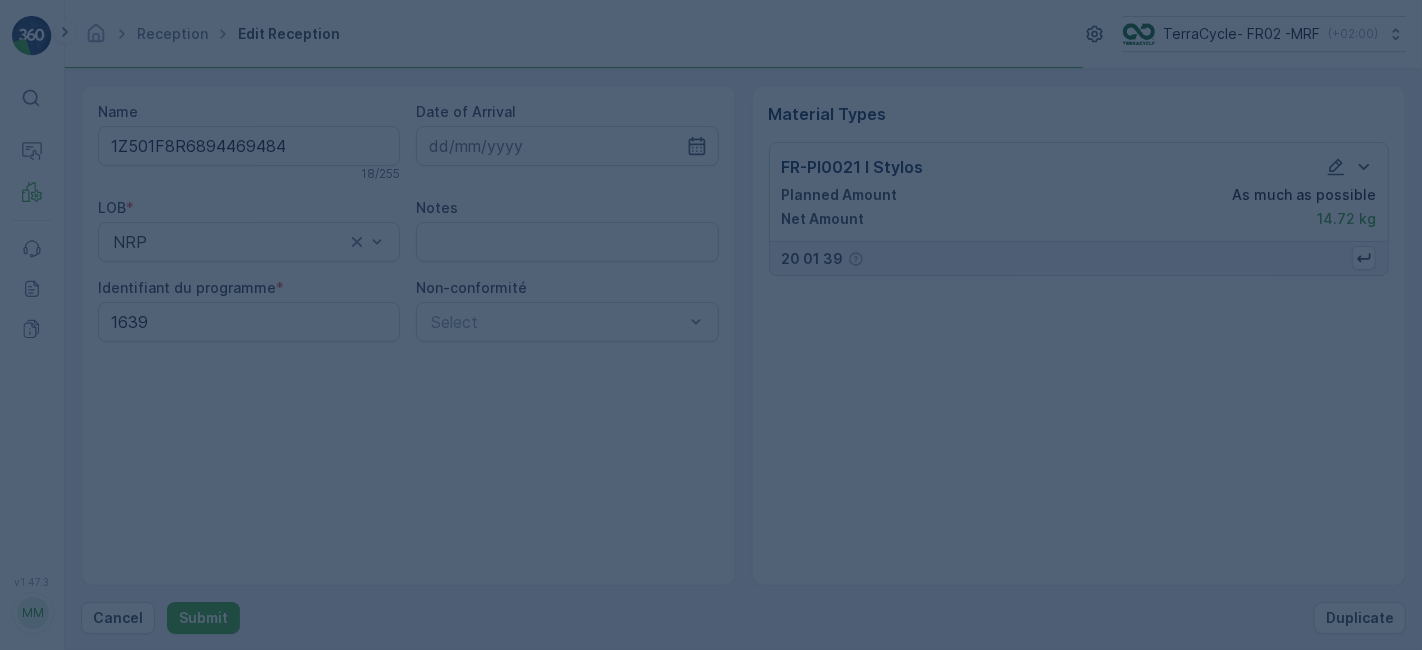 scroll, scrollTop: 0, scrollLeft: 0, axis: both 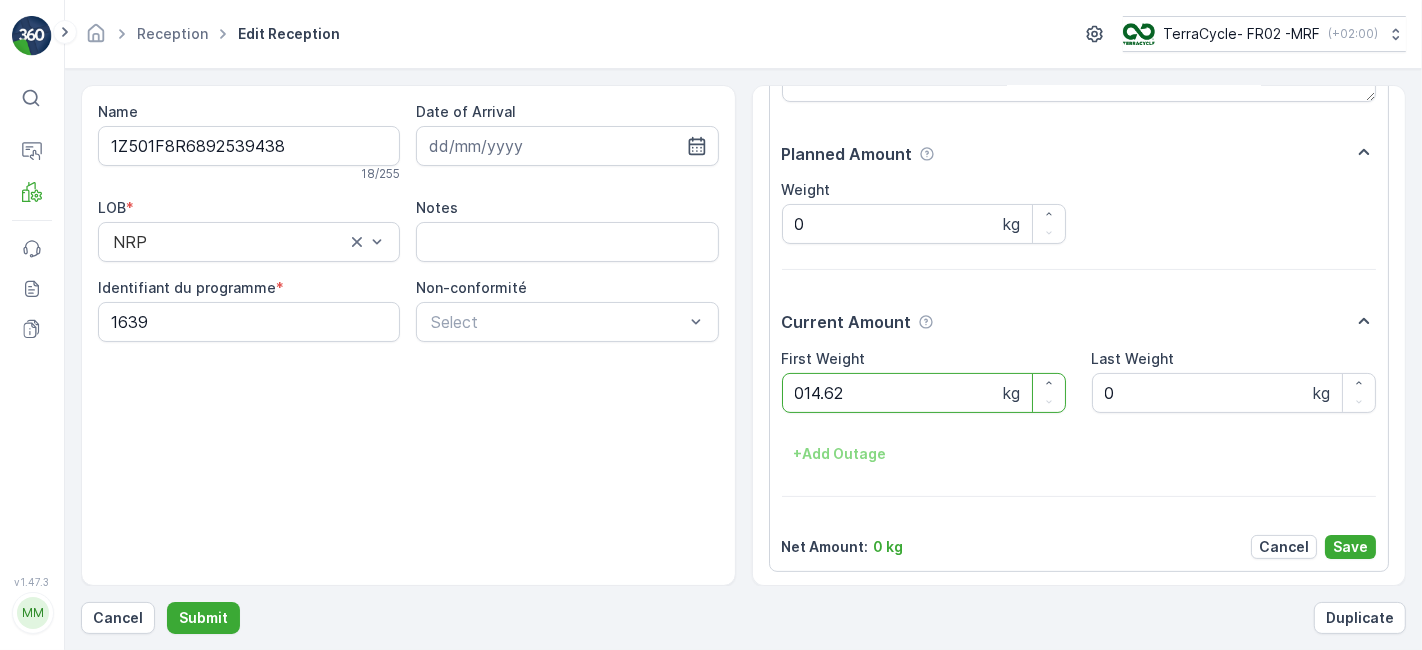 click on "Submit" at bounding box center [203, 618] 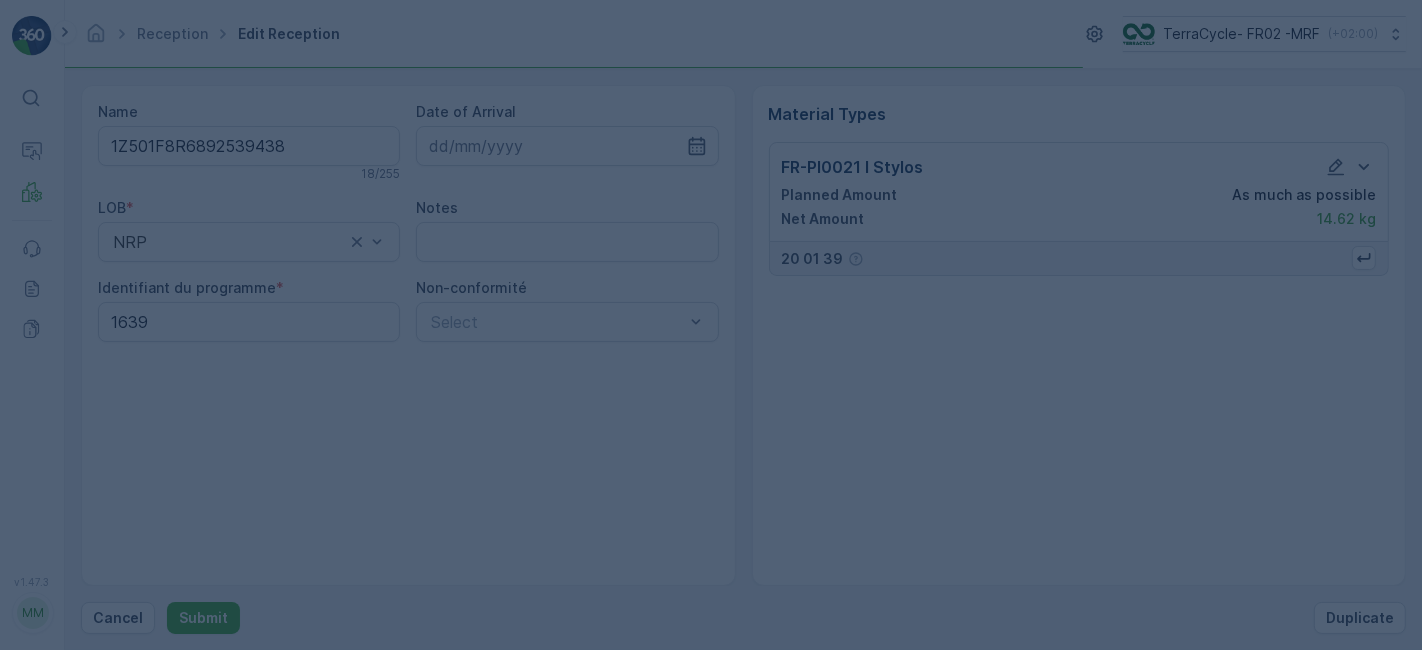 scroll, scrollTop: 0, scrollLeft: 0, axis: both 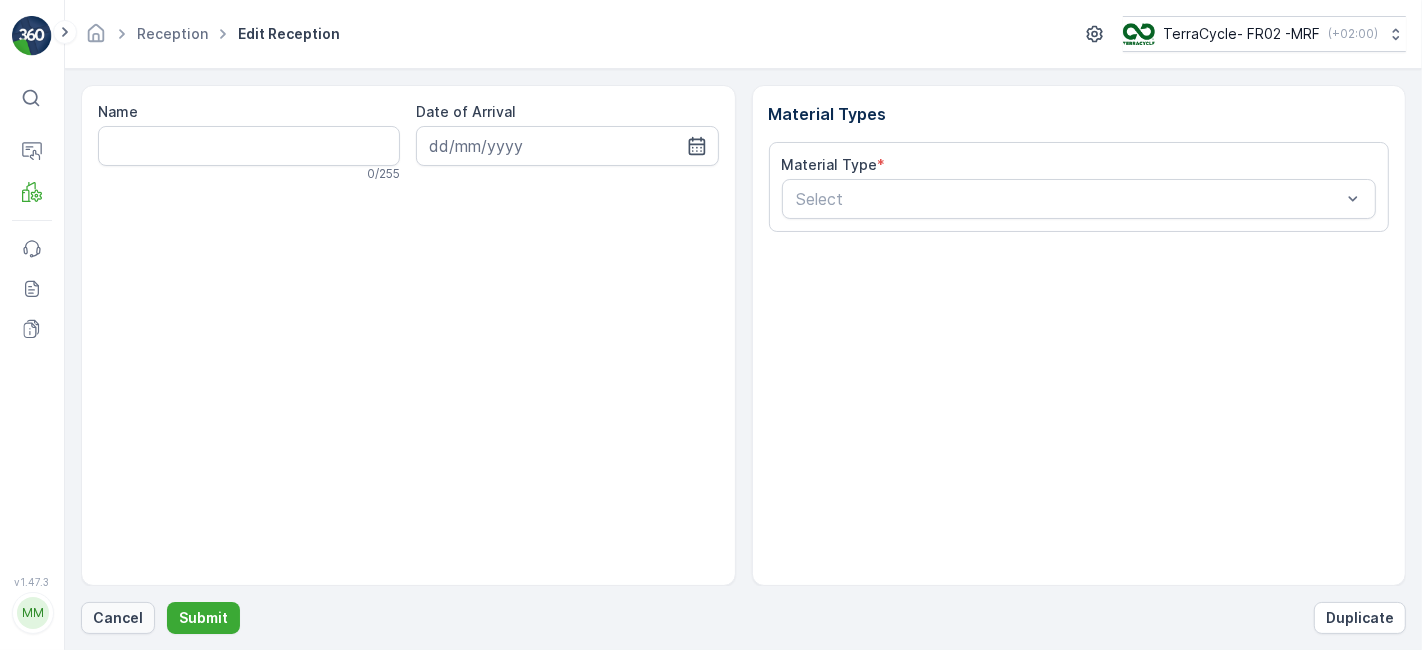 click on "Cancel" at bounding box center [118, 618] 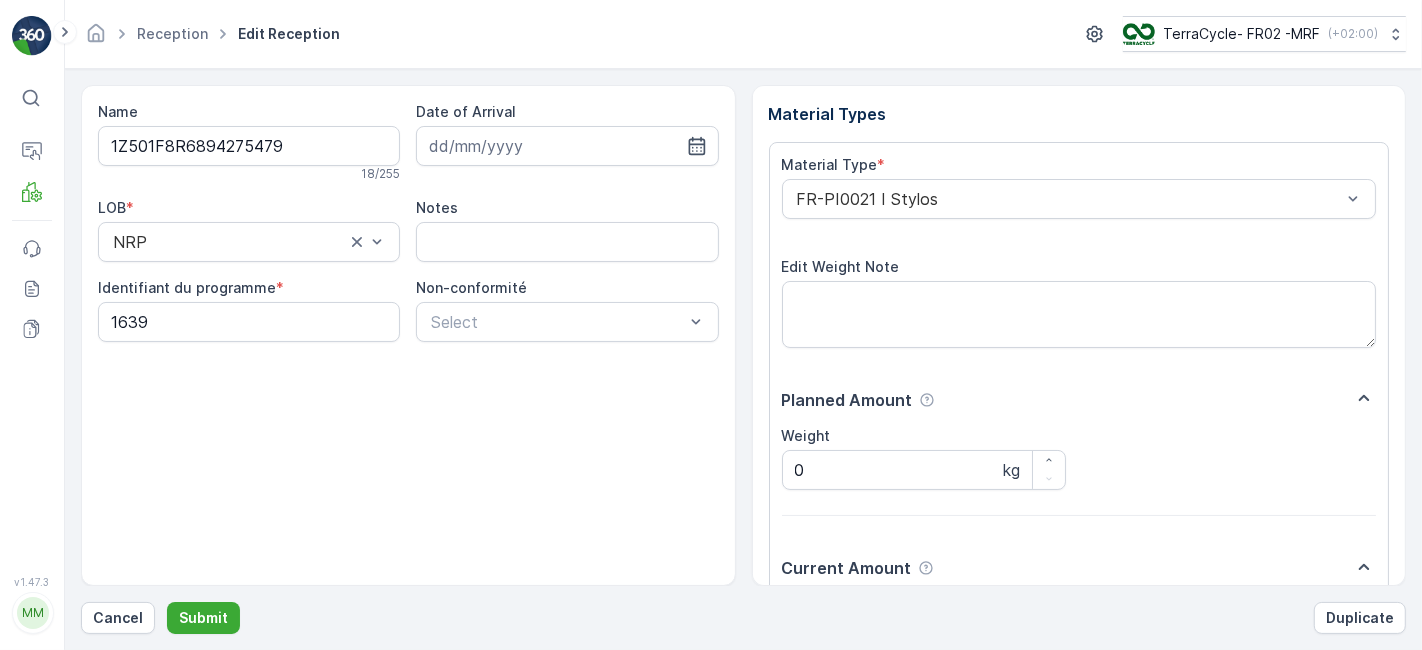 scroll, scrollTop: 246, scrollLeft: 0, axis: vertical 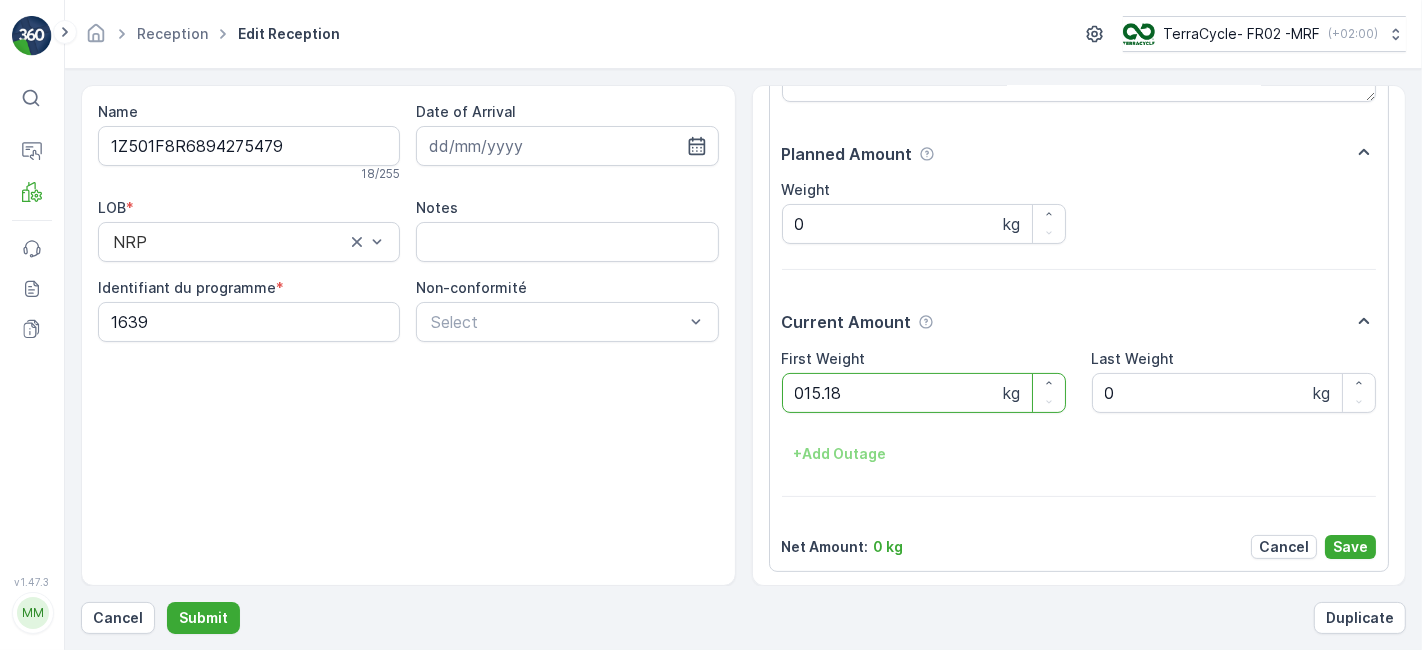 click on "Submit" at bounding box center [203, 618] 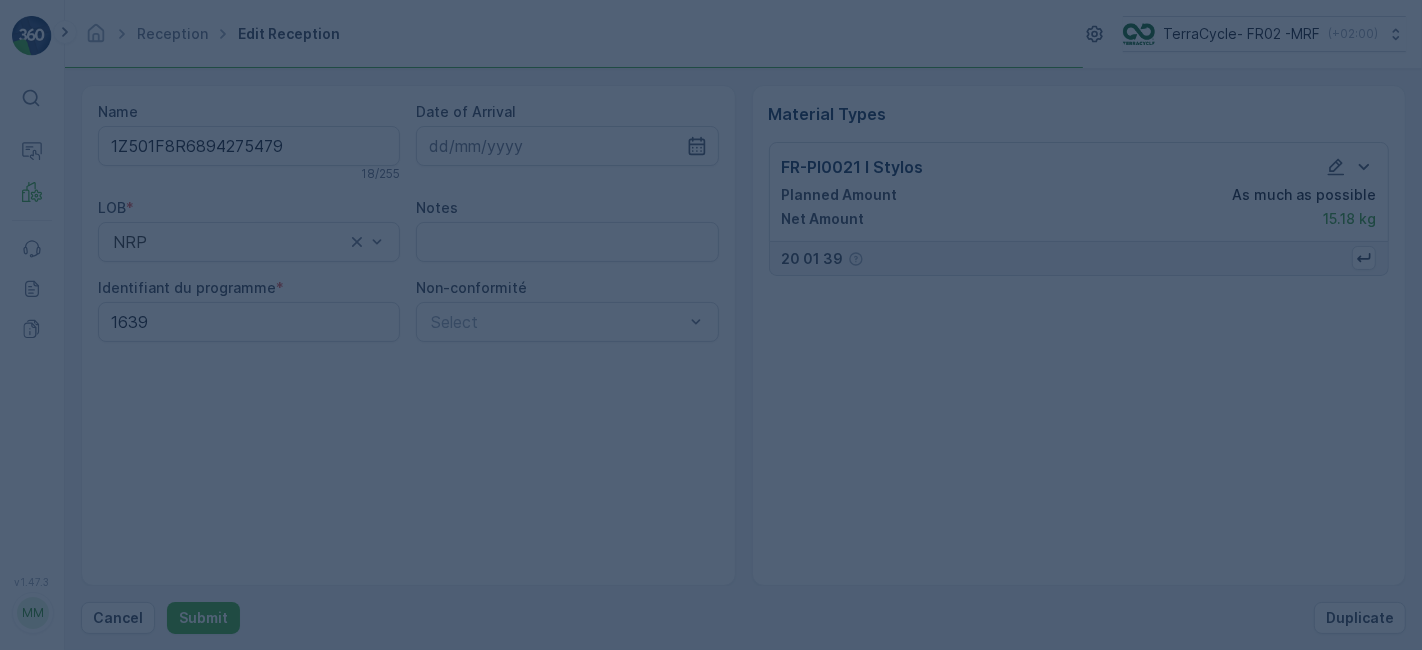 scroll, scrollTop: 0, scrollLeft: 0, axis: both 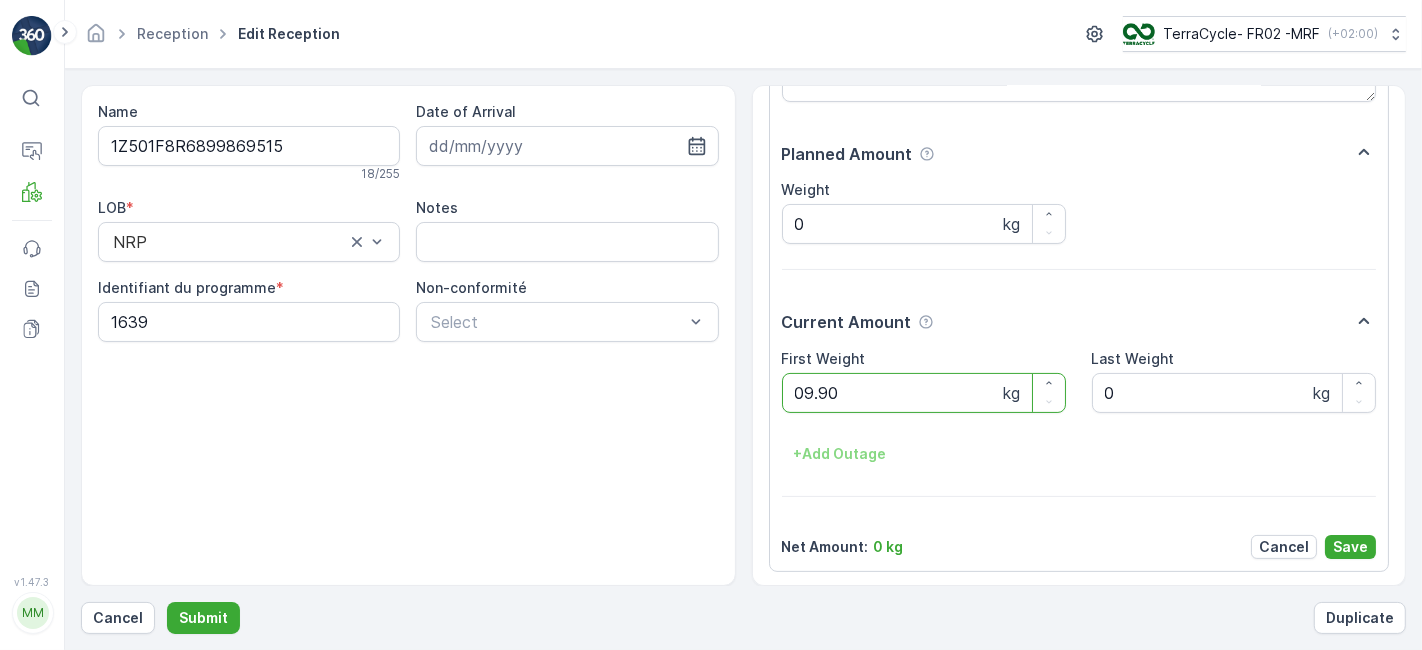 click on "Submit" at bounding box center (203, 618) 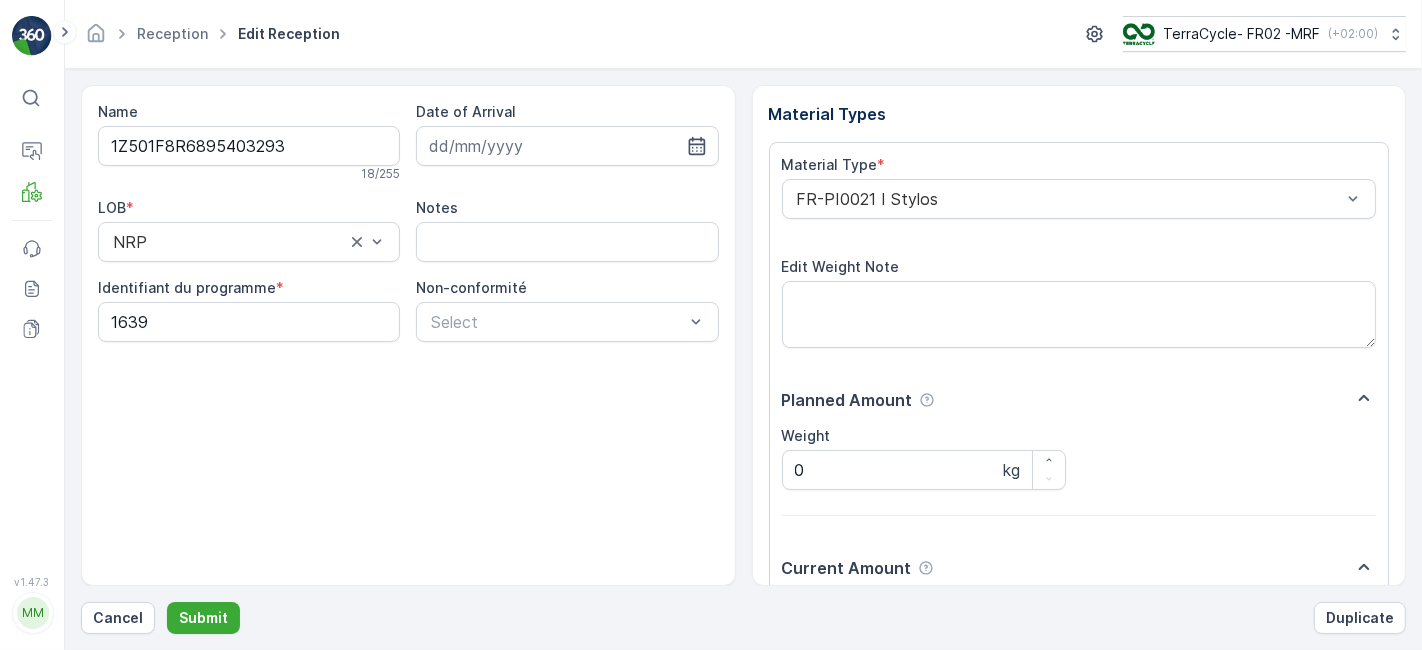scroll, scrollTop: 246, scrollLeft: 0, axis: vertical 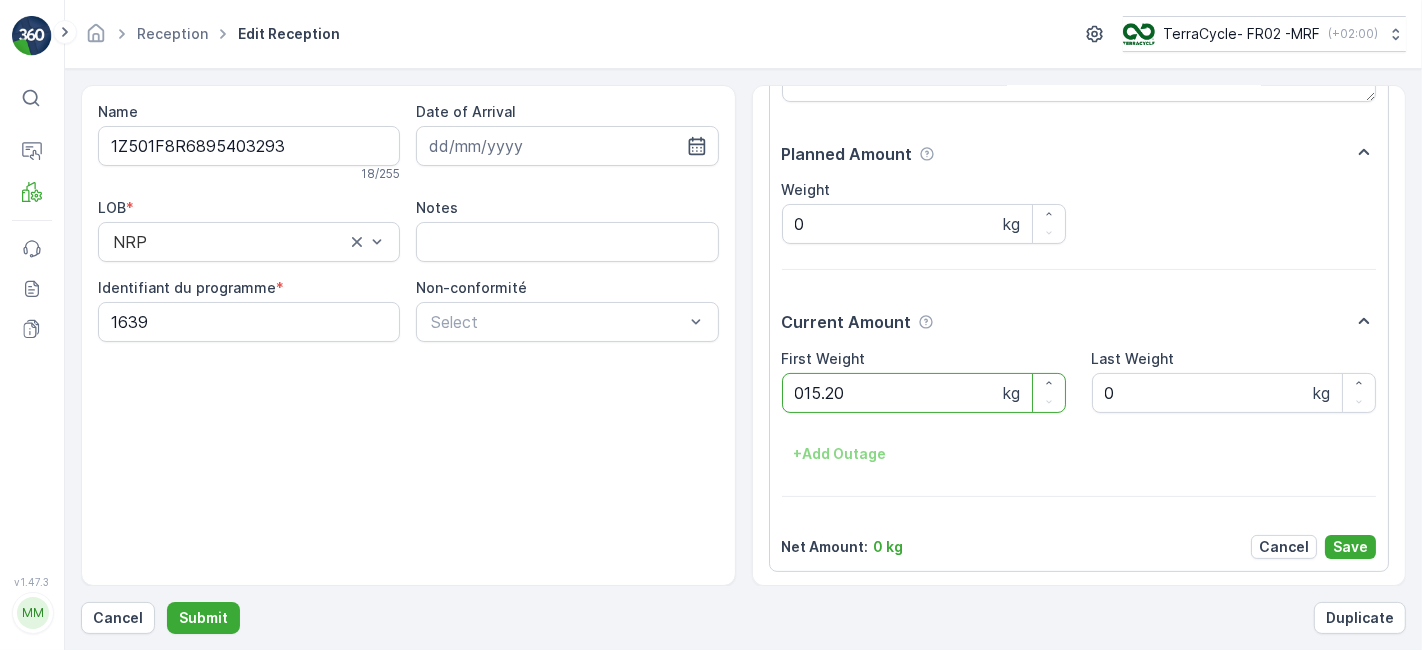 click on "Submit" at bounding box center (203, 618) 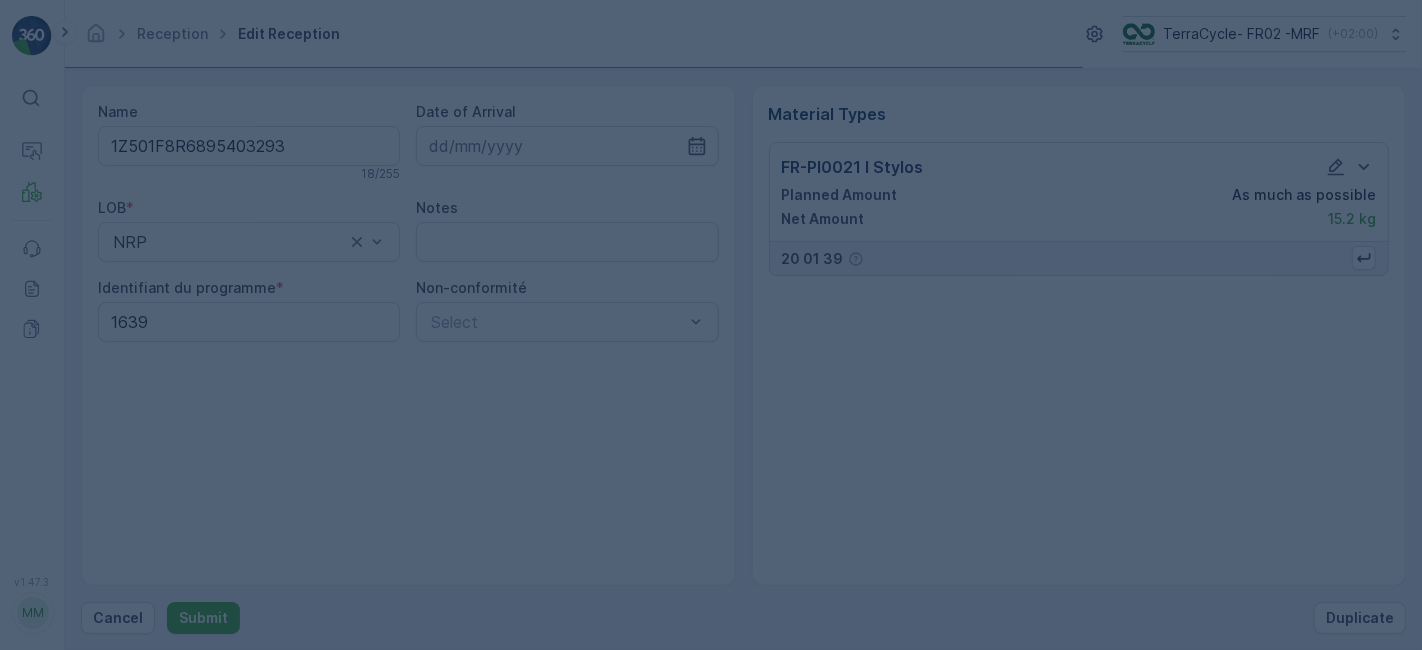 scroll, scrollTop: 0, scrollLeft: 0, axis: both 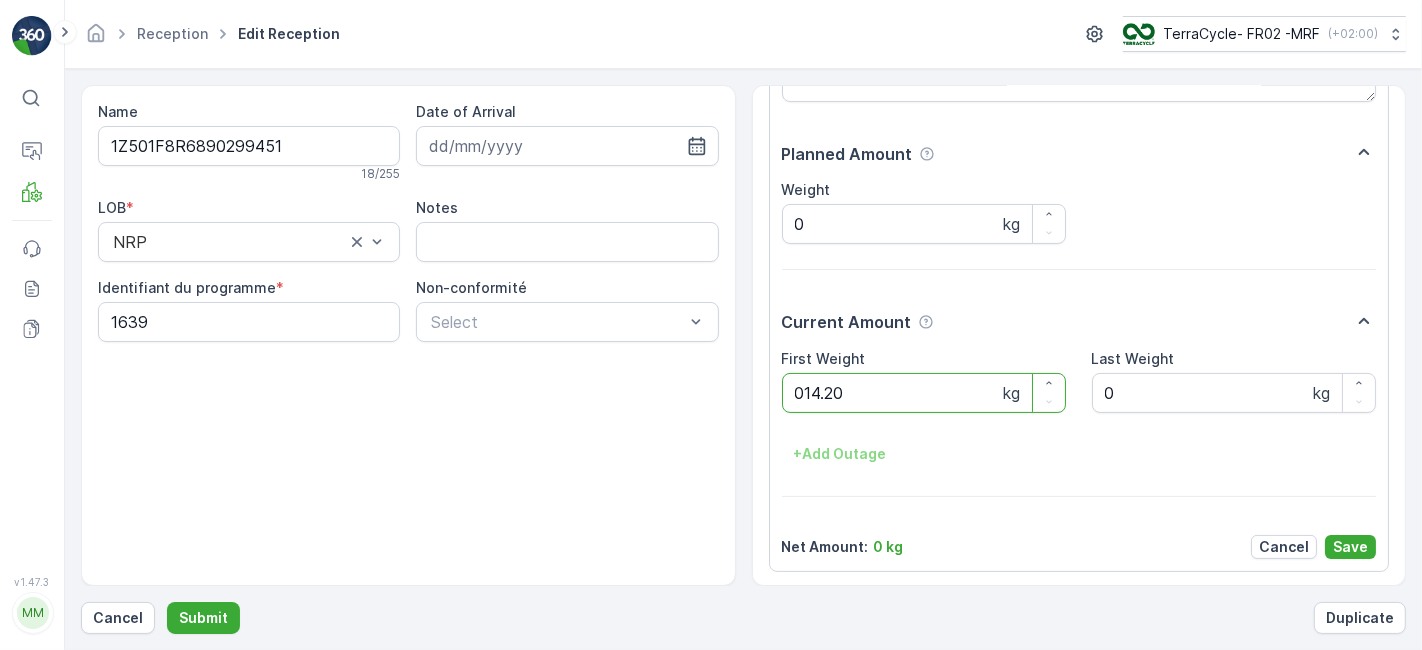click on "Submit" at bounding box center [203, 618] 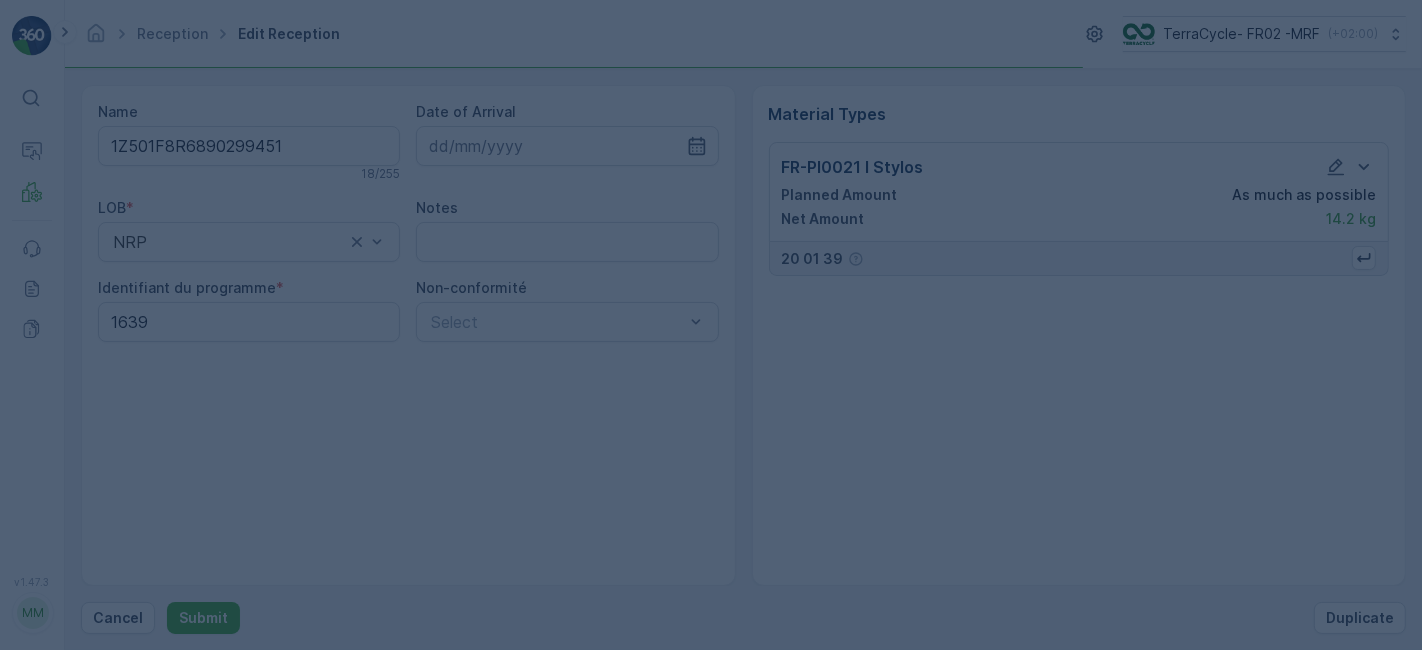 scroll, scrollTop: 0, scrollLeft: 0, axis: both 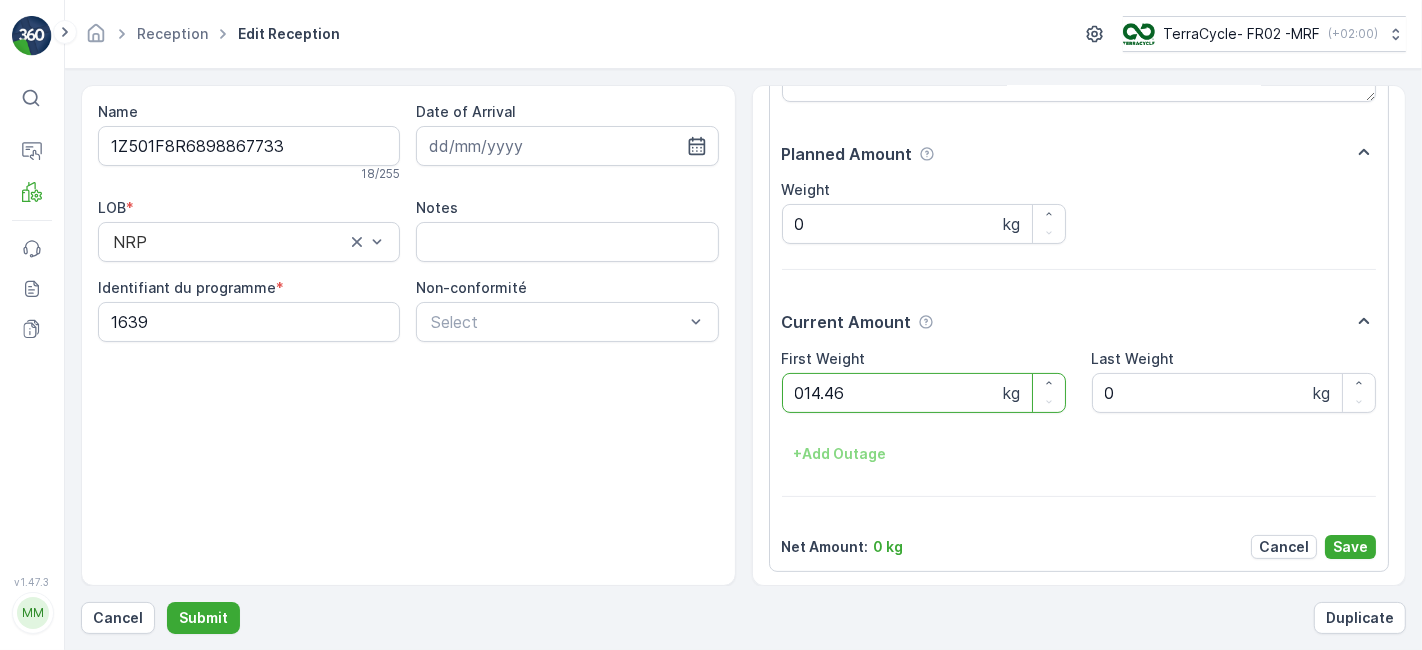 click on "Submit" at bounding box center (203, 618) 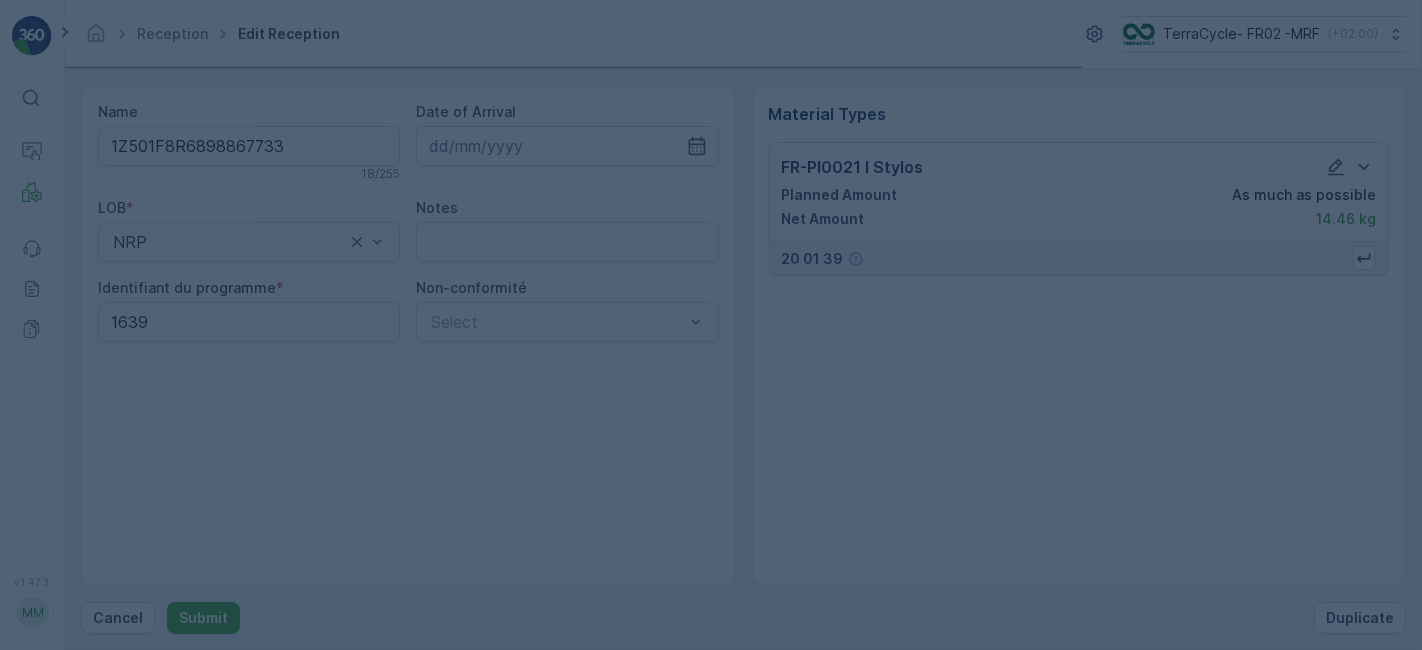 scroll, scrollTop: 0, scrollLeft: 0, axis: both 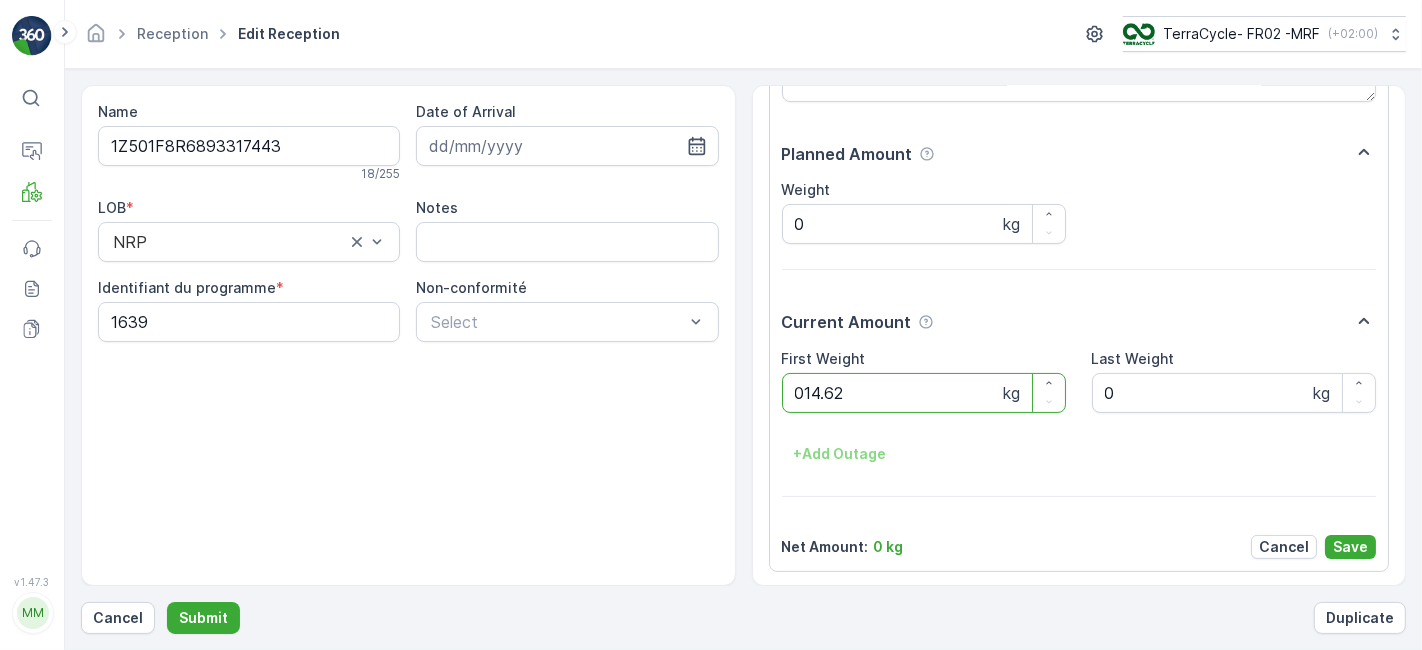 click on "Submit" at bounding box center [203, 618] 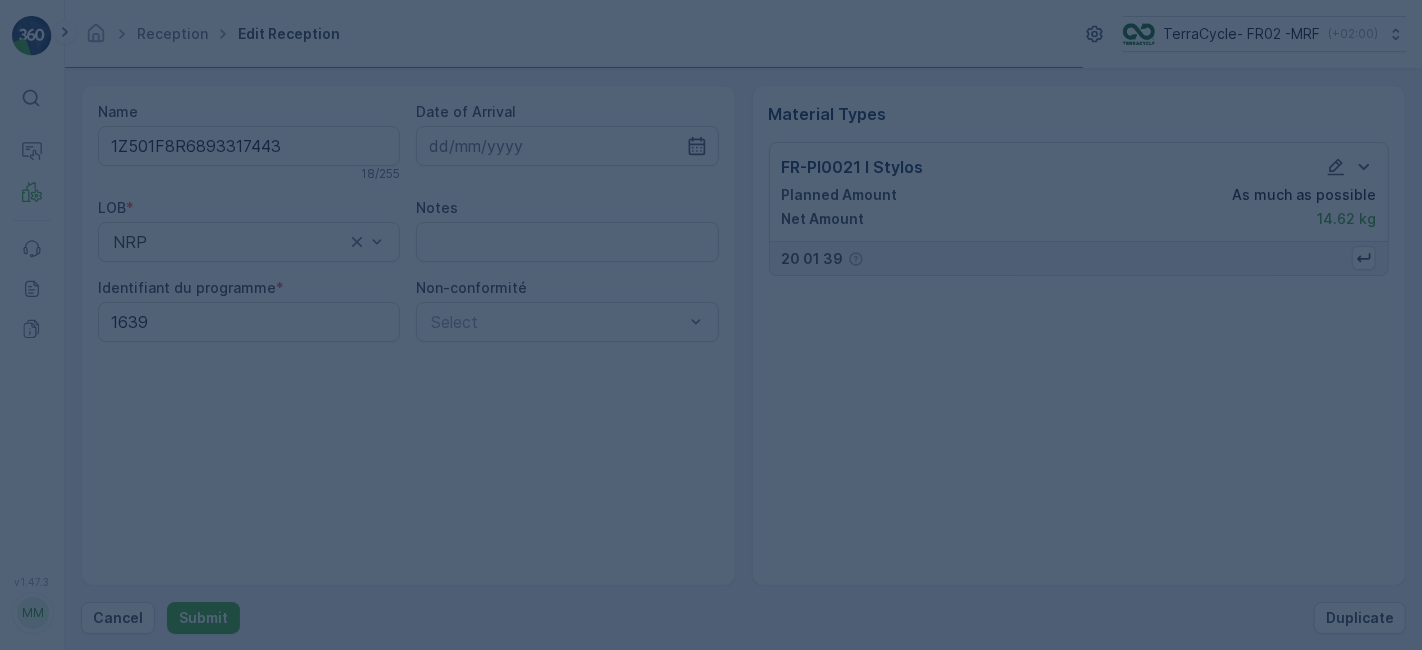scroll, scrollTop: 0, scrollLeft: 0, axis: both 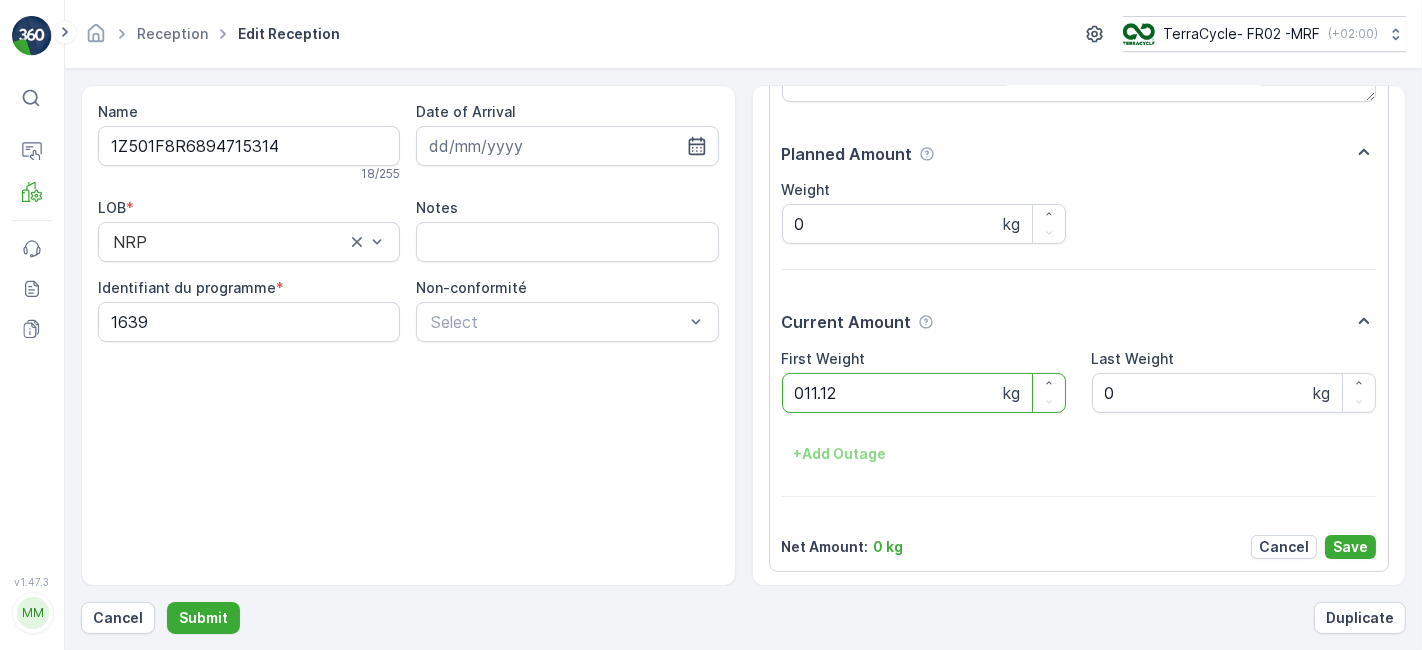 click on "Submit" at bounding box center [203, 618] 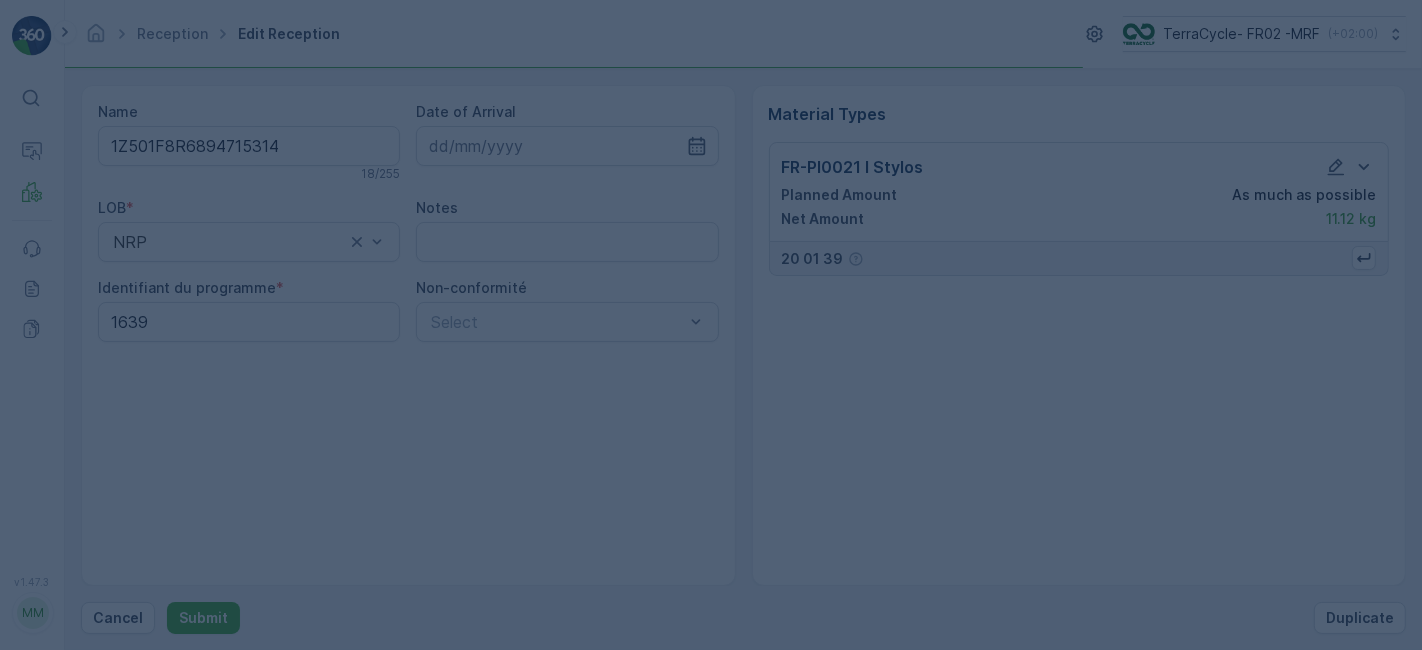 scroll, scrollTop: 0, scrollLeft: 0, axis: both 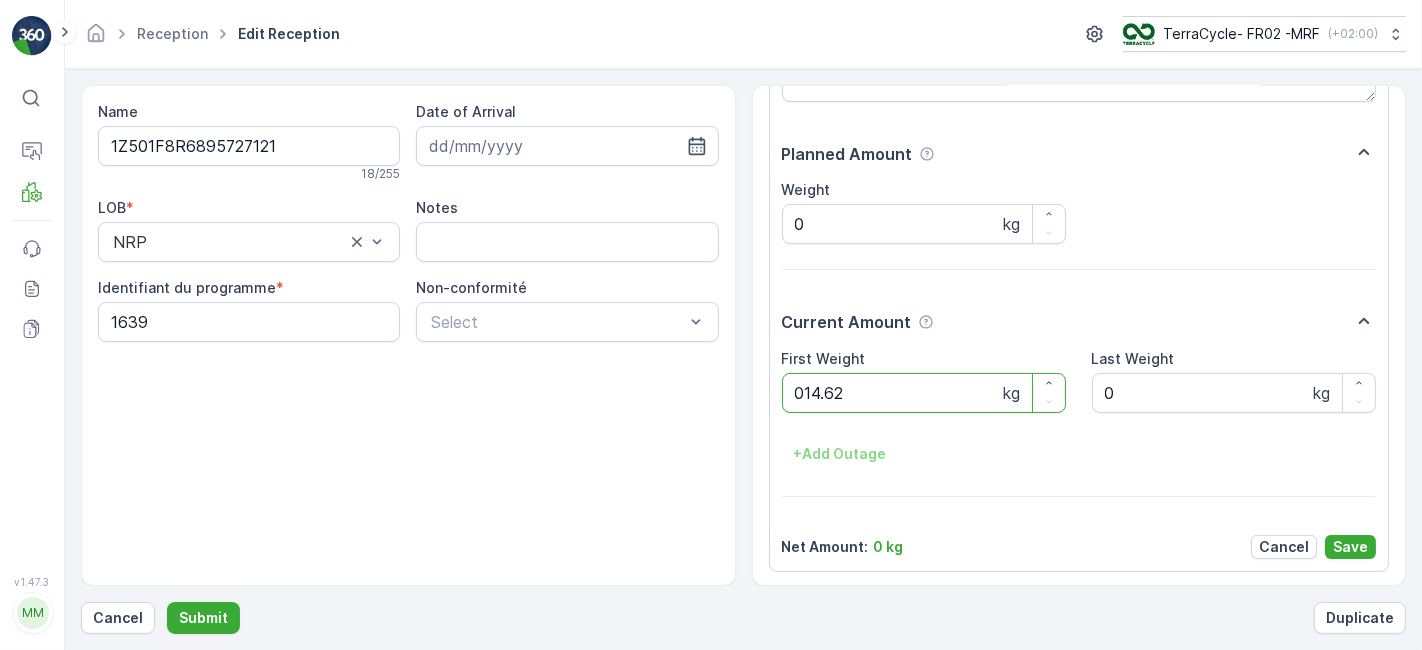 click on "Submit" at bounding box center [203, 618] 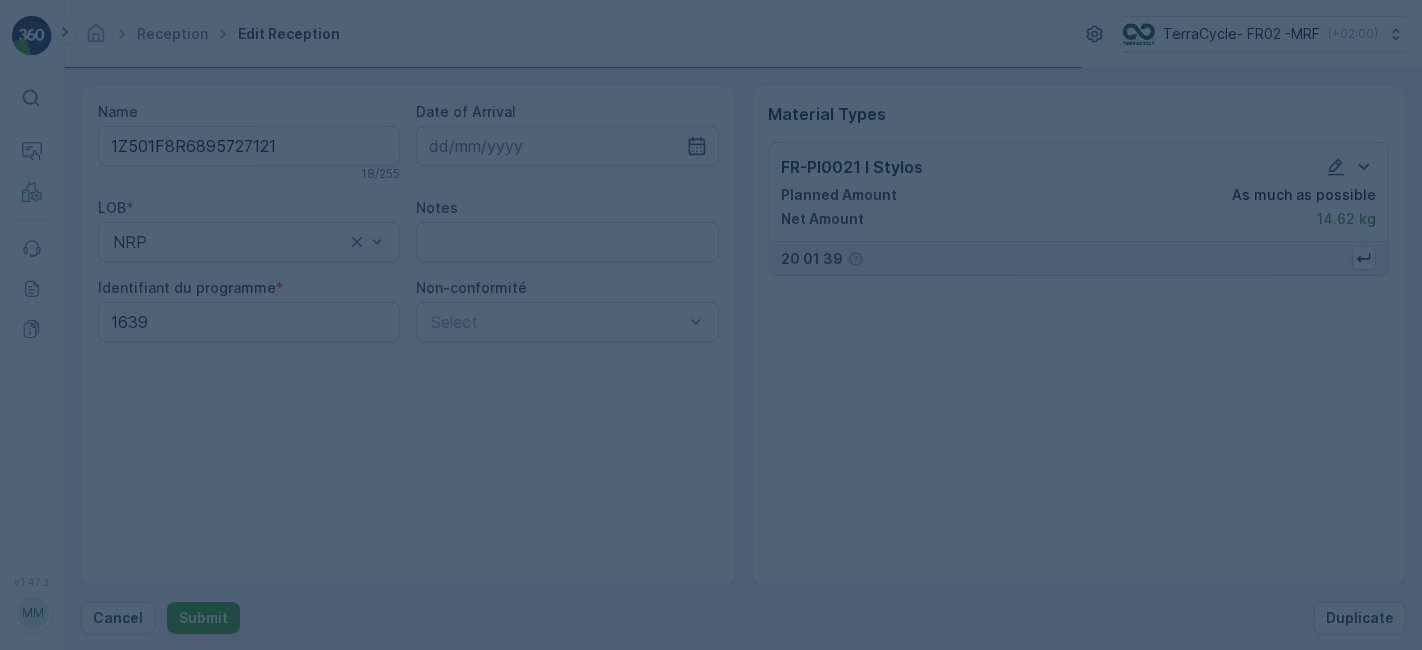 scroll, scrollTop: 0, scrollLeft: 0, axis: both 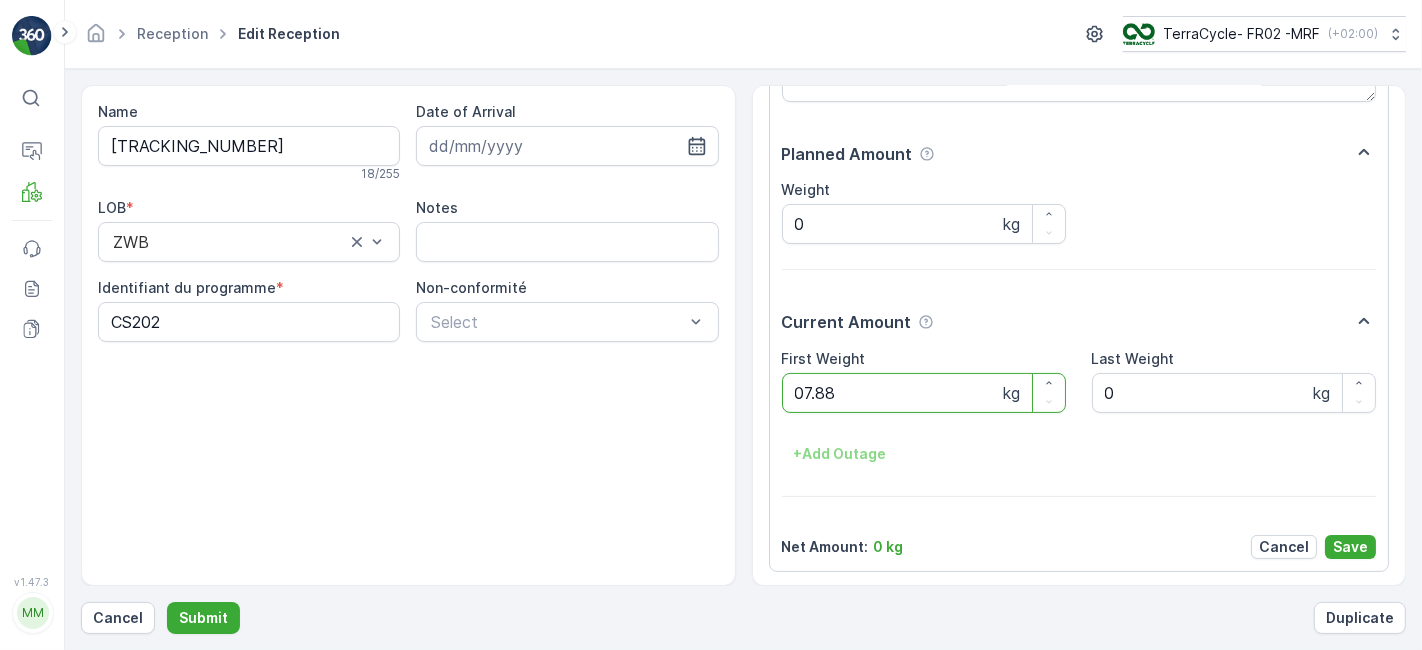 click on "Submit" at bounding box center (203, 618) 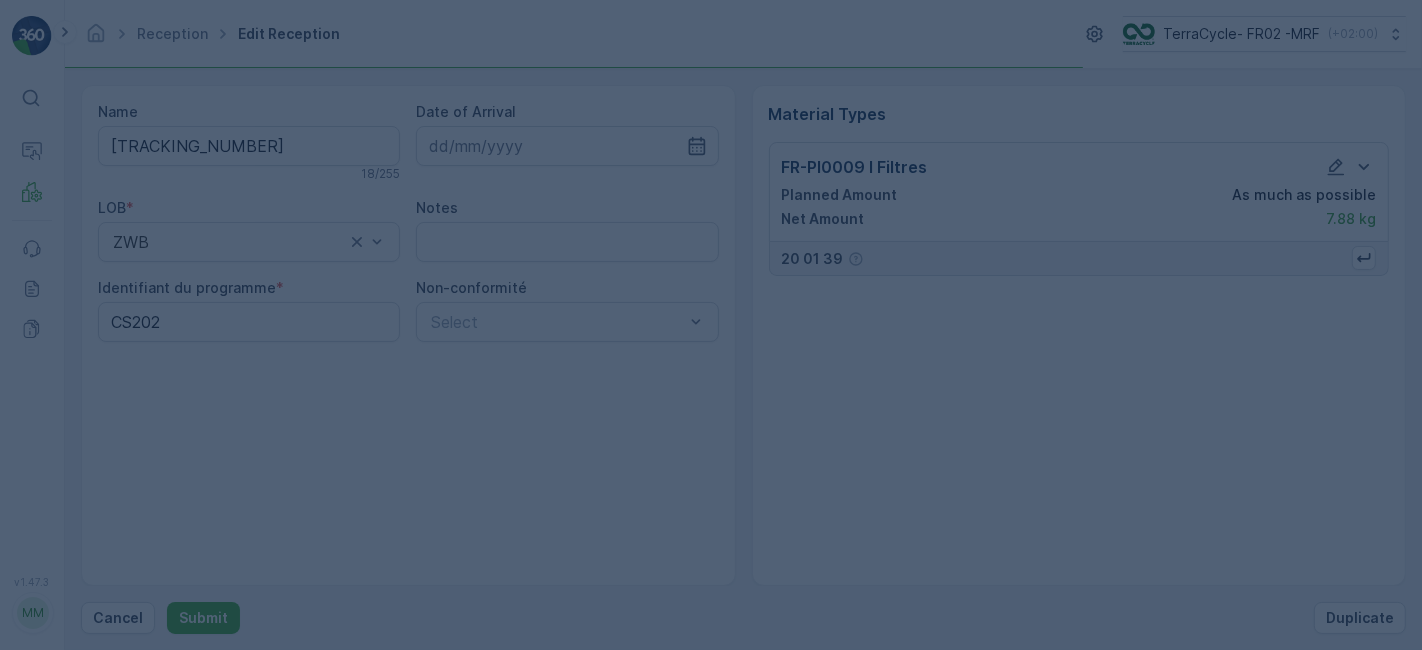 scroll, scrollTop: 0, scrollLeft: 0, axis: both 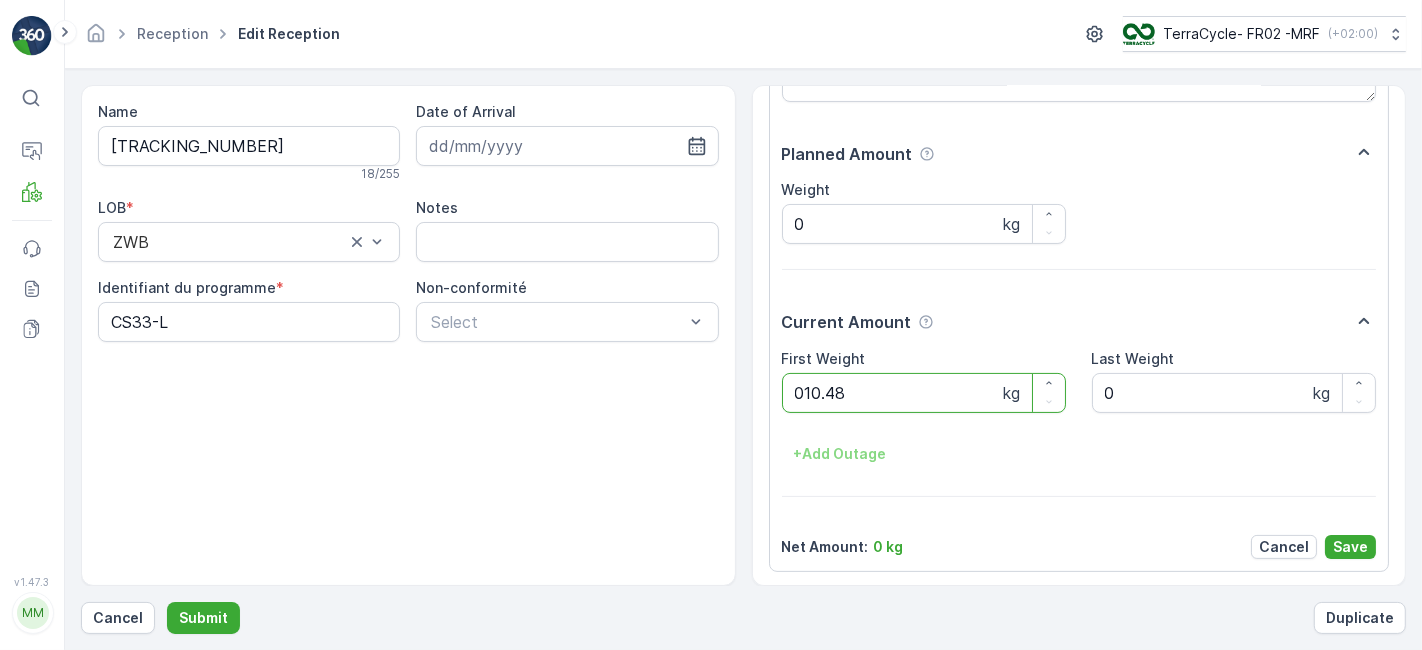 click on "Submit" at bounding box center (203, 618) 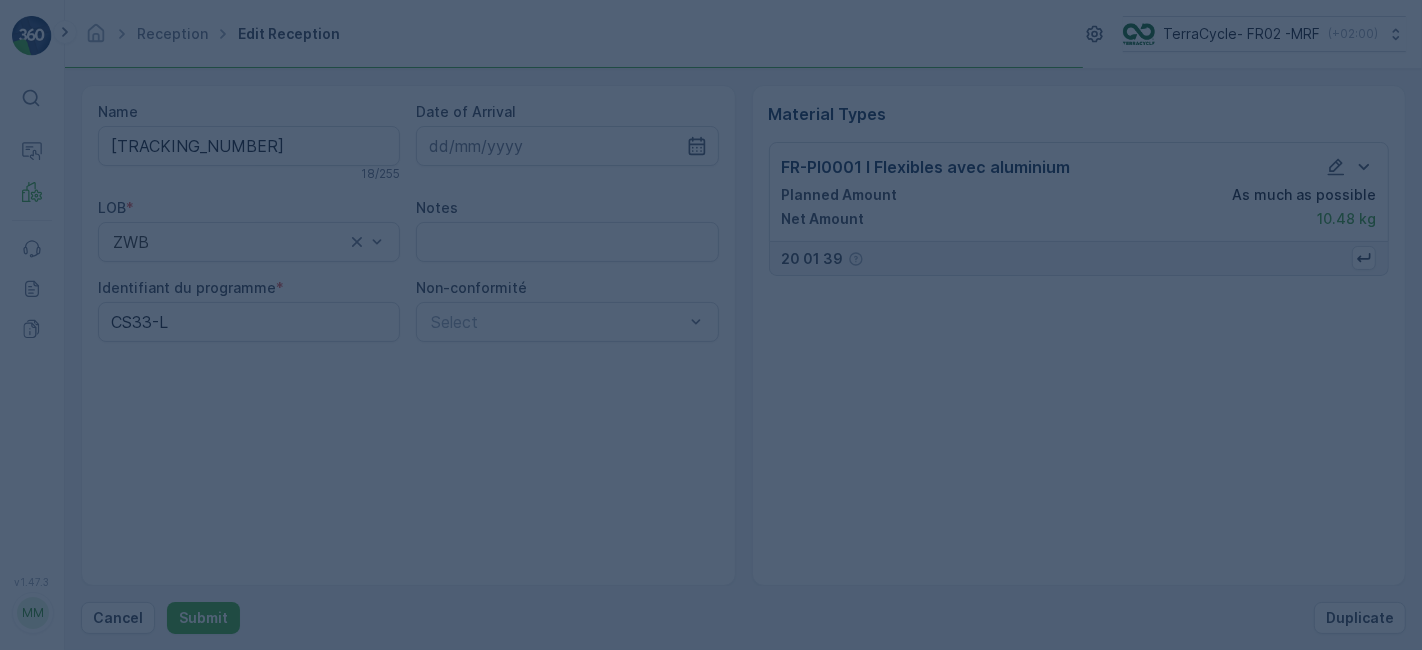 scroll, scrollTop: 0, scrollLeft: 0, axis: both 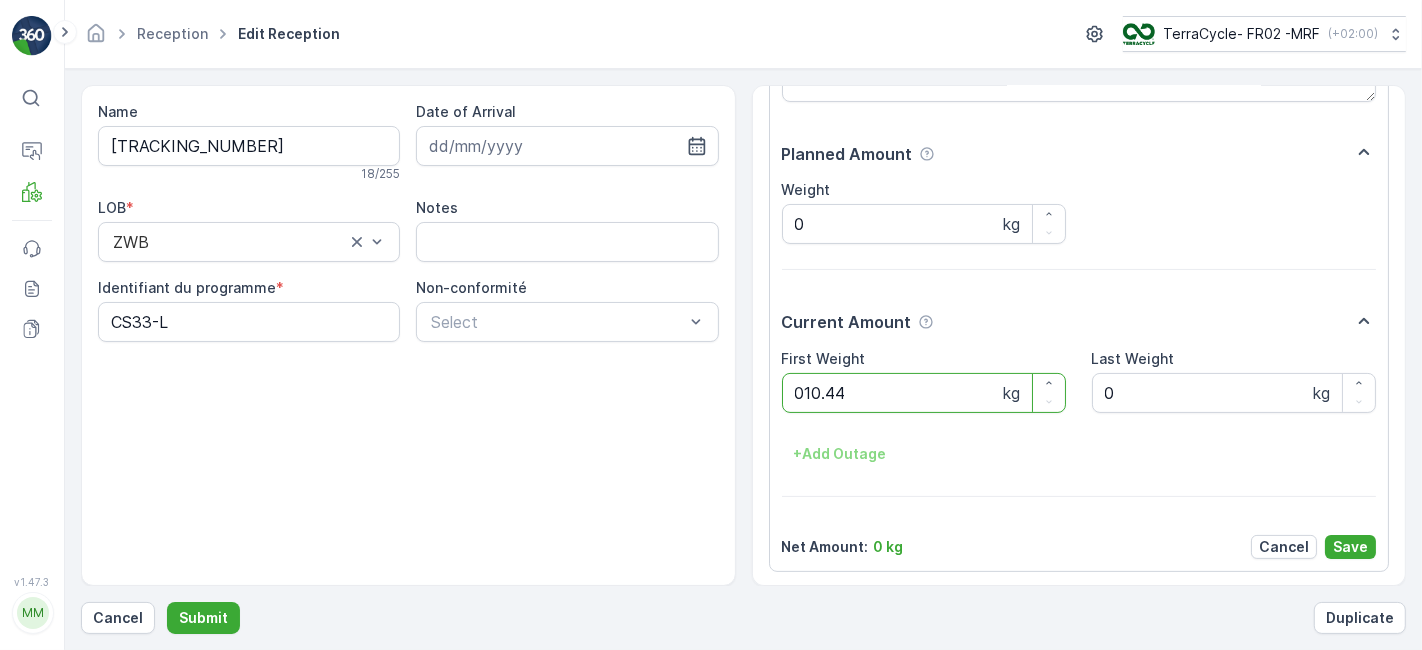 click on "Submit" at bounding box center (203, 618) 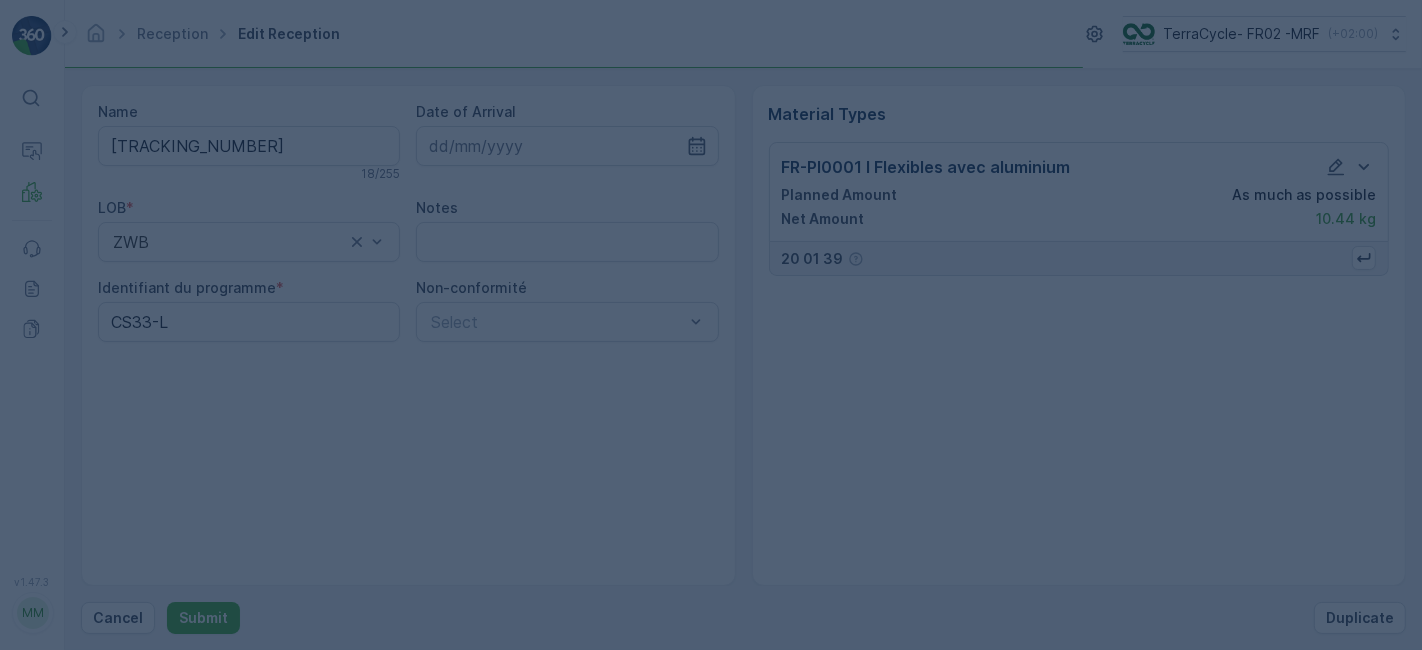 scroll, scrollTop: 0, scrollLeft: 0, axis: both 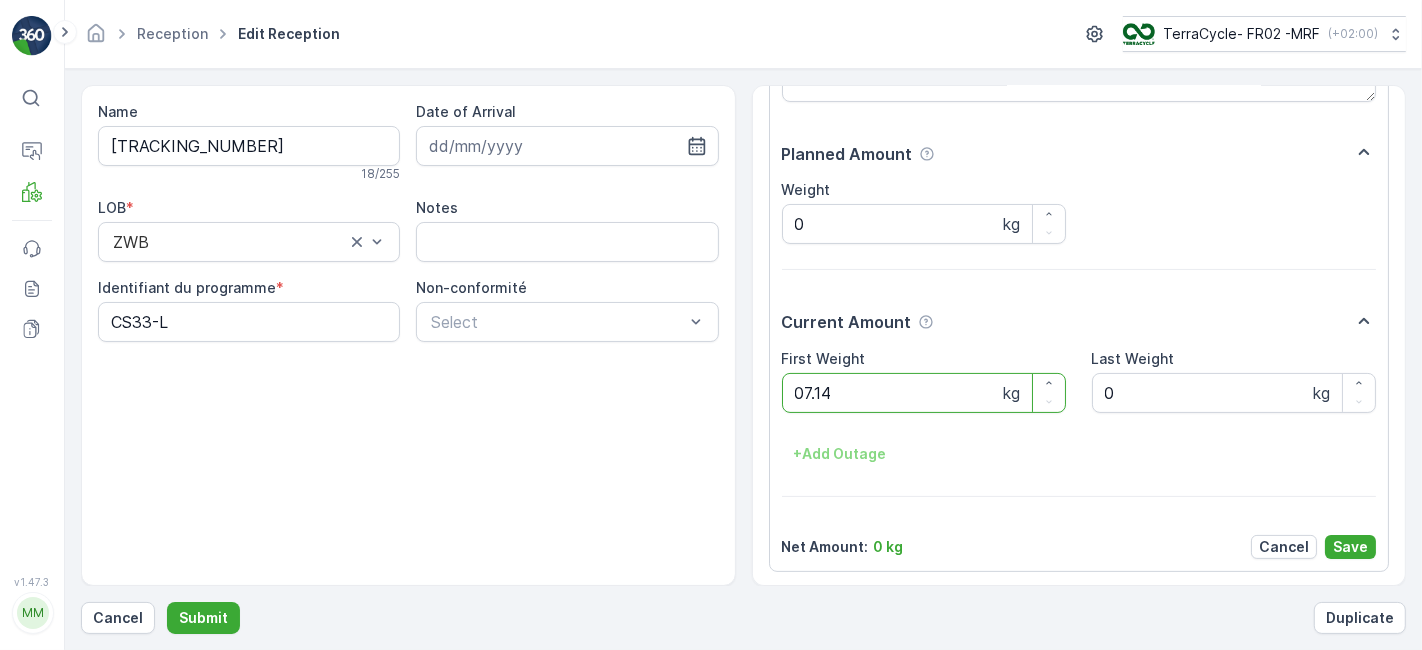 click on "Submit" at bounding box center (203, 618) 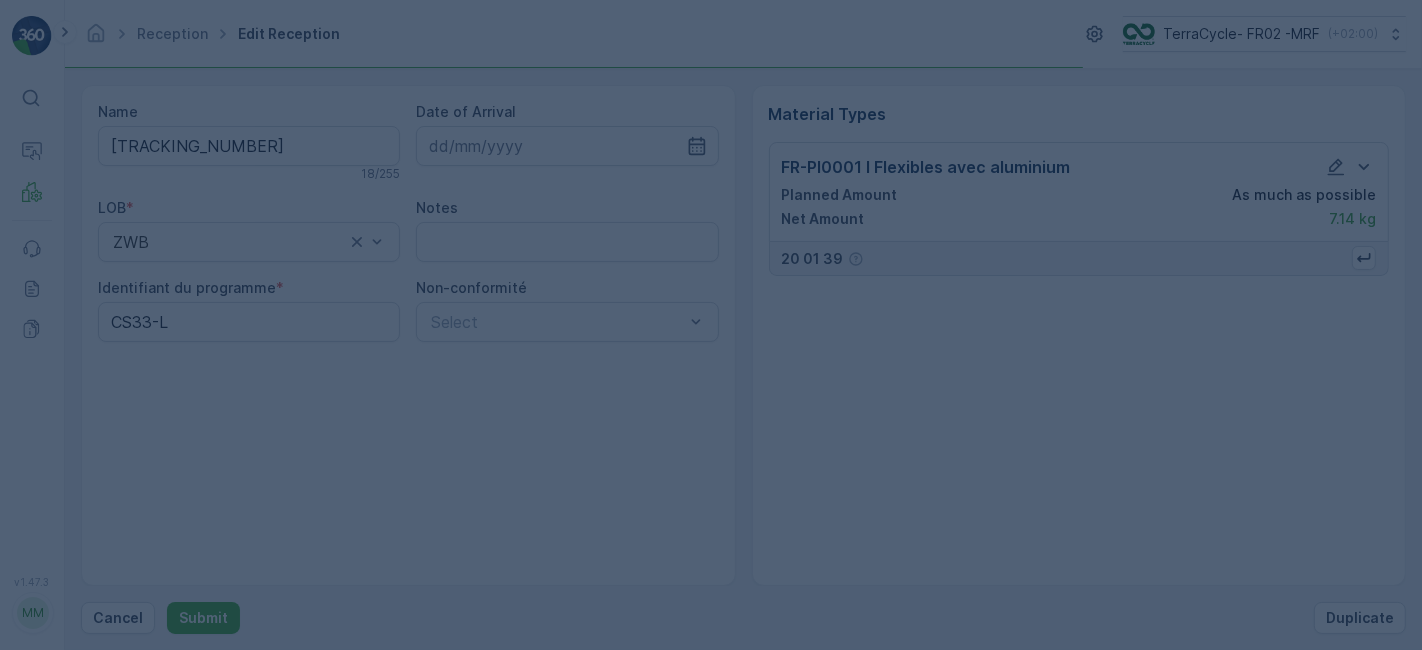 scroll, scrollTop: 0, scrollLeft: 0, axis: both 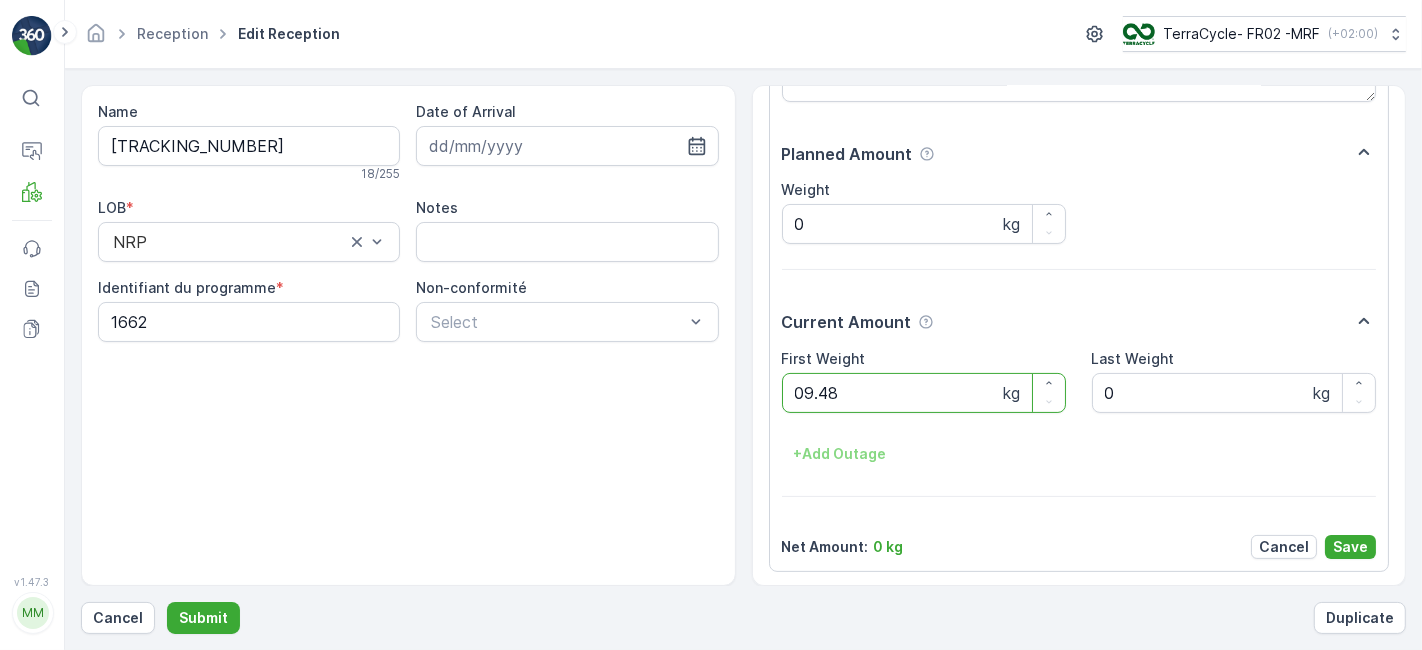 click on "Submit" at bounding box center [203, 618] 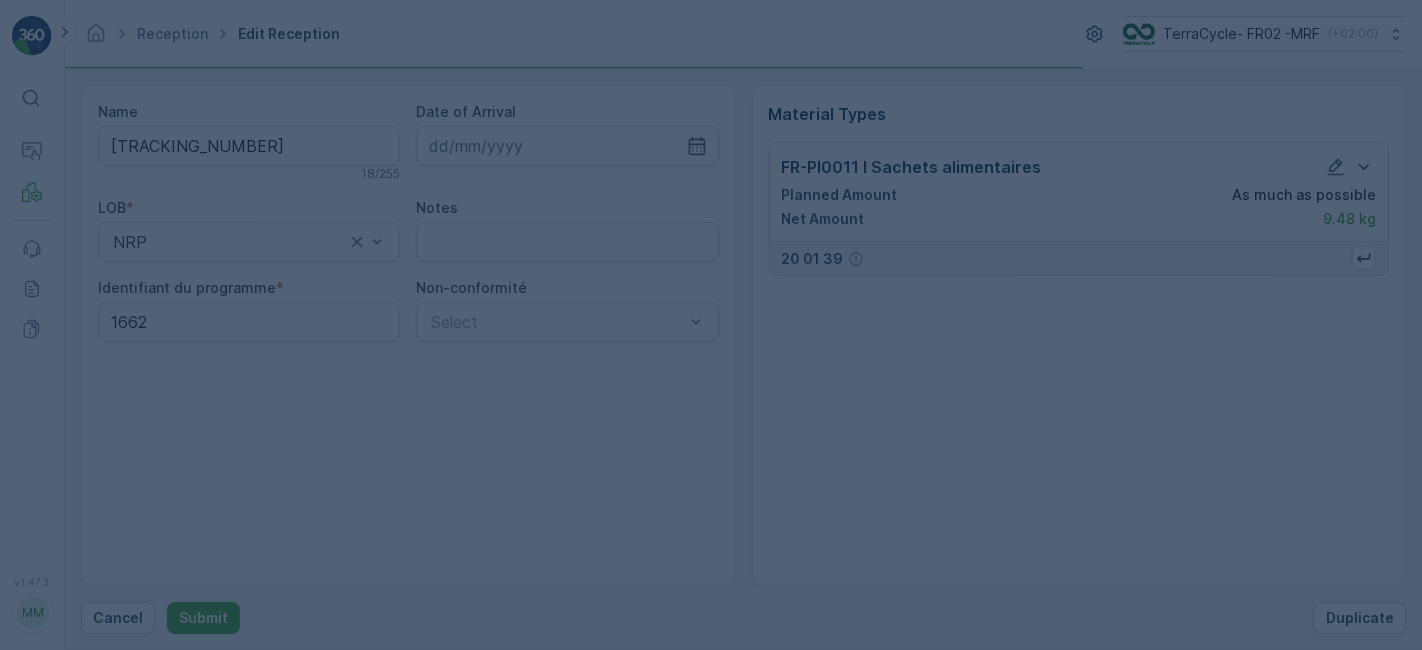 scroll, scrollTop: 0, scrollLeft: 0, axis: both 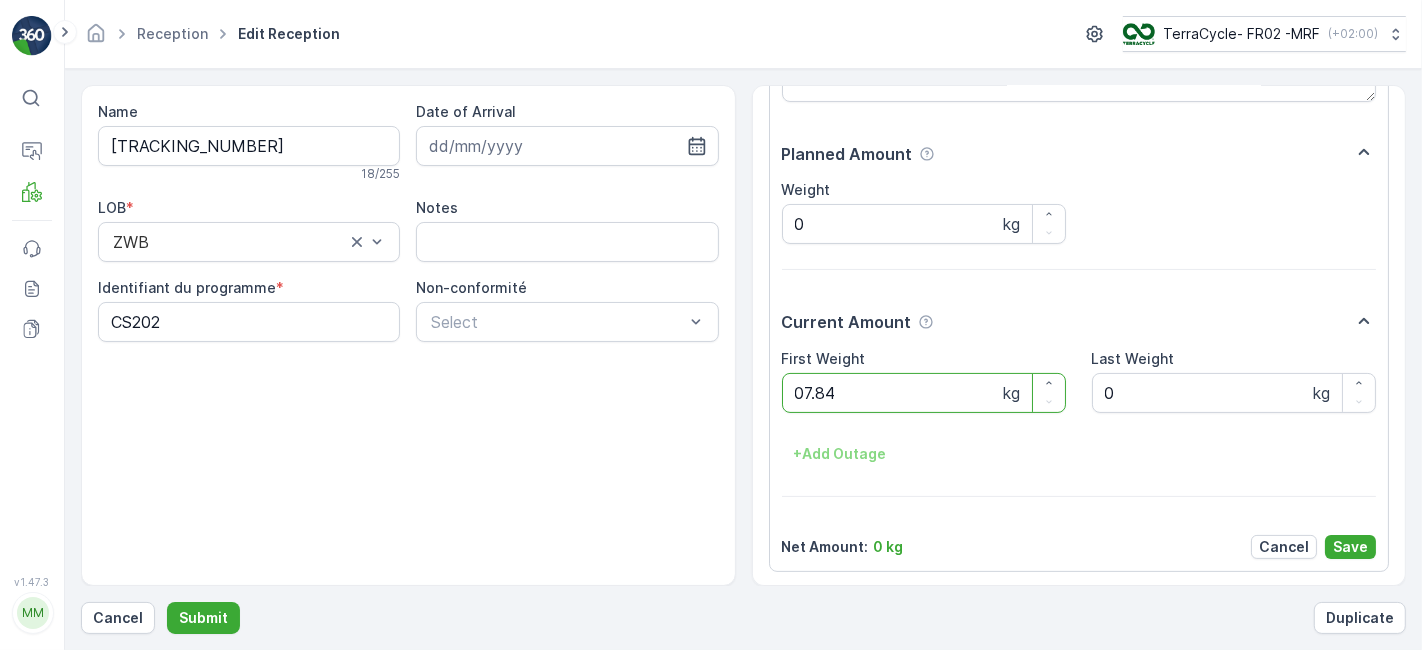 click on "Submit" at bounding box center [203, 618] 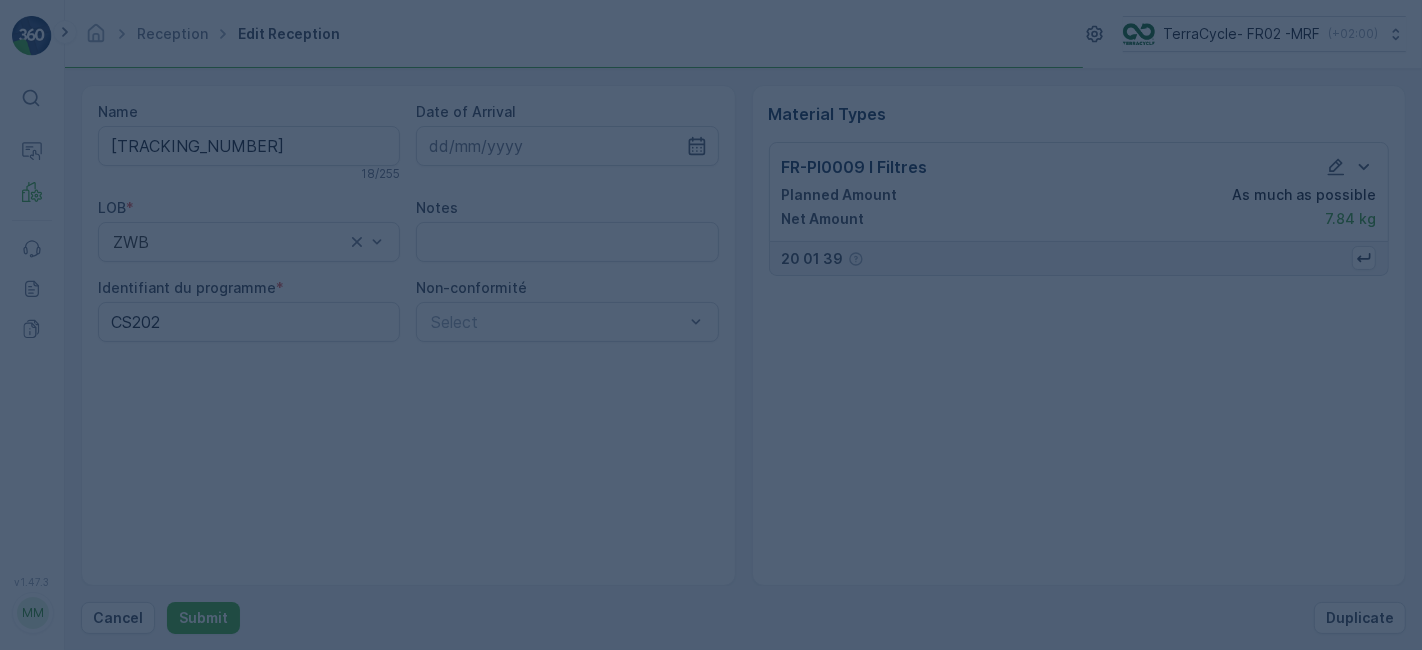 scroll, scrollTop: 0, scrollLeft: 0, axis: both 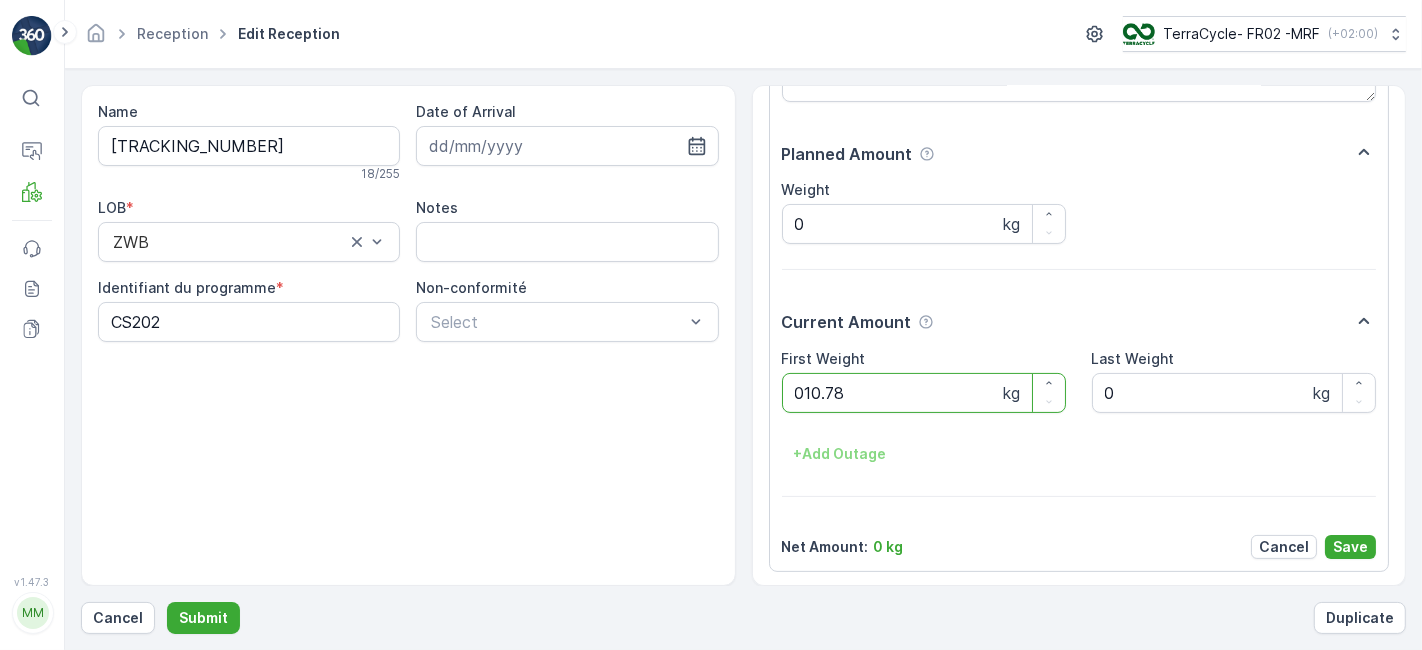 click on "Submit" at bounding box center [203, 618] 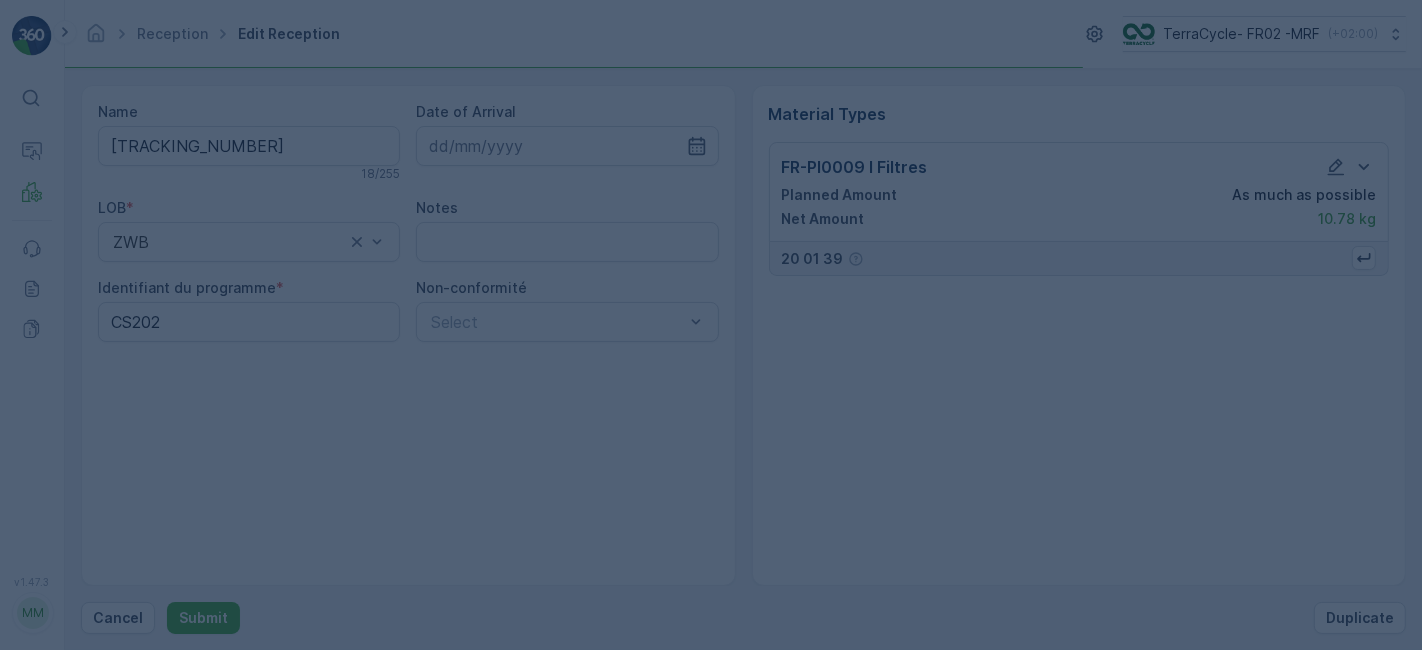 scroll, scrollTop: 0, scrollLeft: 0, axis: both 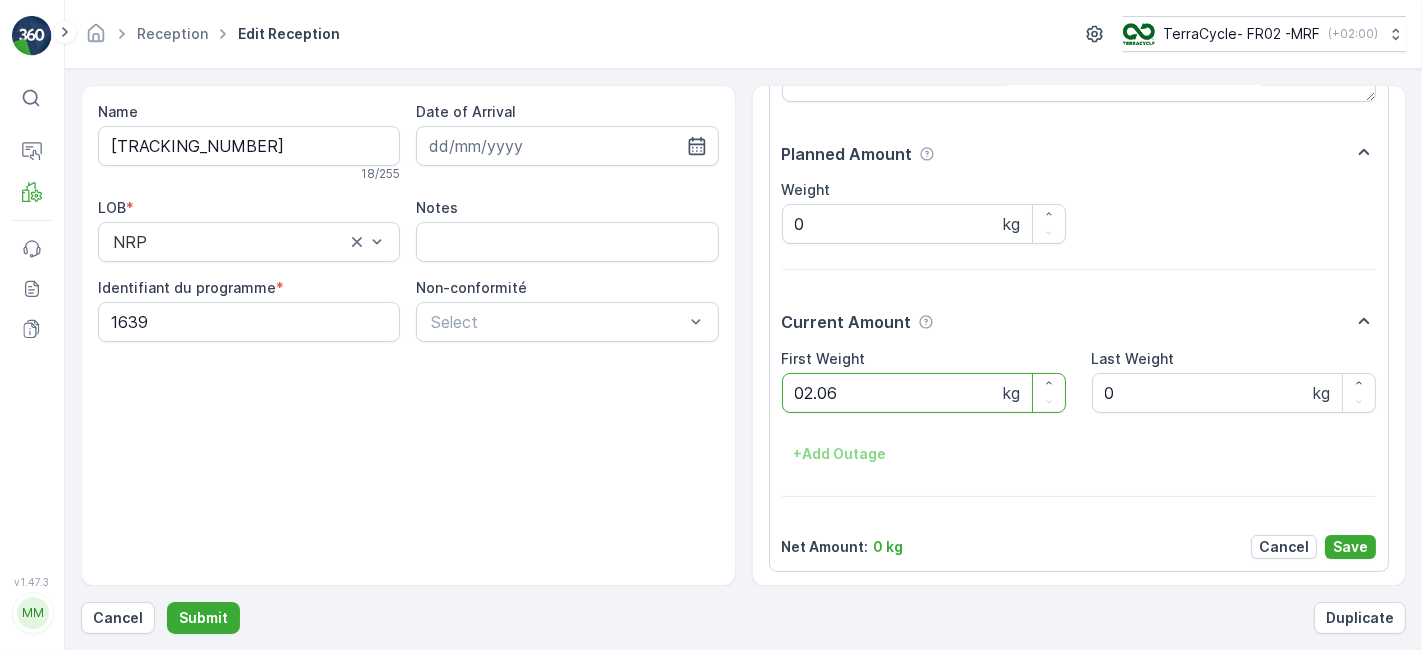 click on "Submit" at bounding box center (203, 618) 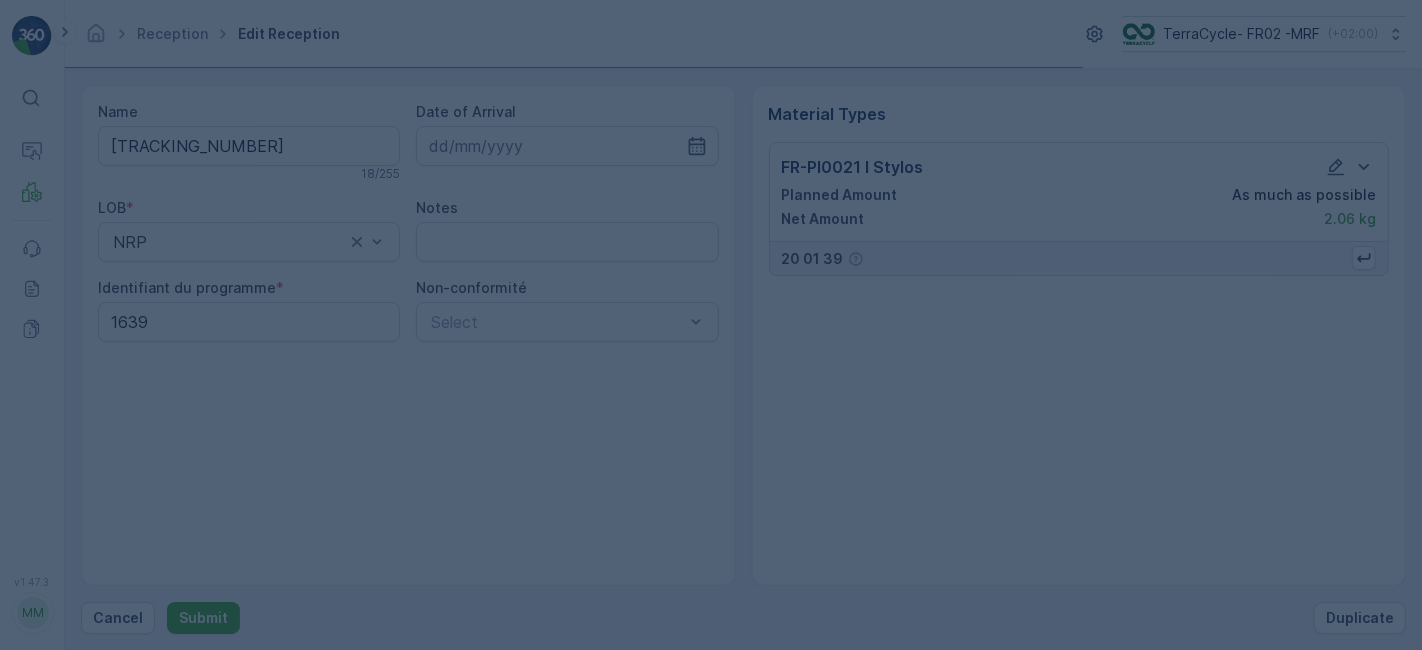 scroll, scrollTop: 0, scrollLeft: 0, axis: both 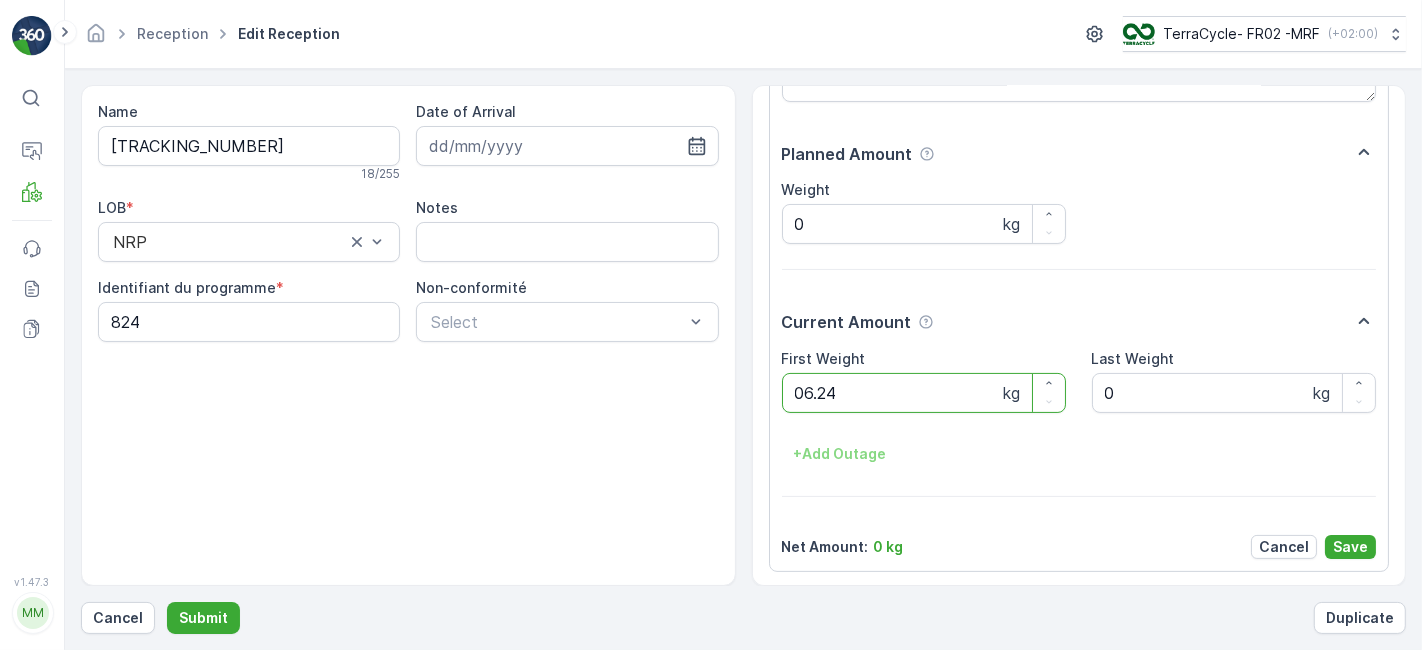 click on "Submit" at bounding box center [203, 618] 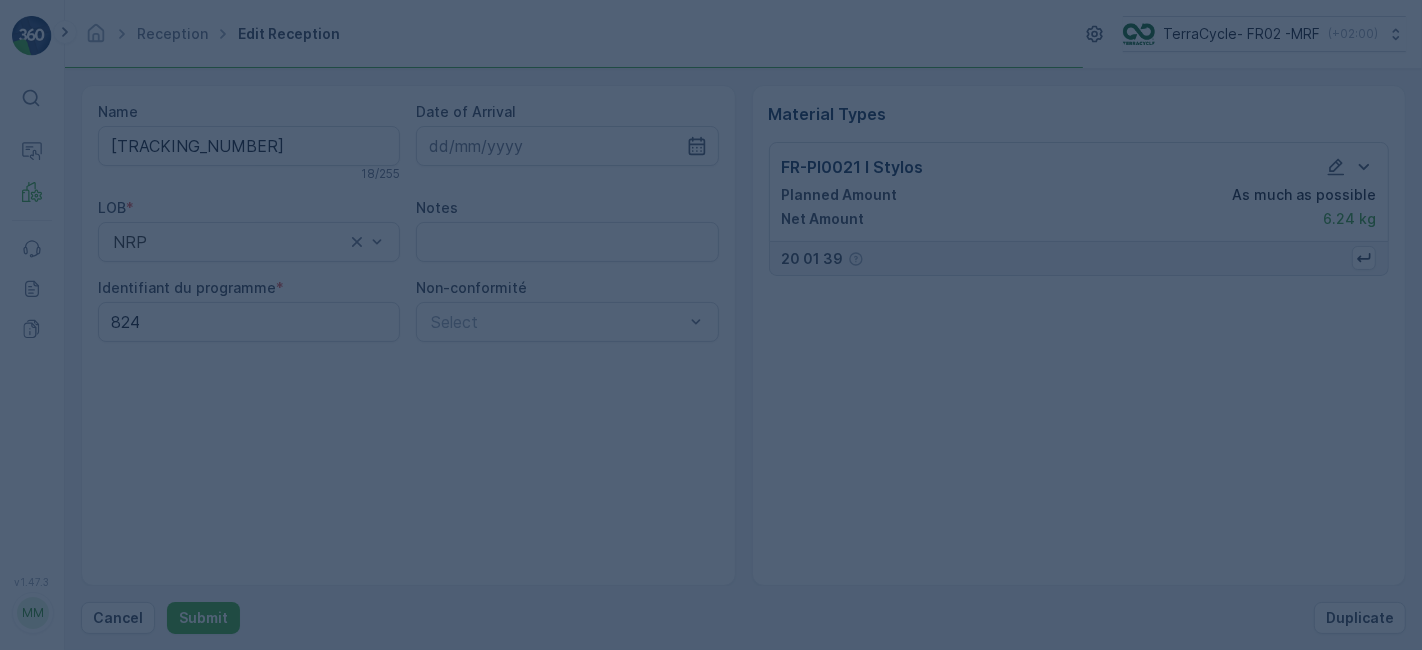 scroll, scrollTop: 0, scrollLeft: 0, axis: both 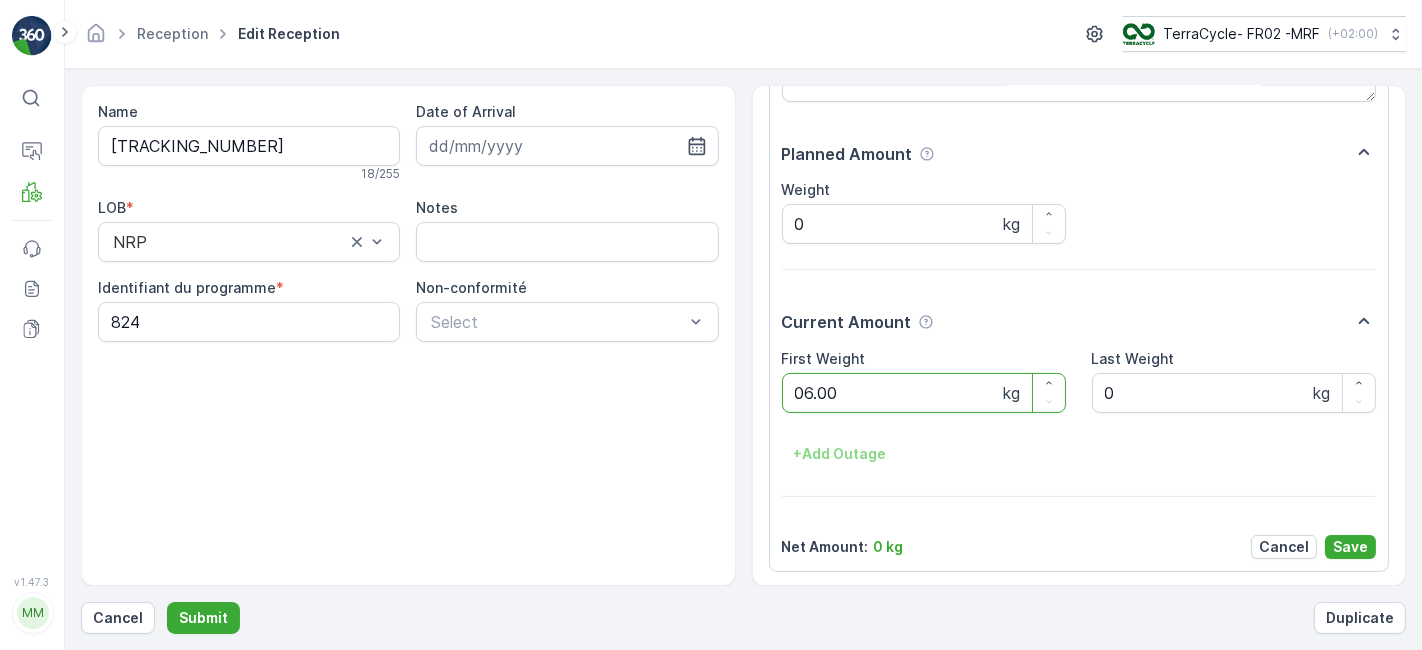 click on "Submit" at bounding box center [203, 618] 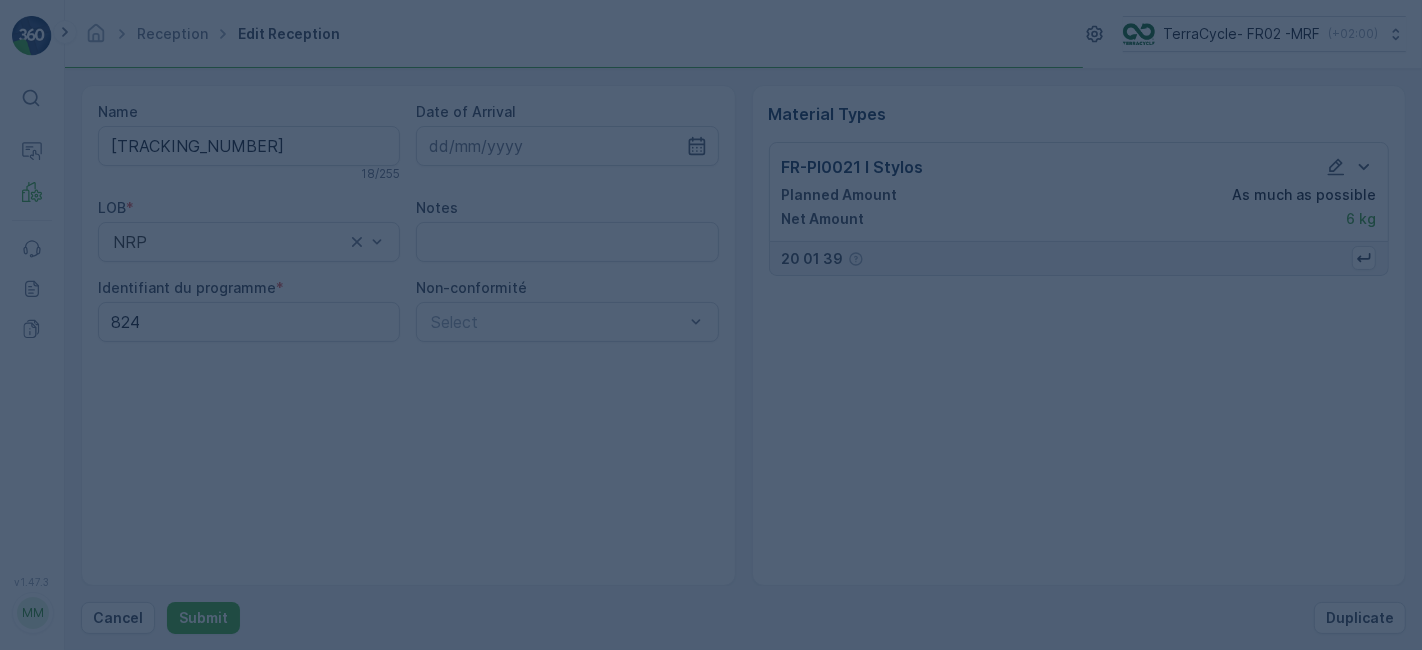 scroll, scrollTop: 0, scrollLeft: 0, axis: both 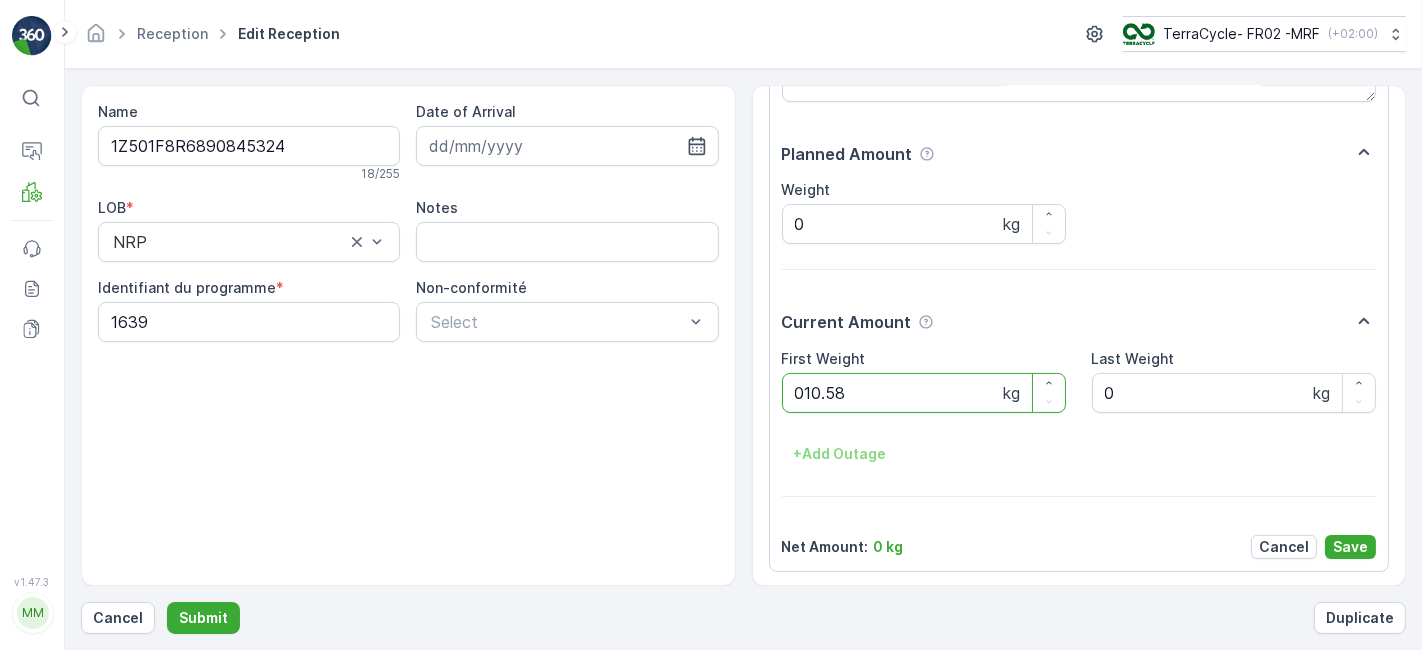 click on "Submit" at bounding box center (203, 618) 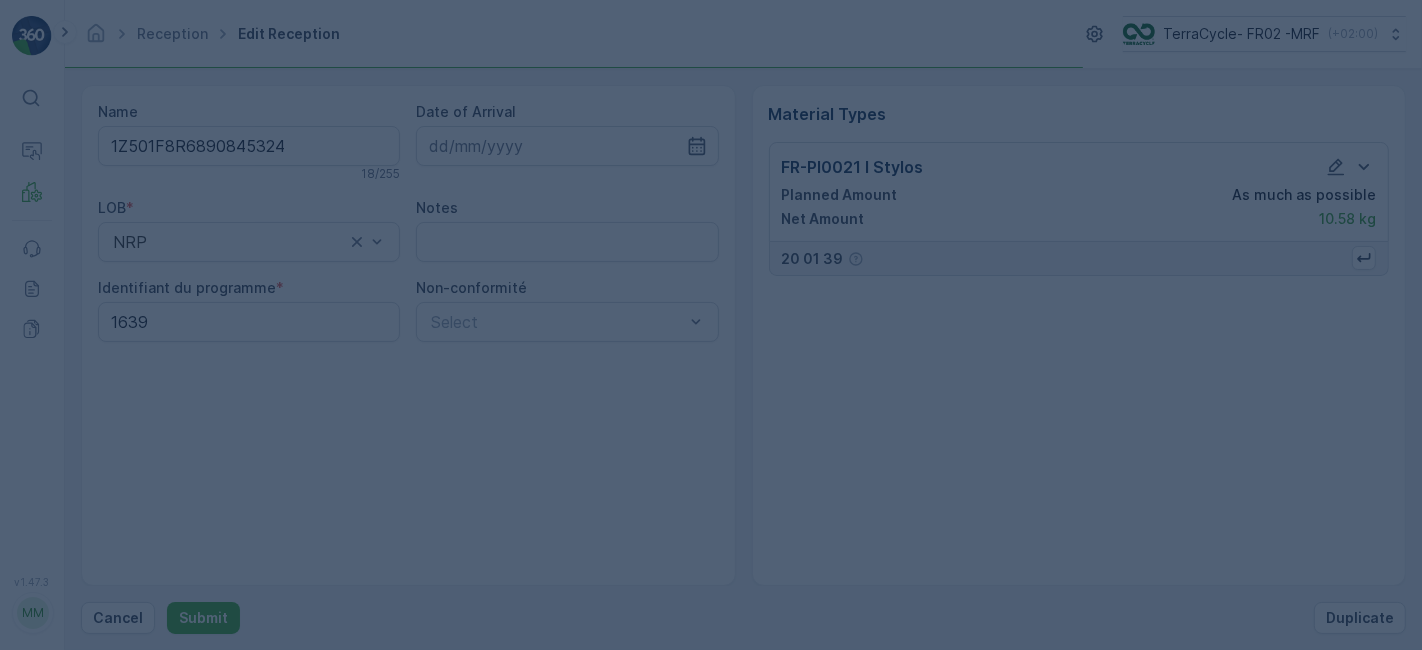 scroll, scrollTop: 0, scrollLeft: 0, axis: both 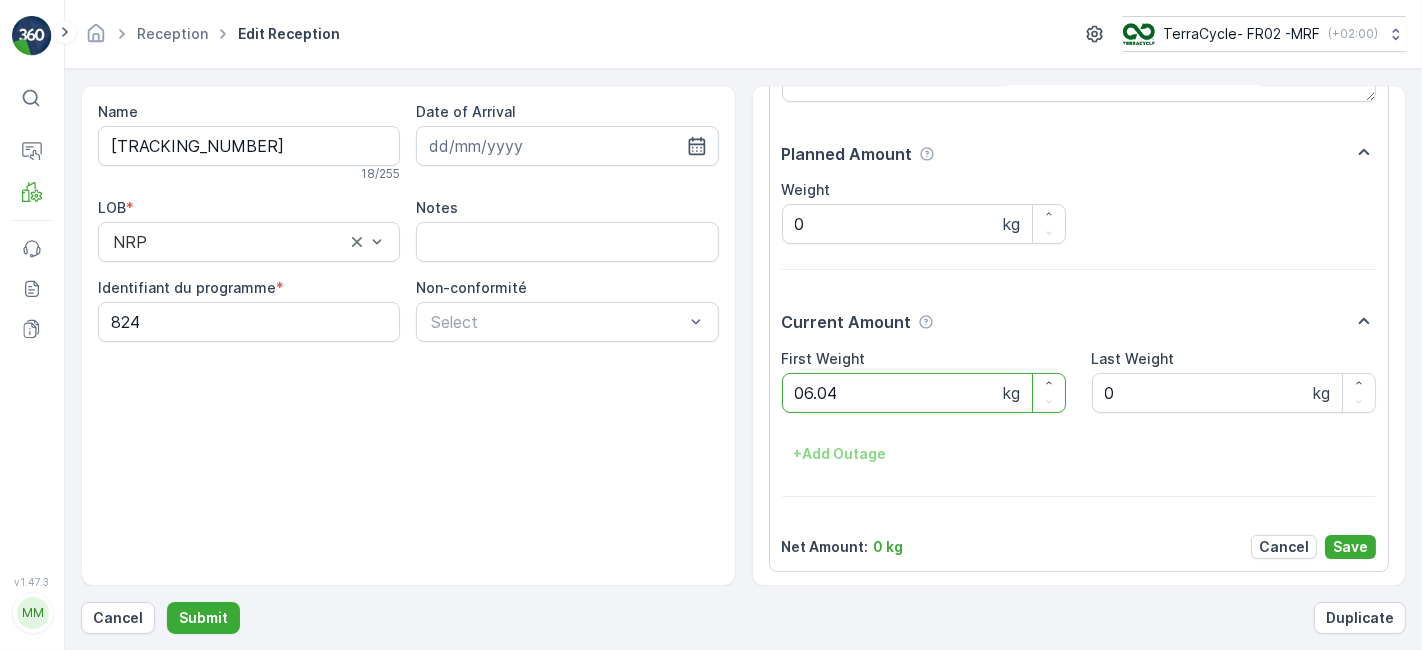 click on "Submit" at bounding box center (203, 618) 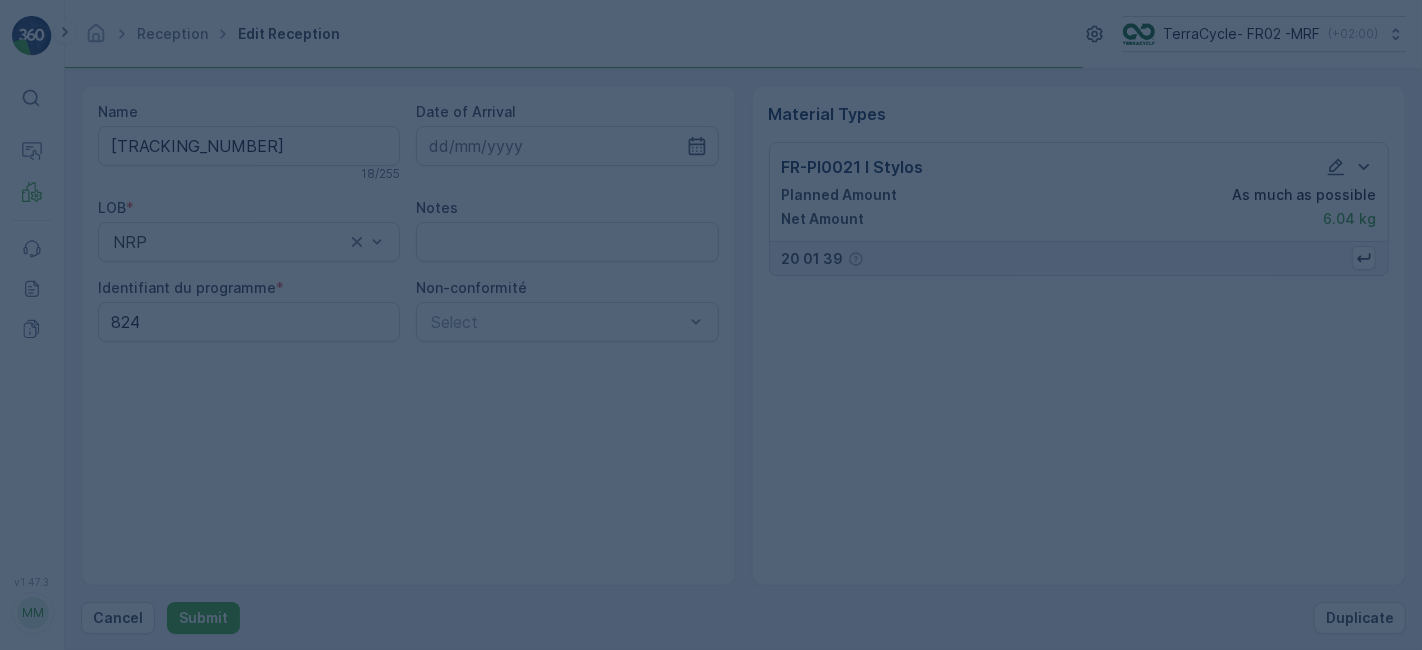 scroll, scrollTop: 0, scrollLeft: 0, axis: both 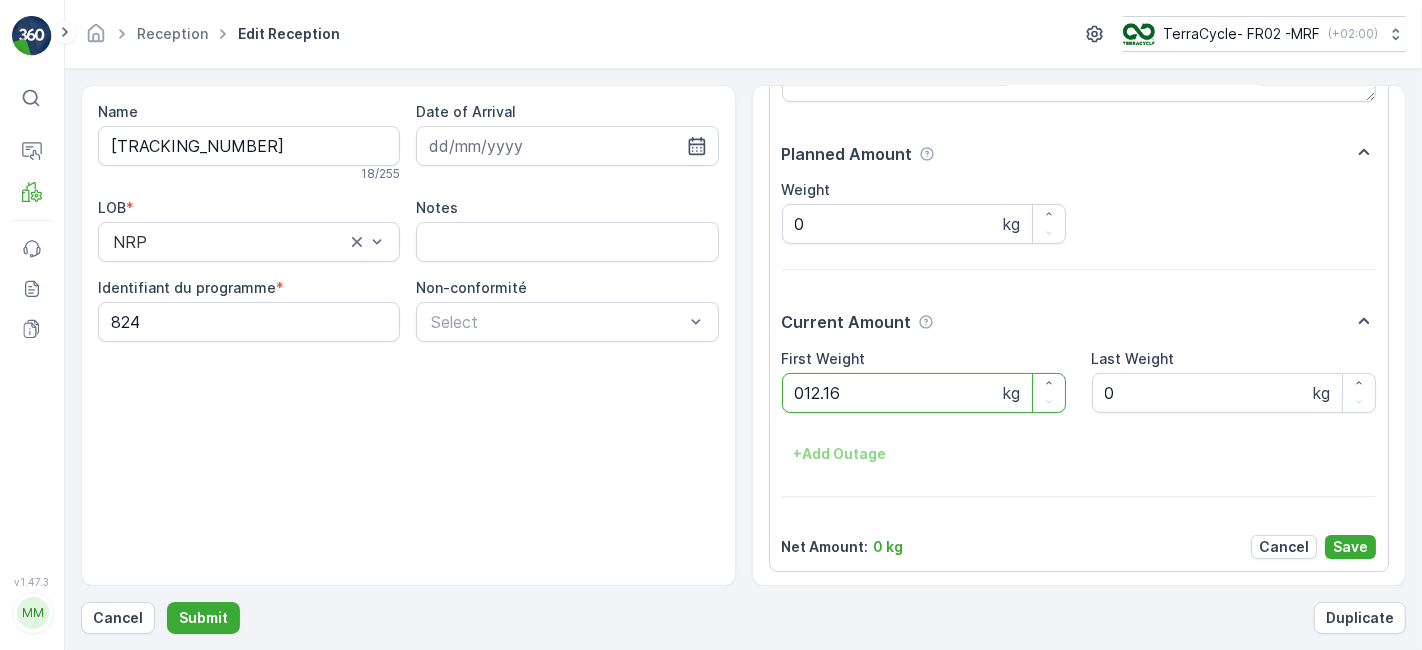 click on "Submit" at bounding box center [203, 618] 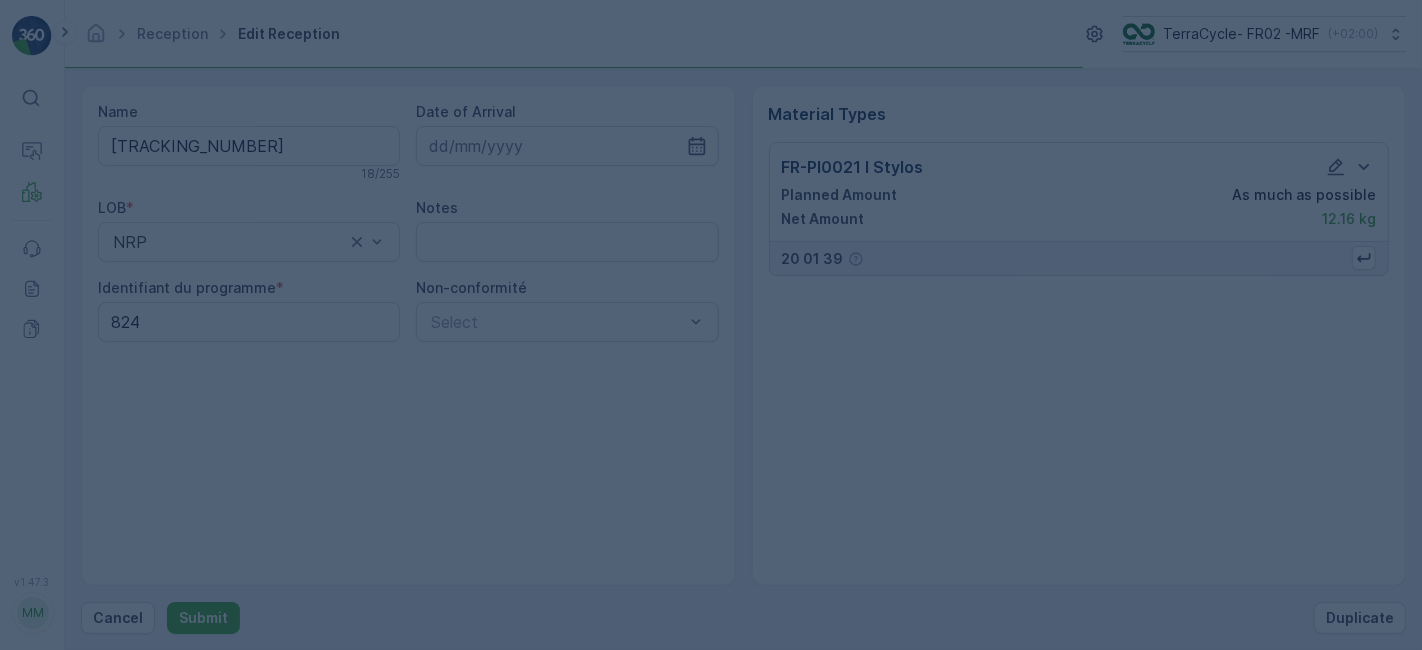 scroll, scrollTop: 0, scrollLeft: 0, axis: both 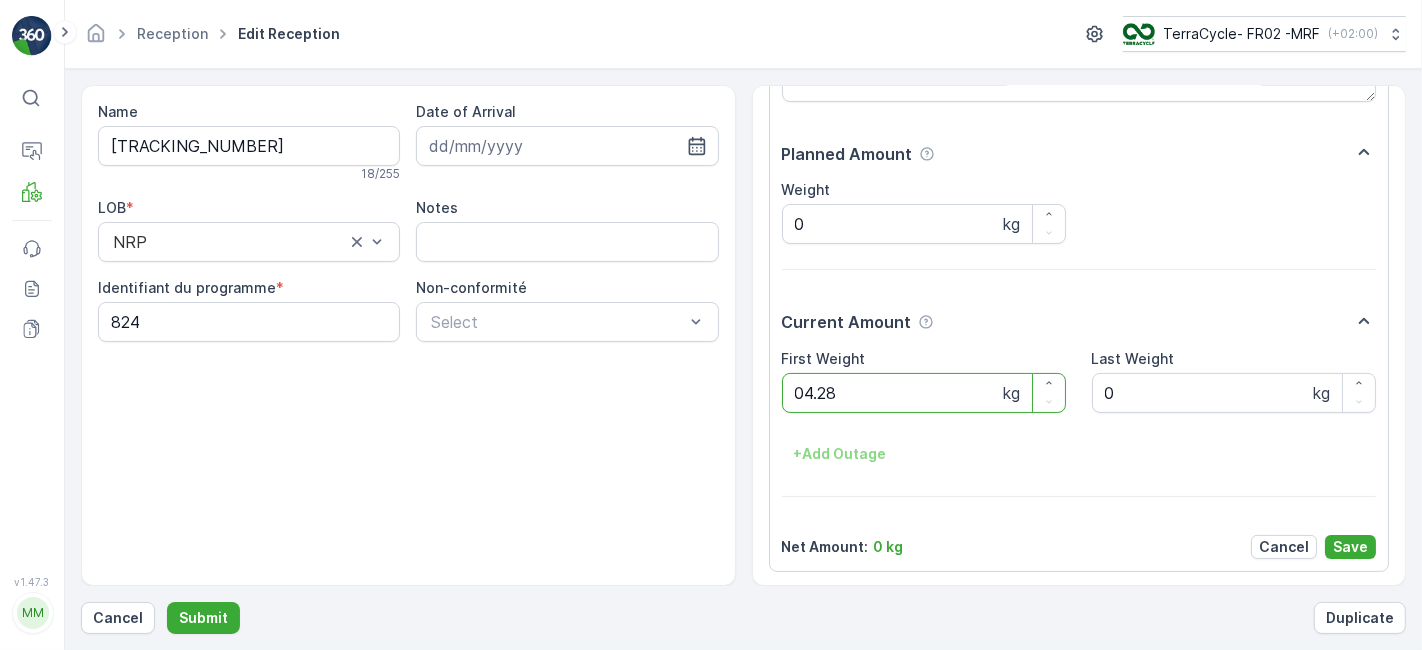 click on "Submit" at bounding box center [203, 618] 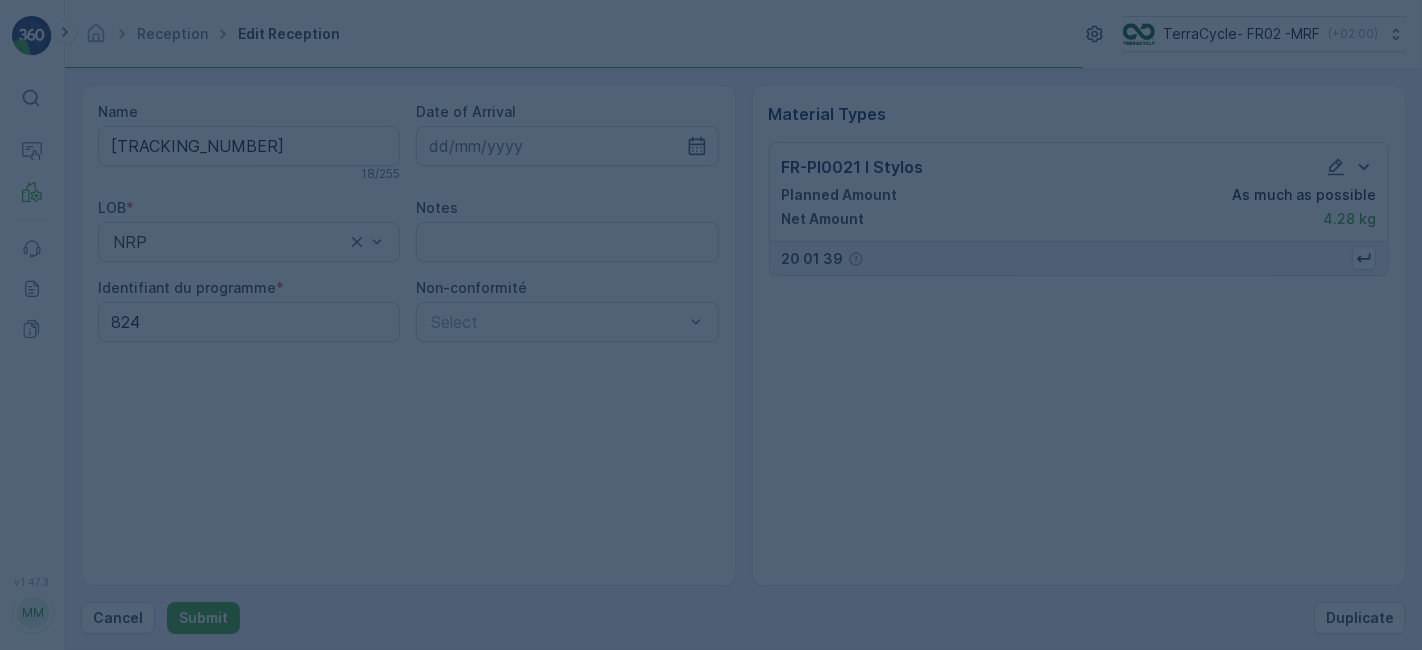 scroll, scrollTop: 0, scrollLeft: 0, axis: both 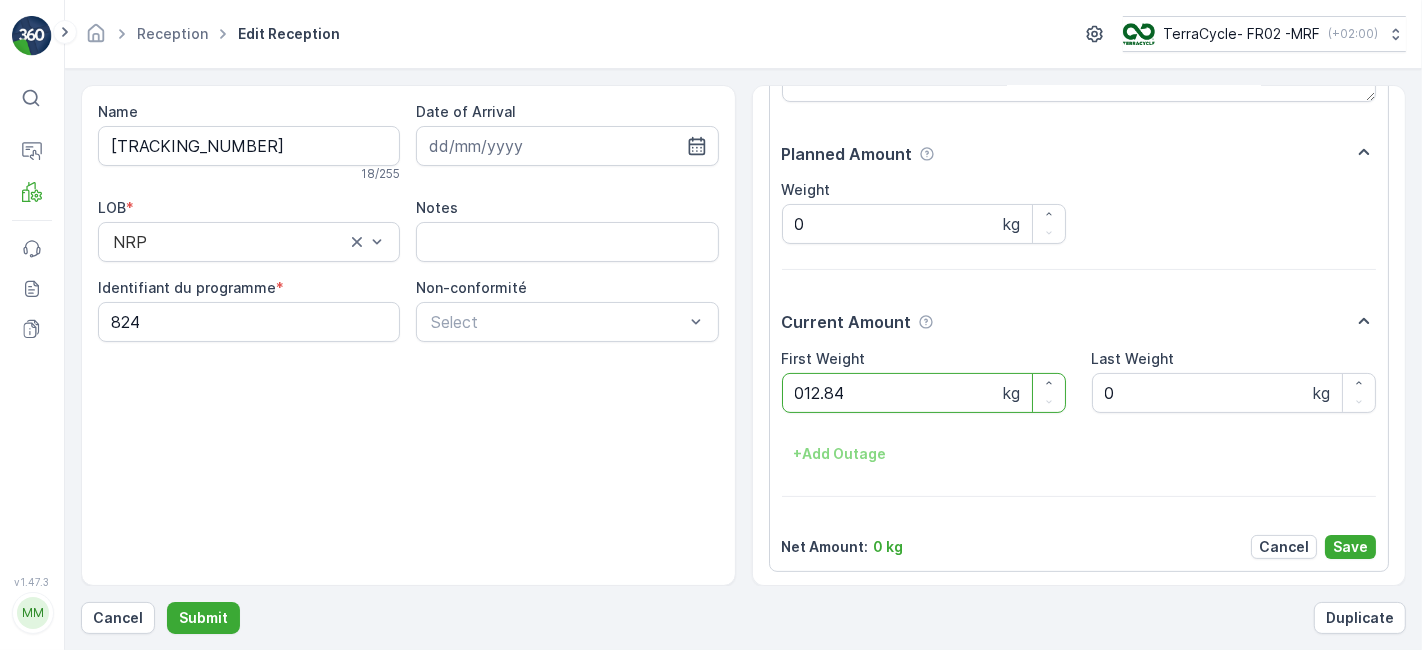 click on "Submit" at bounding box center (203, 618) 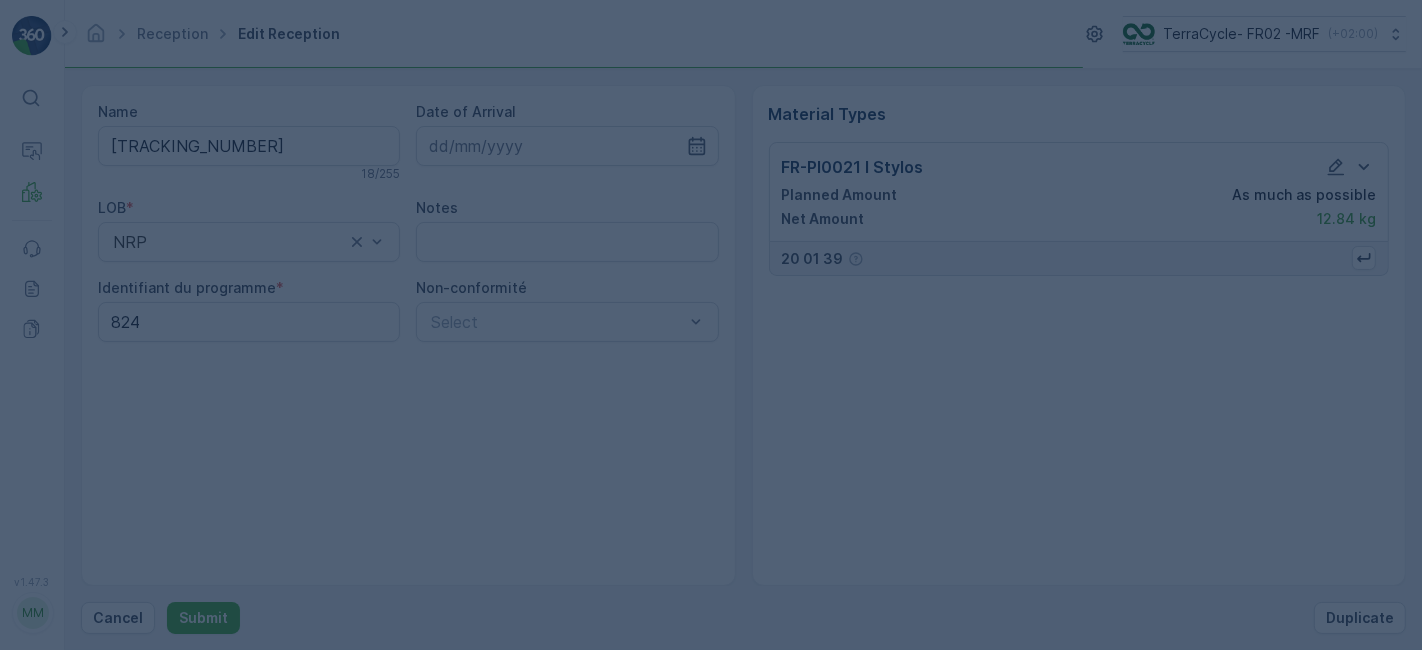 scroll, scrollTop: 0, scrollLeft: 0, axis: both 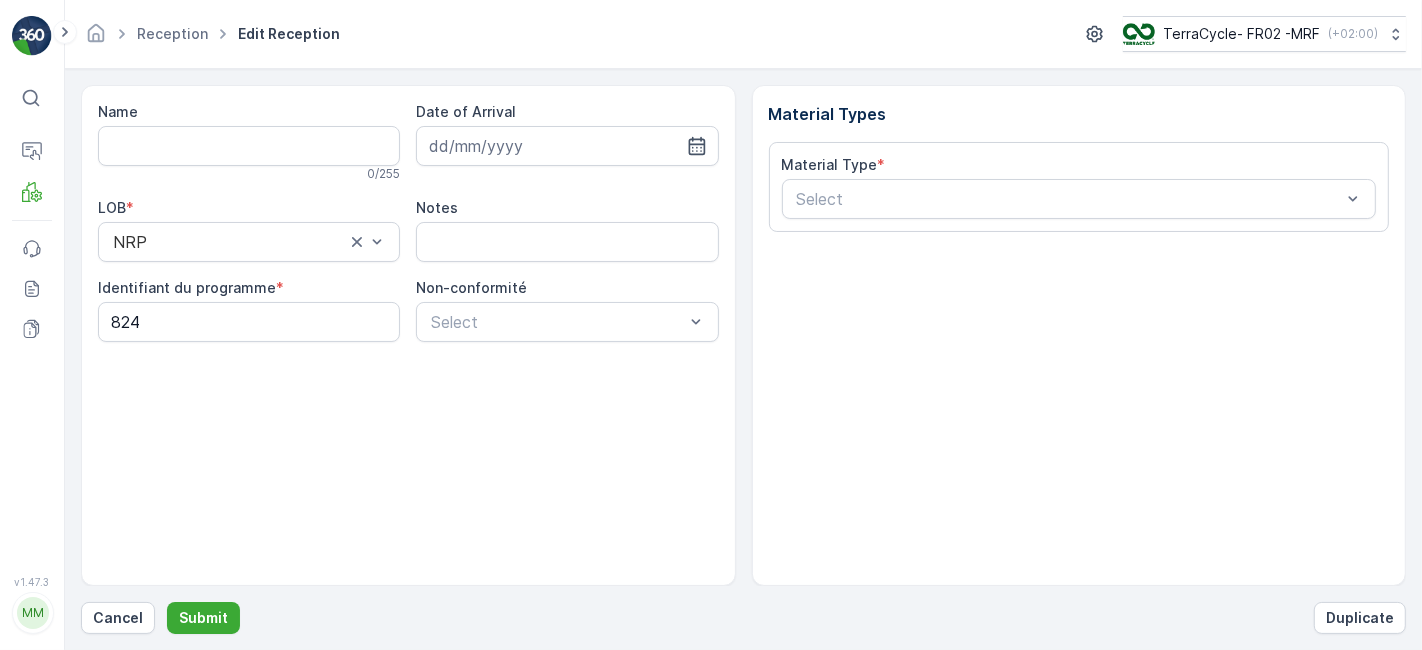 type on "[TRACKING_NUMBER]" 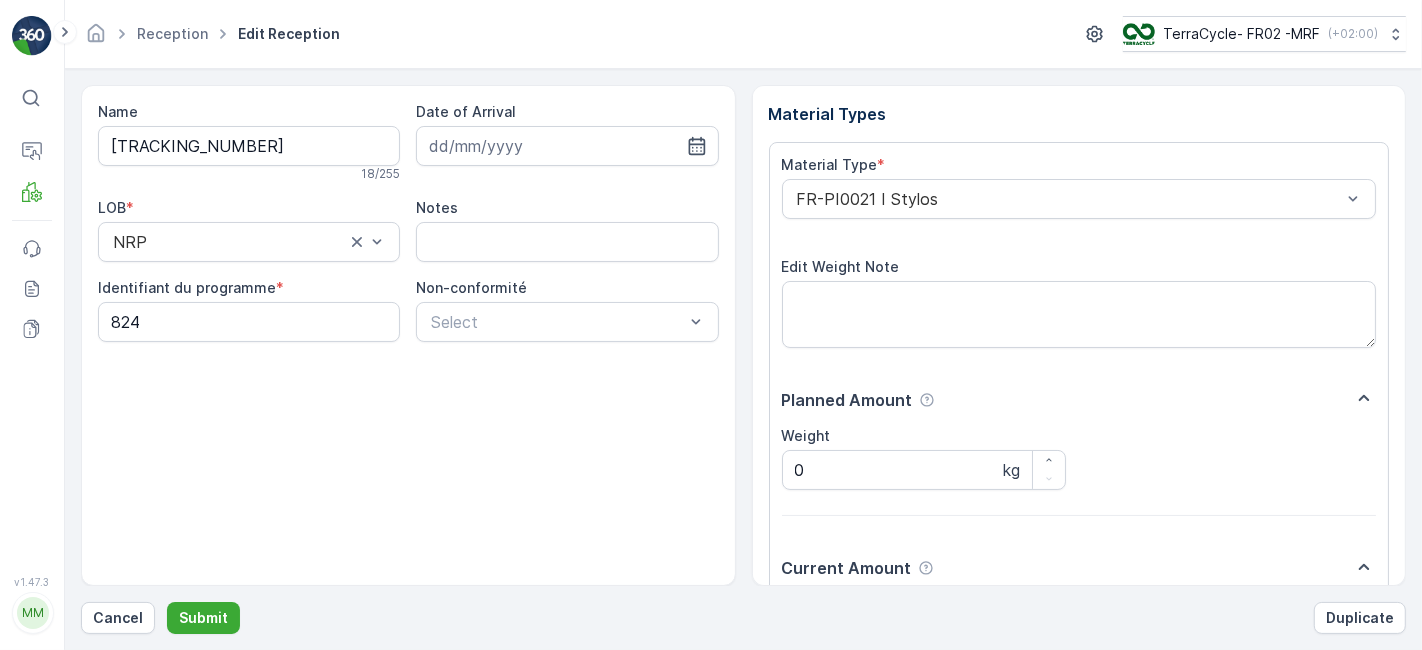 scroll, scrollTop: 246, scrollLeft: 0, axis: vertical 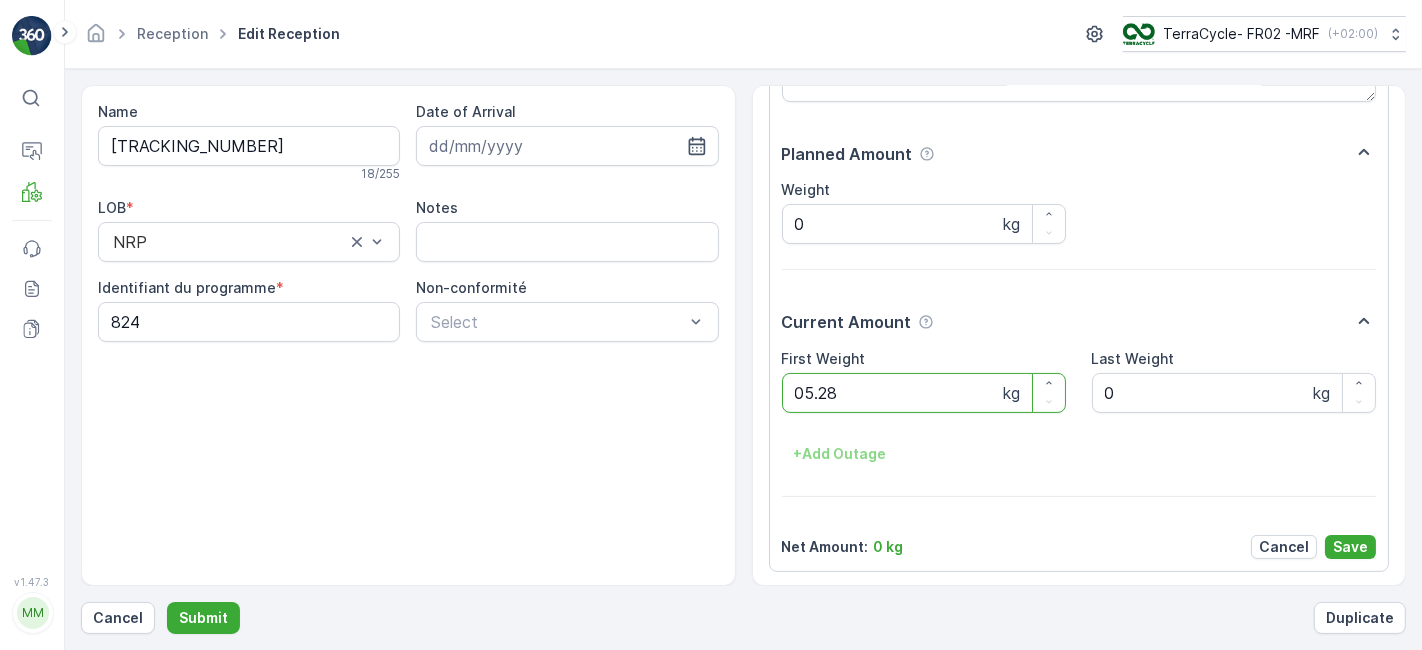click on "Submit" at bounding box center [203, 618] 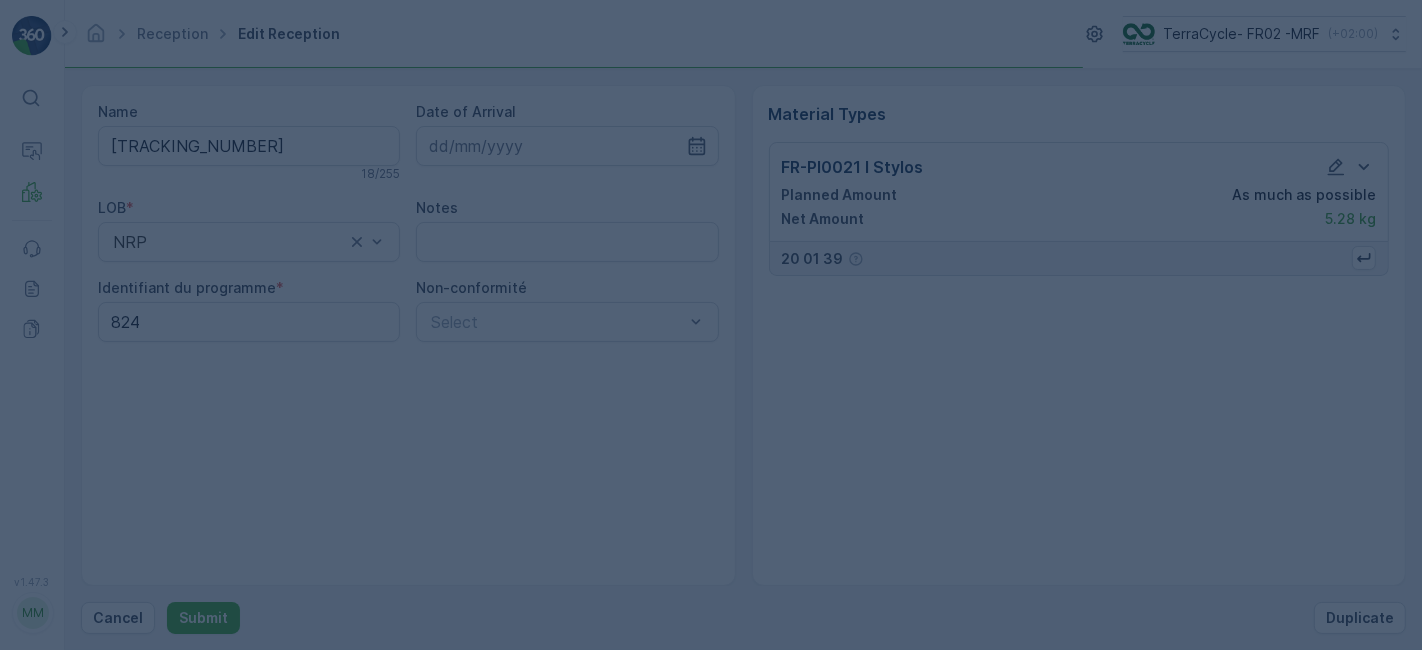 scroll, scrollTop: 0, scrollLeft: 0, axis: both 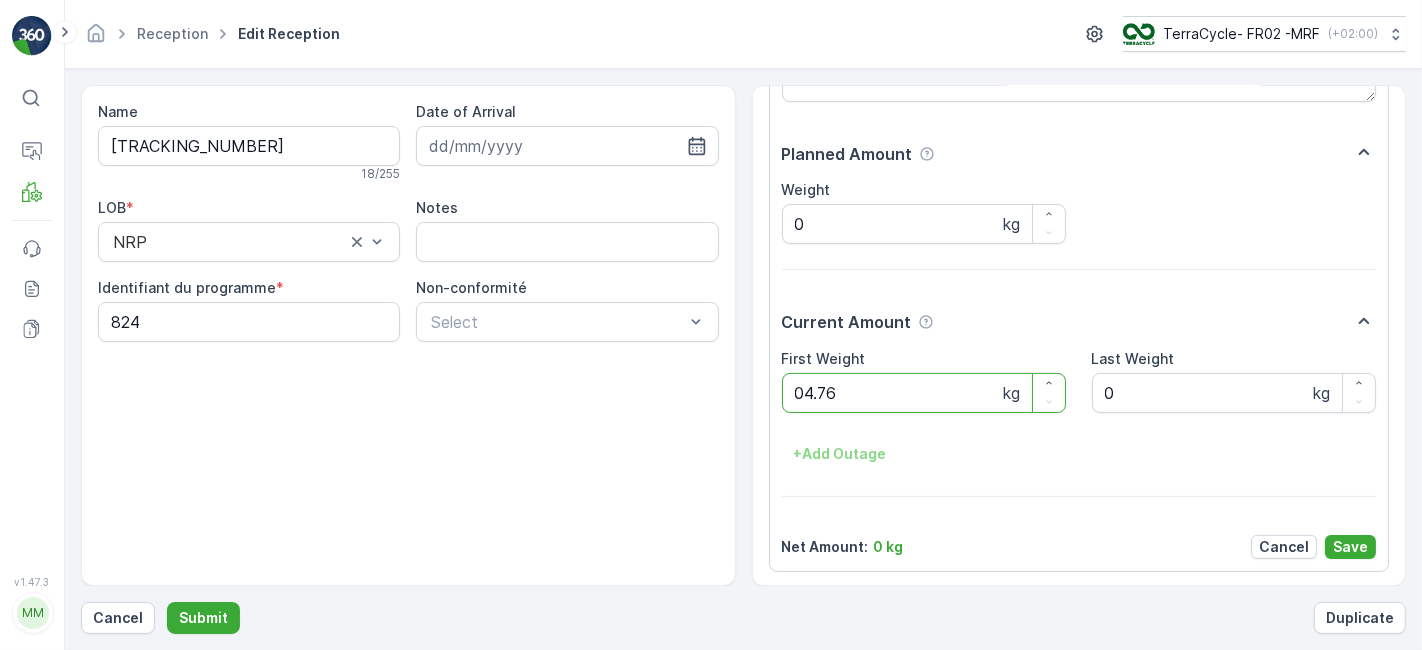 click on "Submit" at bounding box center [203, 618] 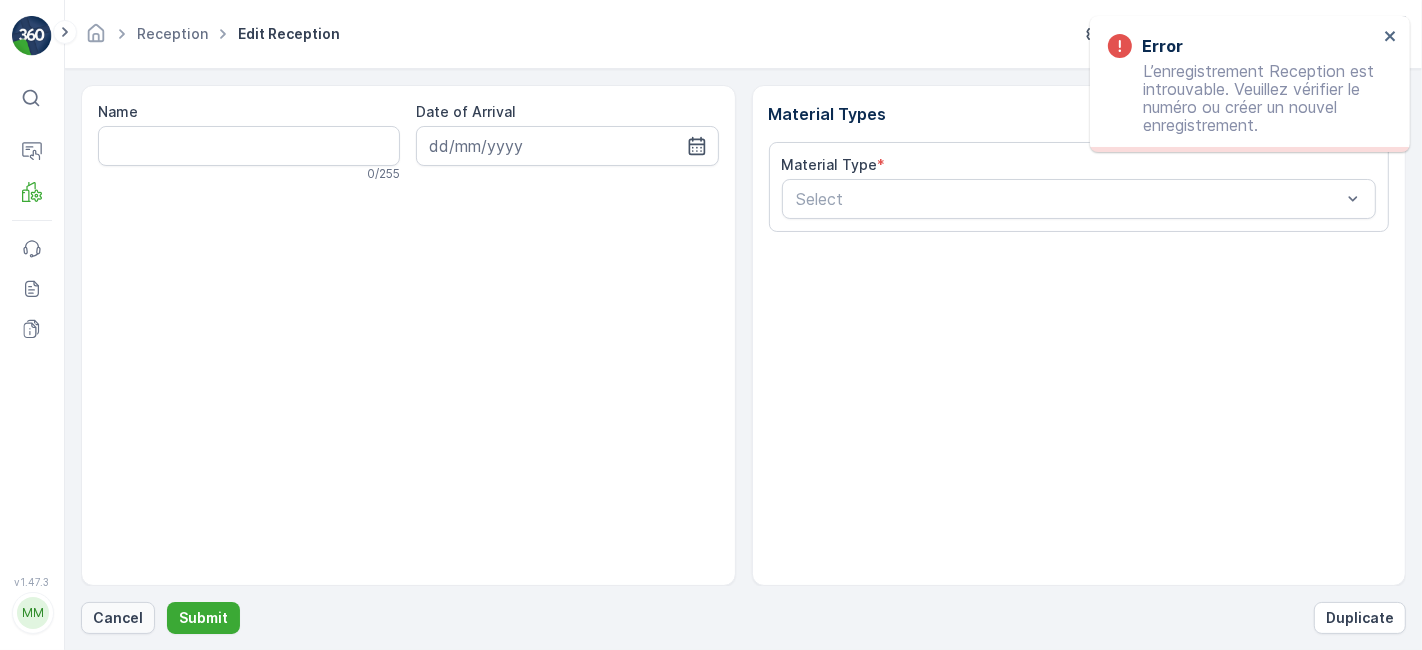 click on "Cancel" at bounding box center (118, 618) 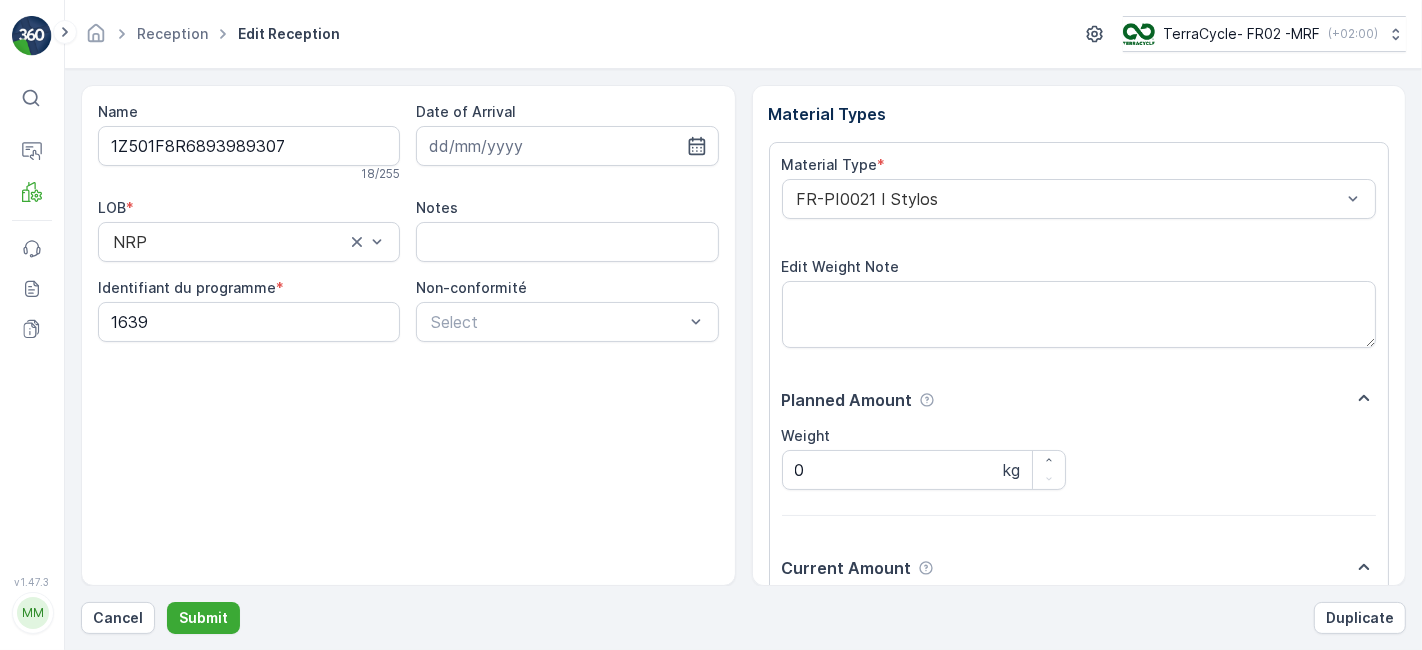 scroll, scrollTop: 246, scrollLeft: 0, axis: vertical 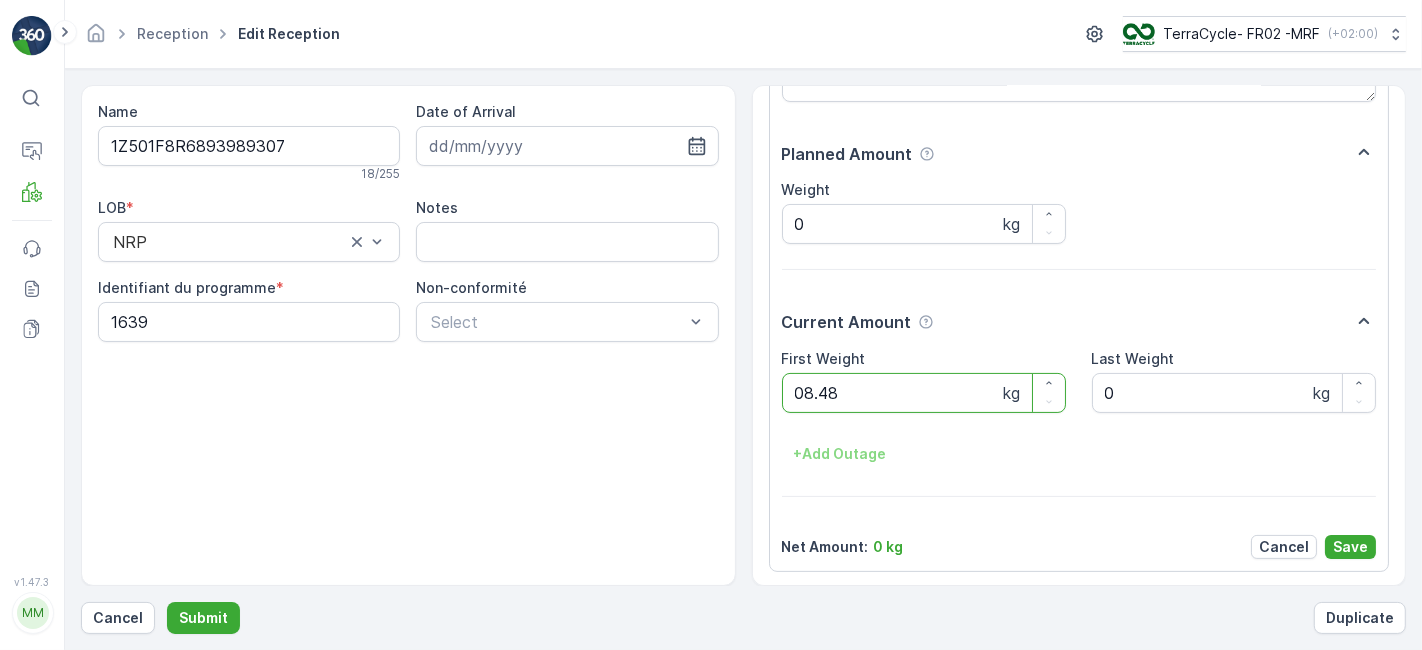click on "Submit" at bounding box center [203, 618] 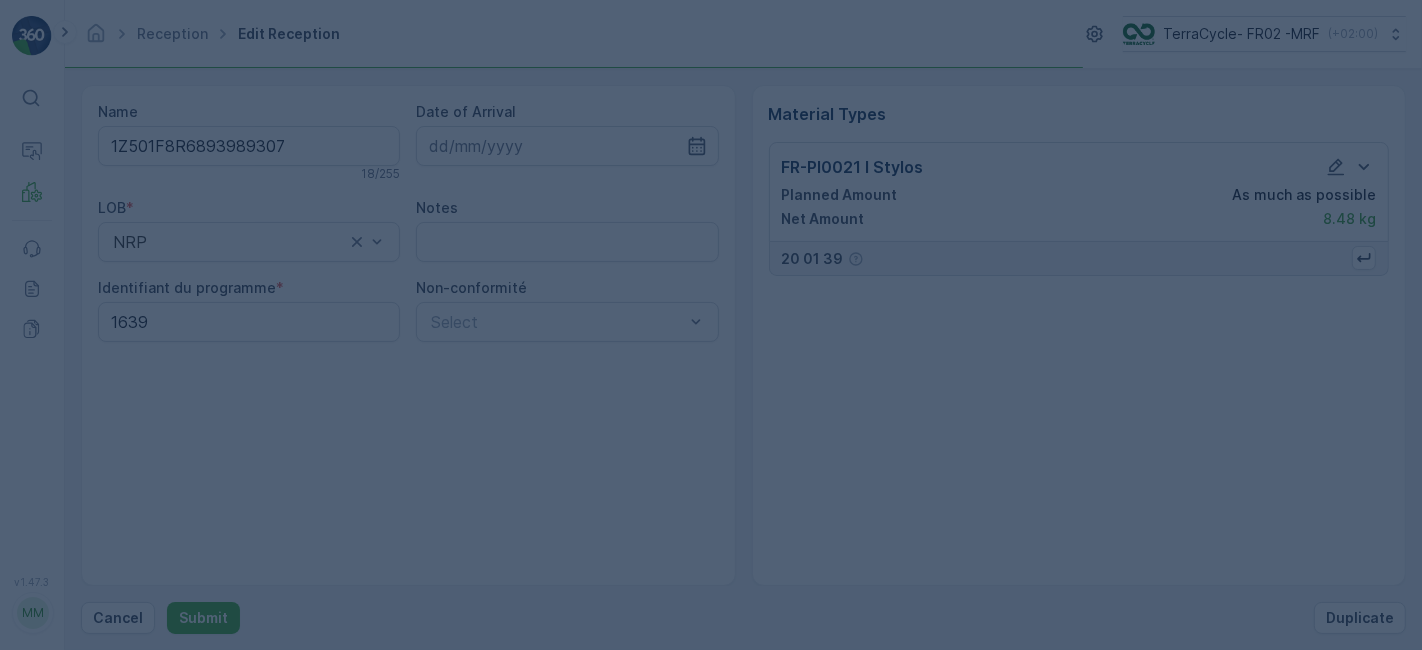 scroll, scrollTop: 0, scrollLeft: 0, axis: both 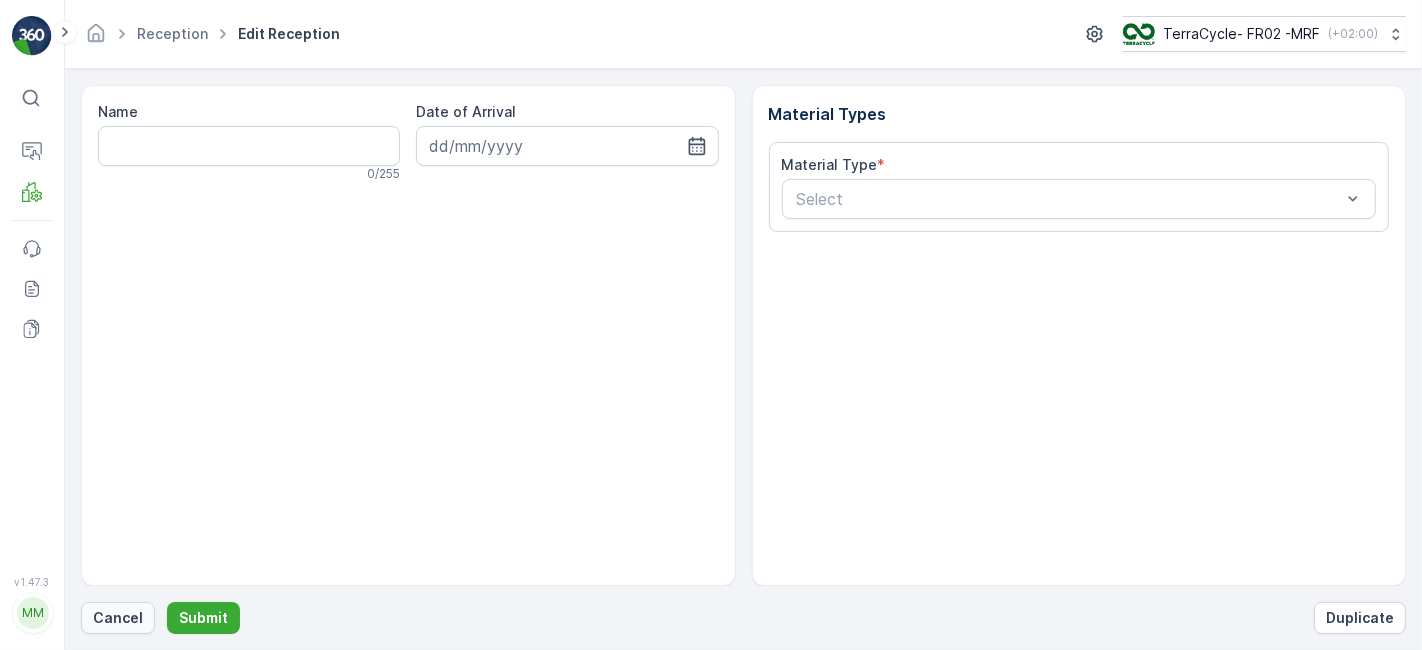 click on "Cancel" at bounding box center (118, 618) 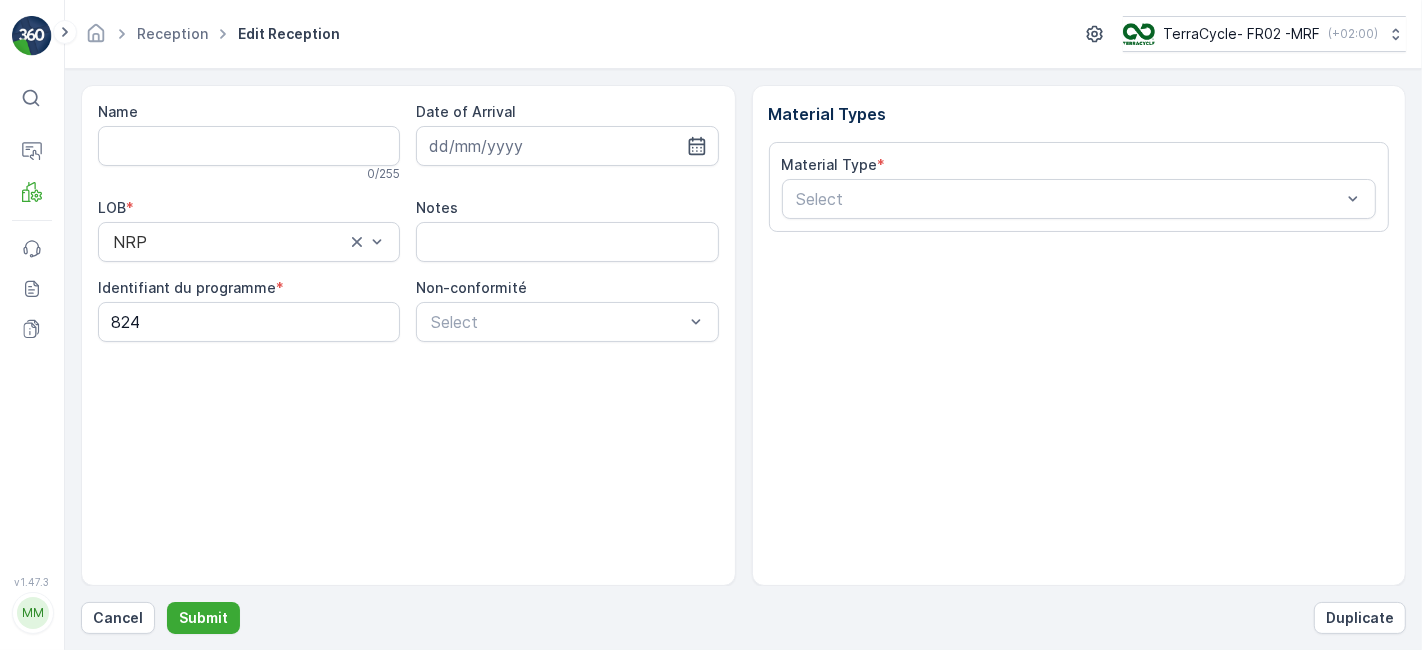 type on "[TRACKING_NUMBER]" 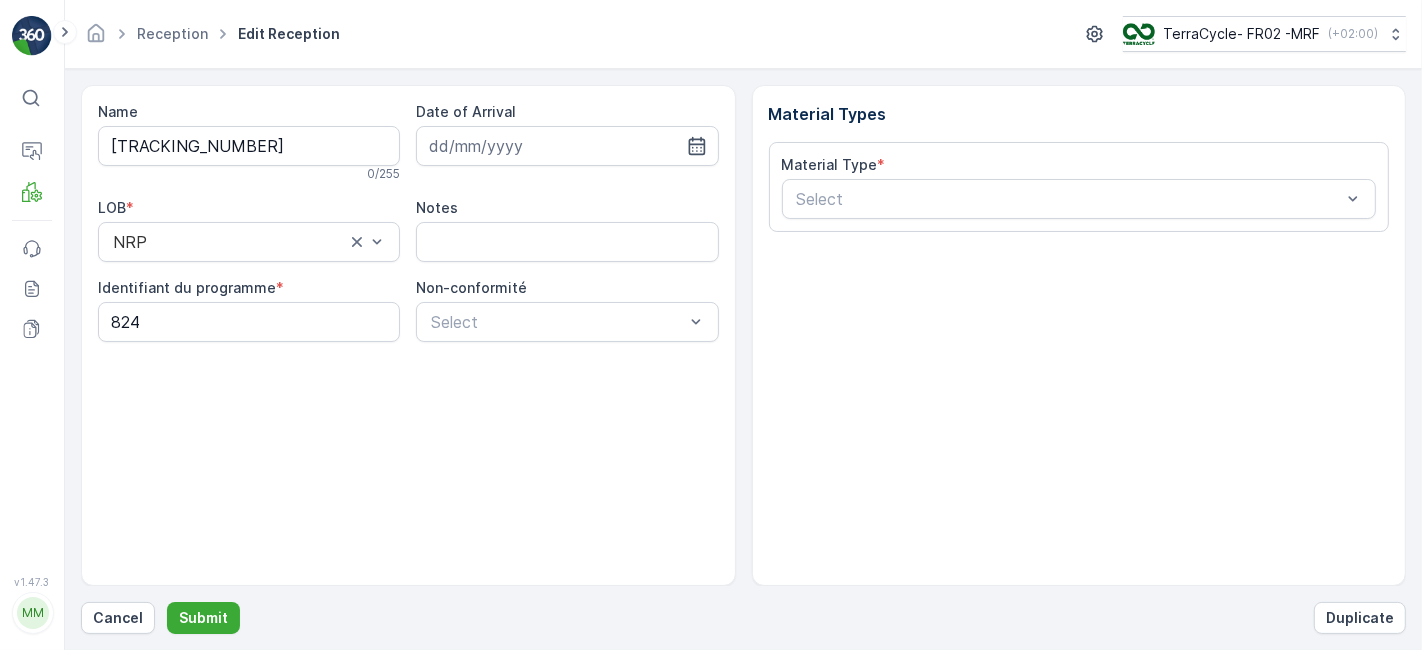 scroll, scrollTop: 246, scrollLeft: 0, axis: vertical 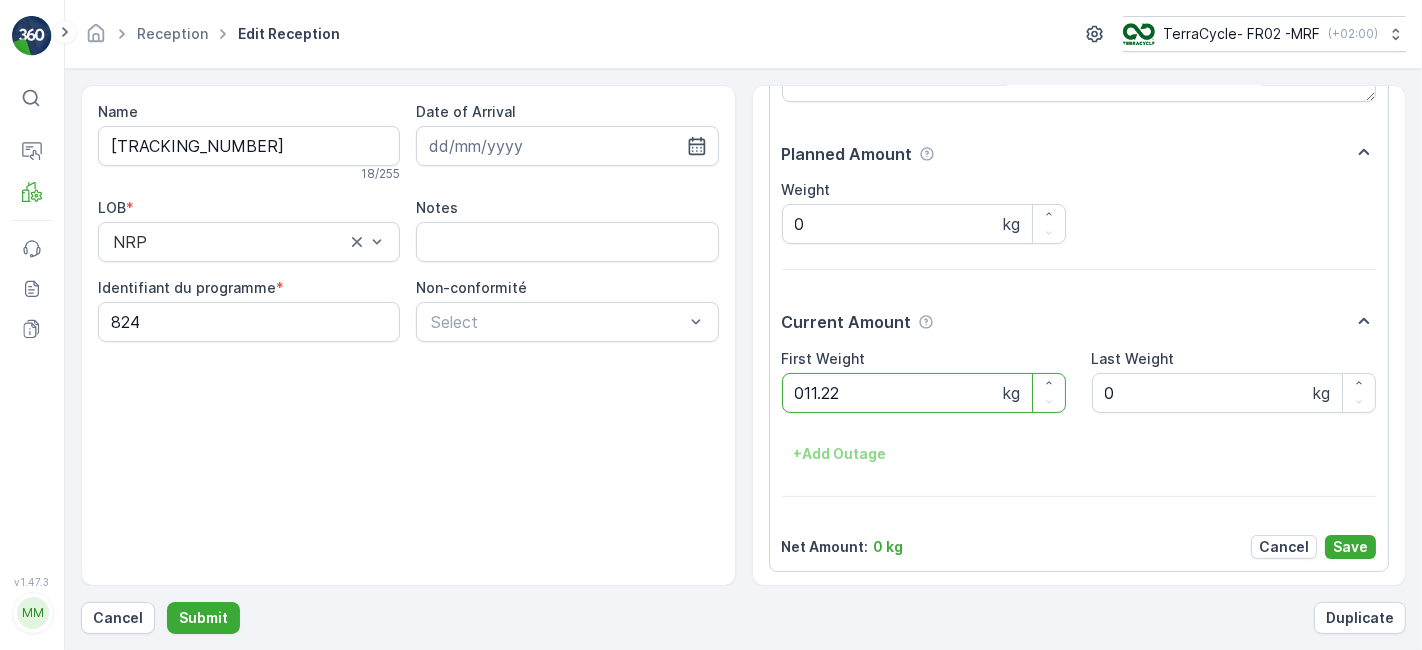 click on "Submit" at bounding box center [203, 618] 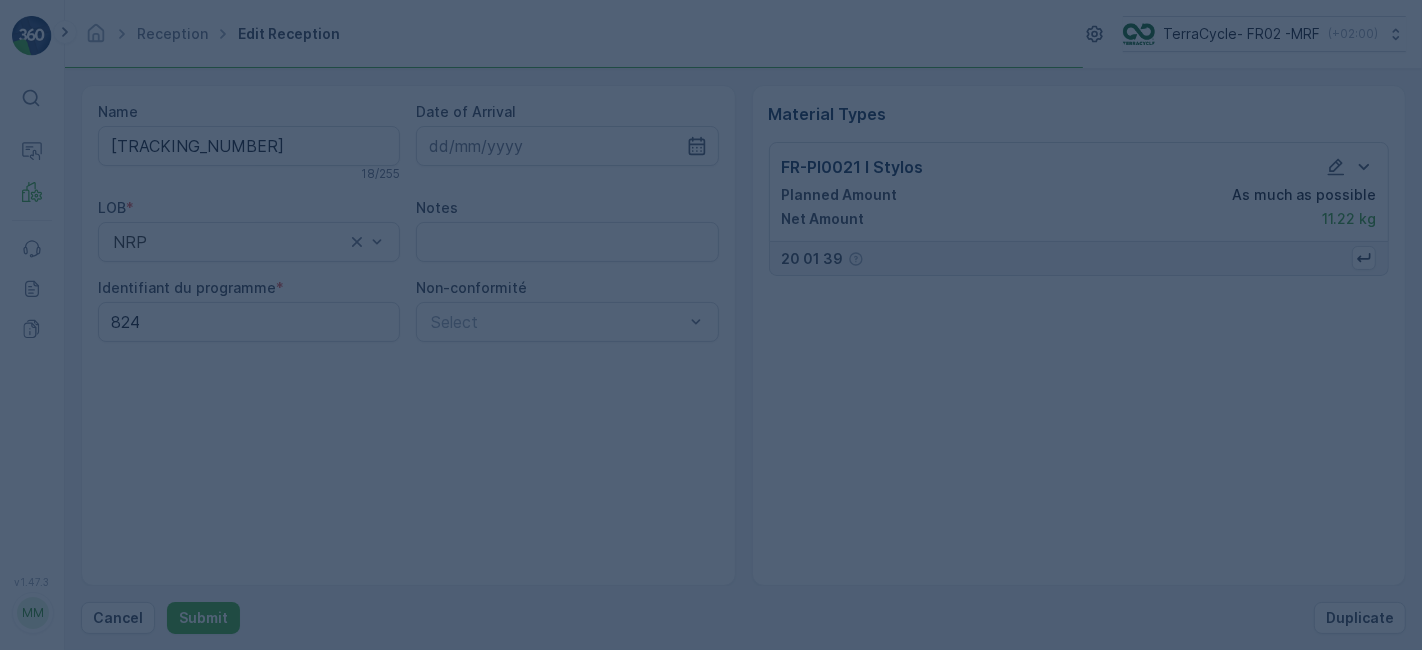 scroll, scrollTop: 0, scrollLeft: 0, axis: both 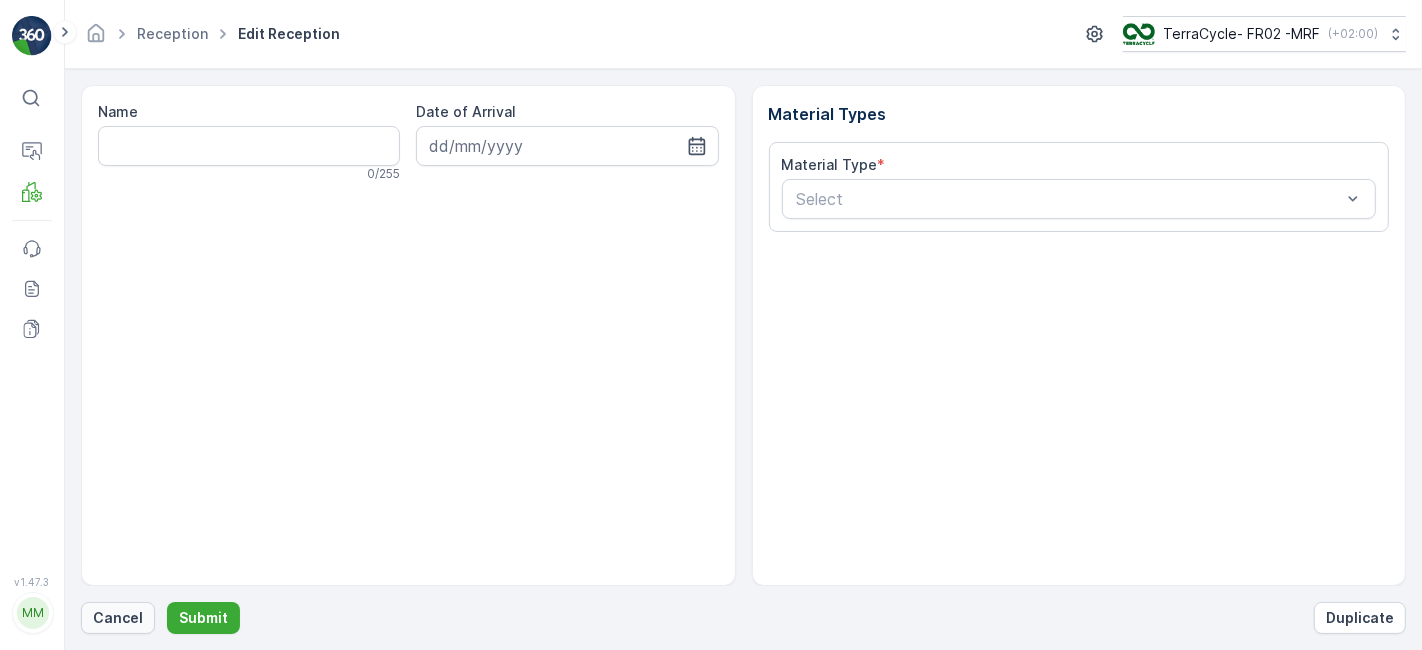click on "Cancel" at bounding box center [118, 618] 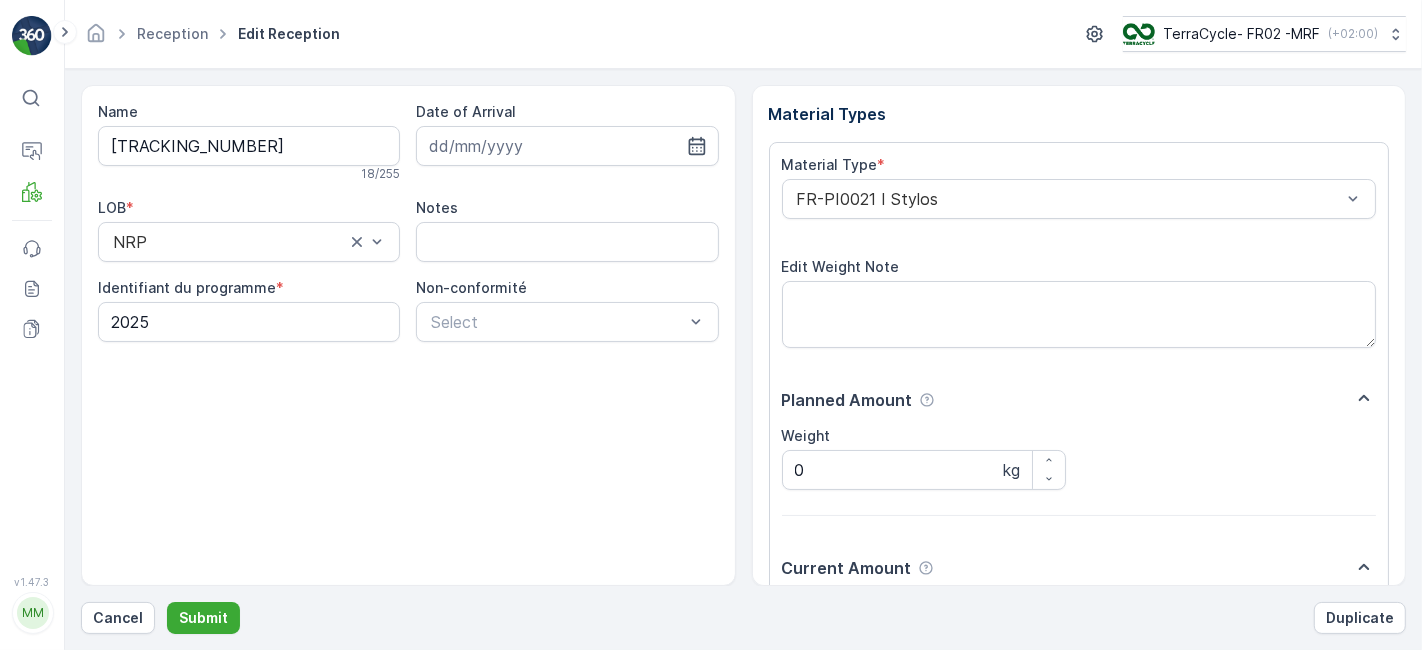 scroll, scrollTop: 246, scrollLeft: 0, axis: vertical 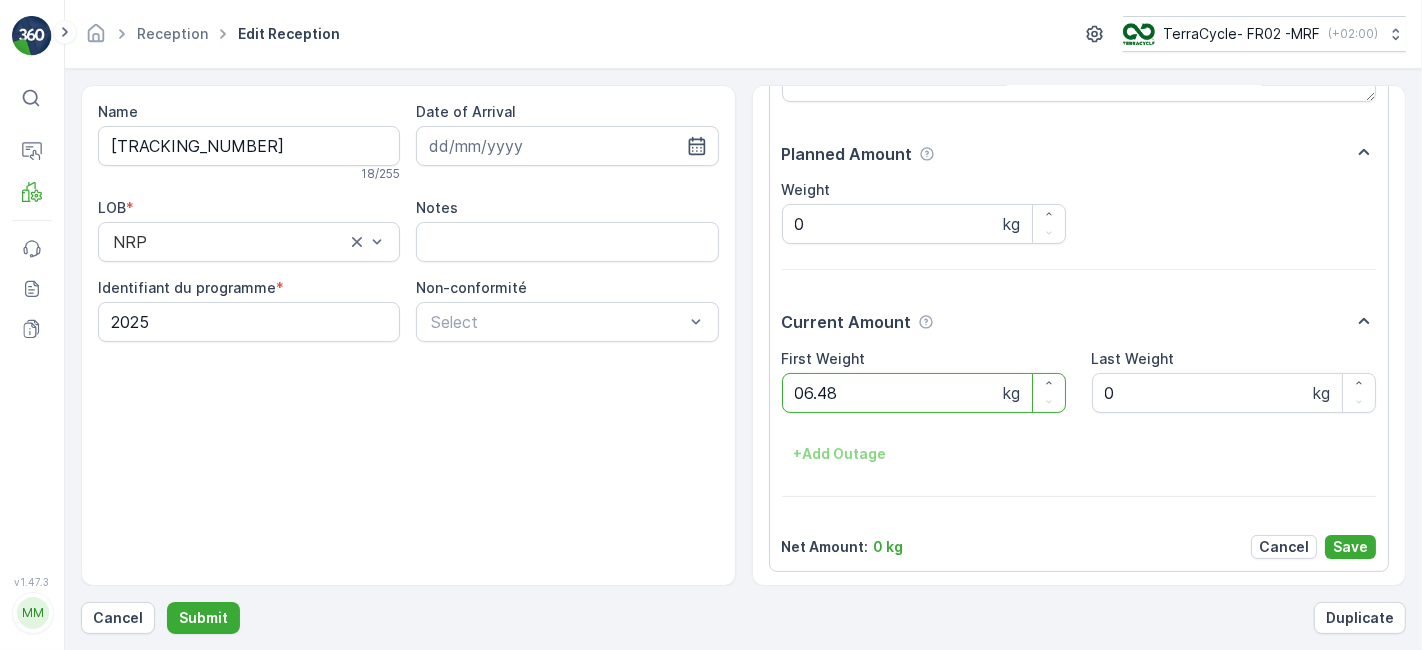click on "Submit" at bounding box center [203, 618] 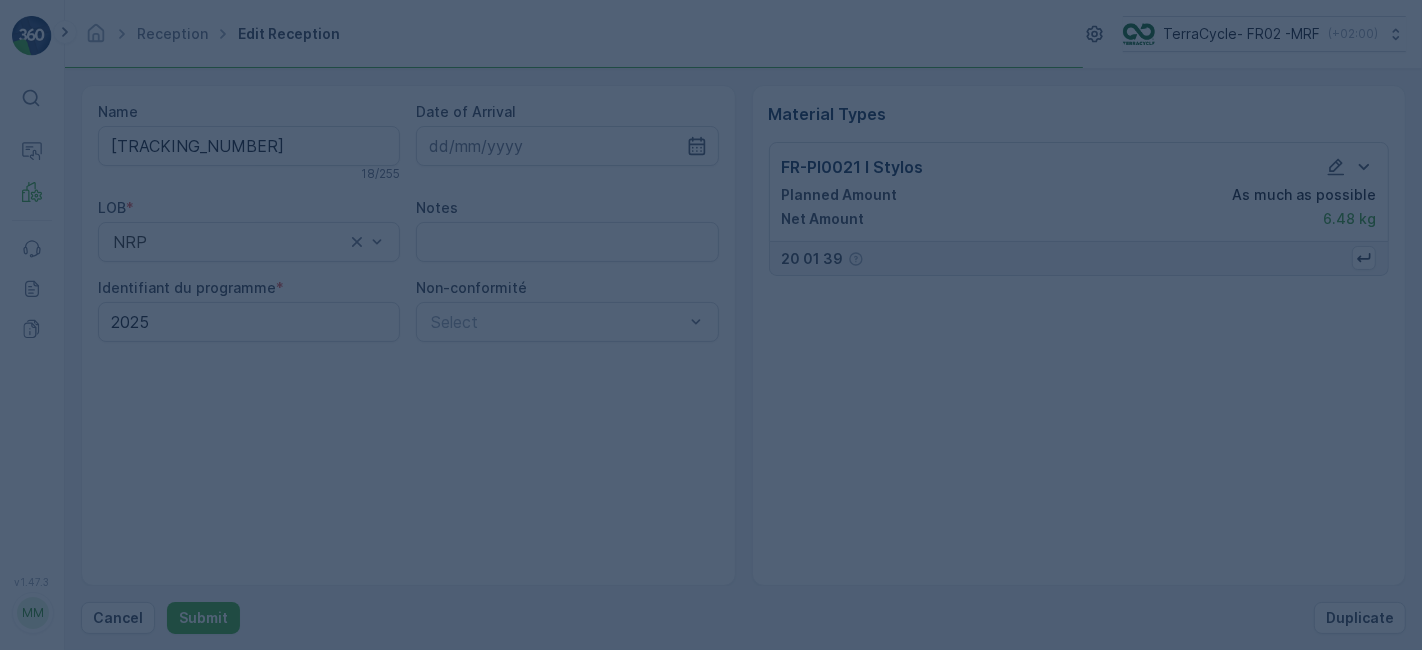 scroll, scrollTop: 0, scrollLeft: 0, axis: both 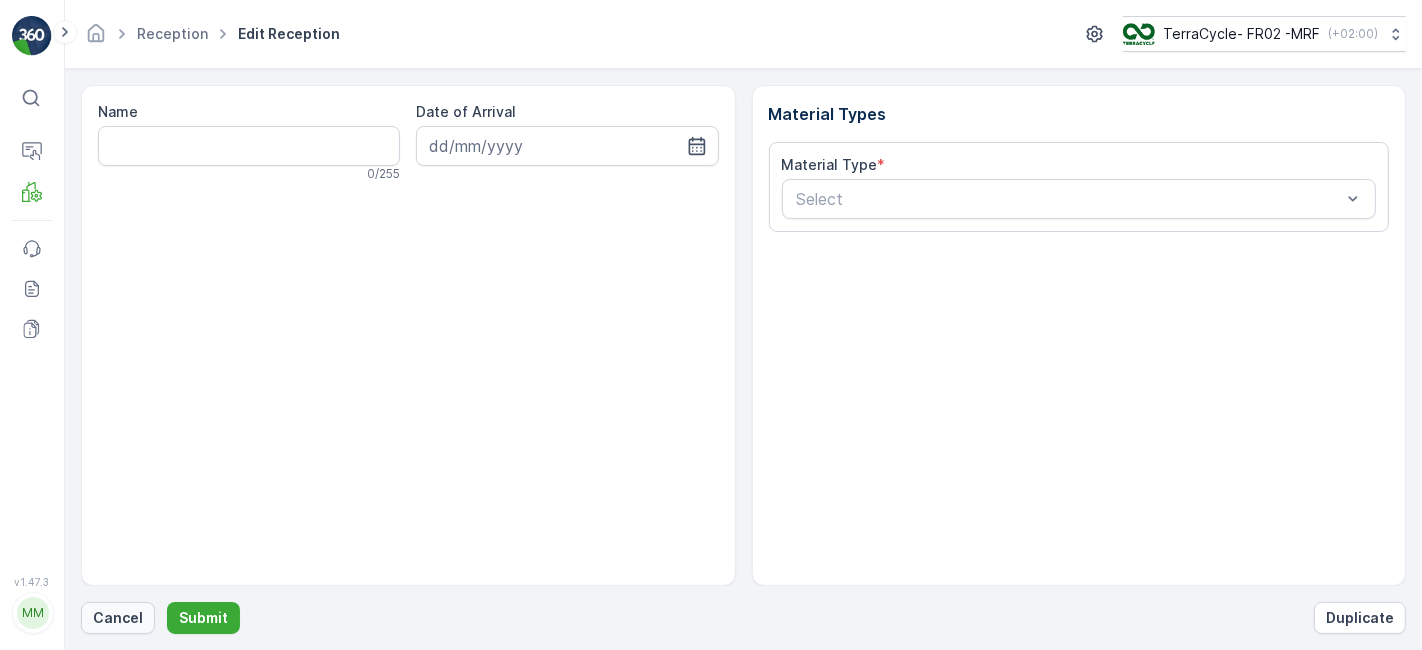 click on "Cancel" at bounding box center (118, 618) 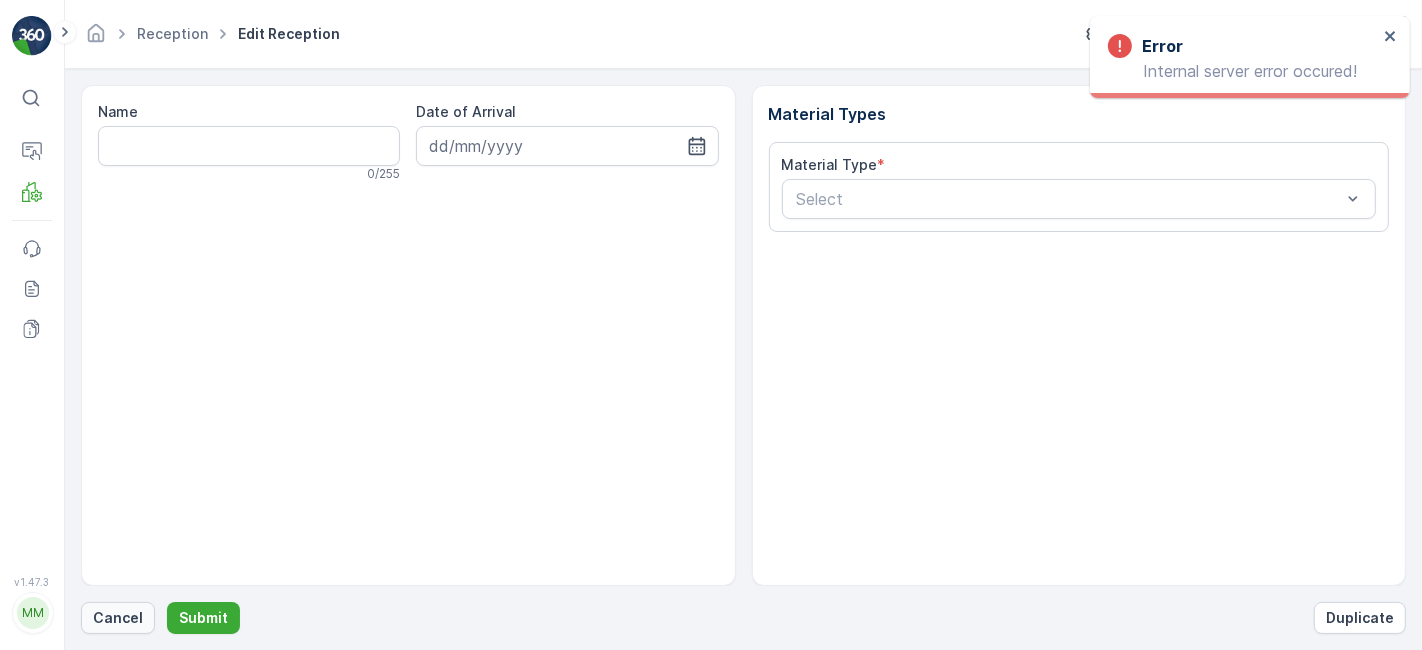 click on "Cancel" at bounding box center (118, 618) 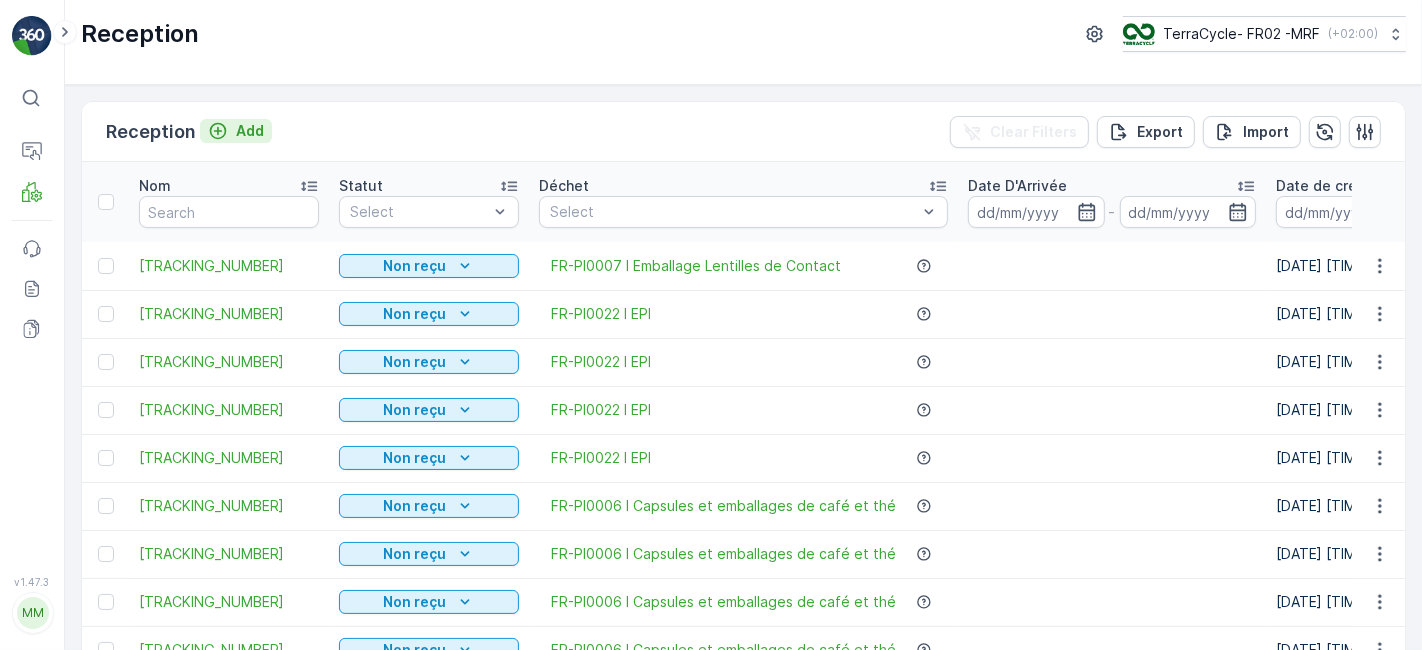 click on "Add" at bounding box center [236, 131] 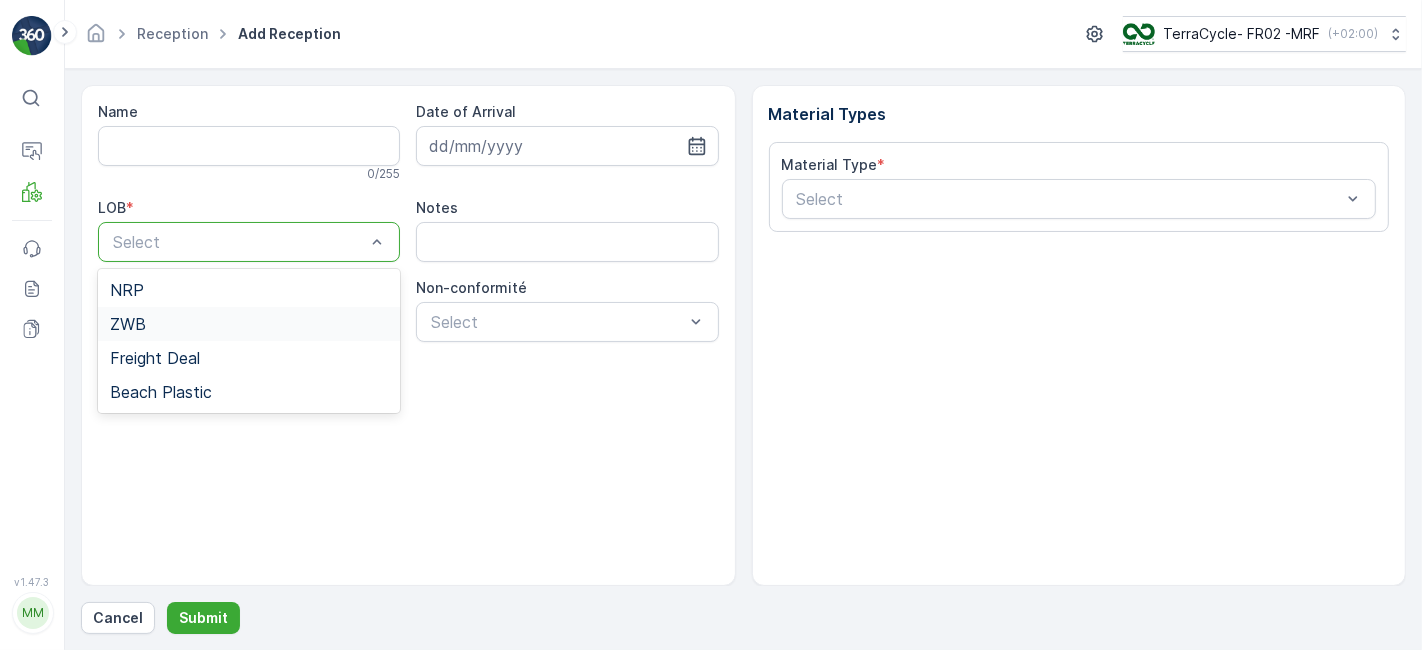 click on "ZWB" at bounding box center [249, 324] 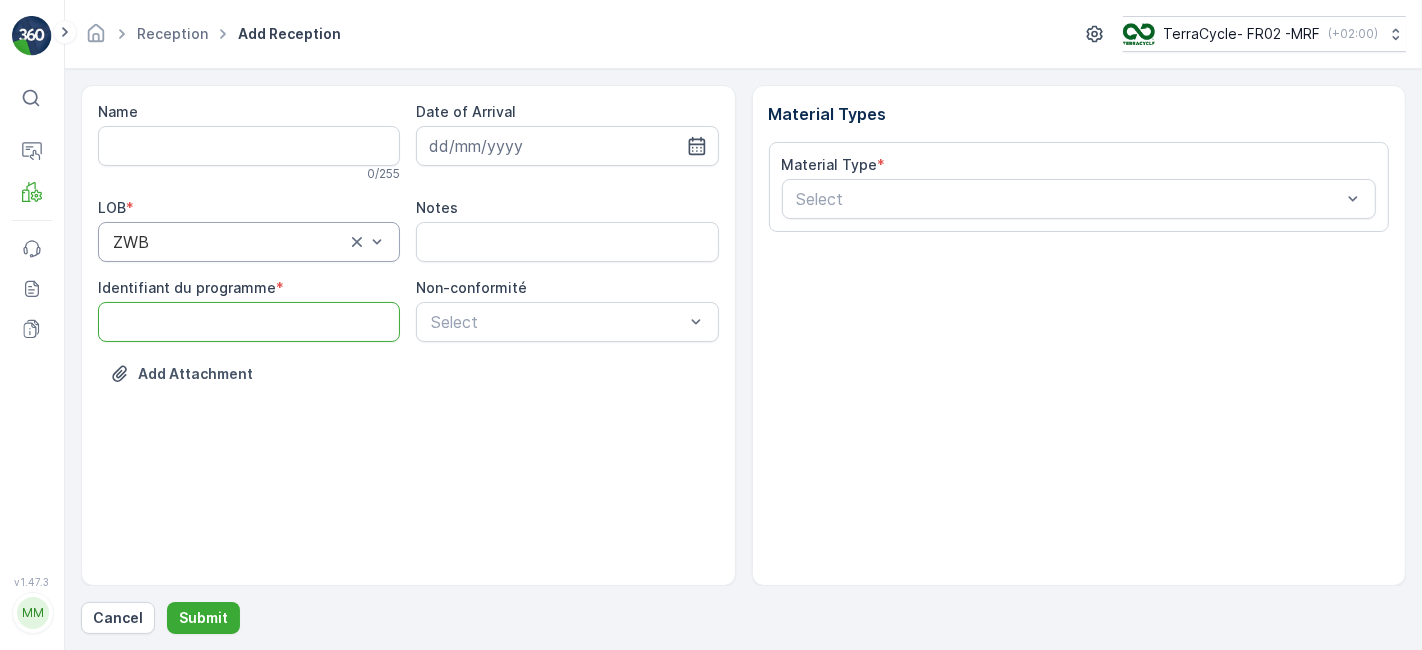 click on "Identifiant du programme" at bounding box center (249, 322) 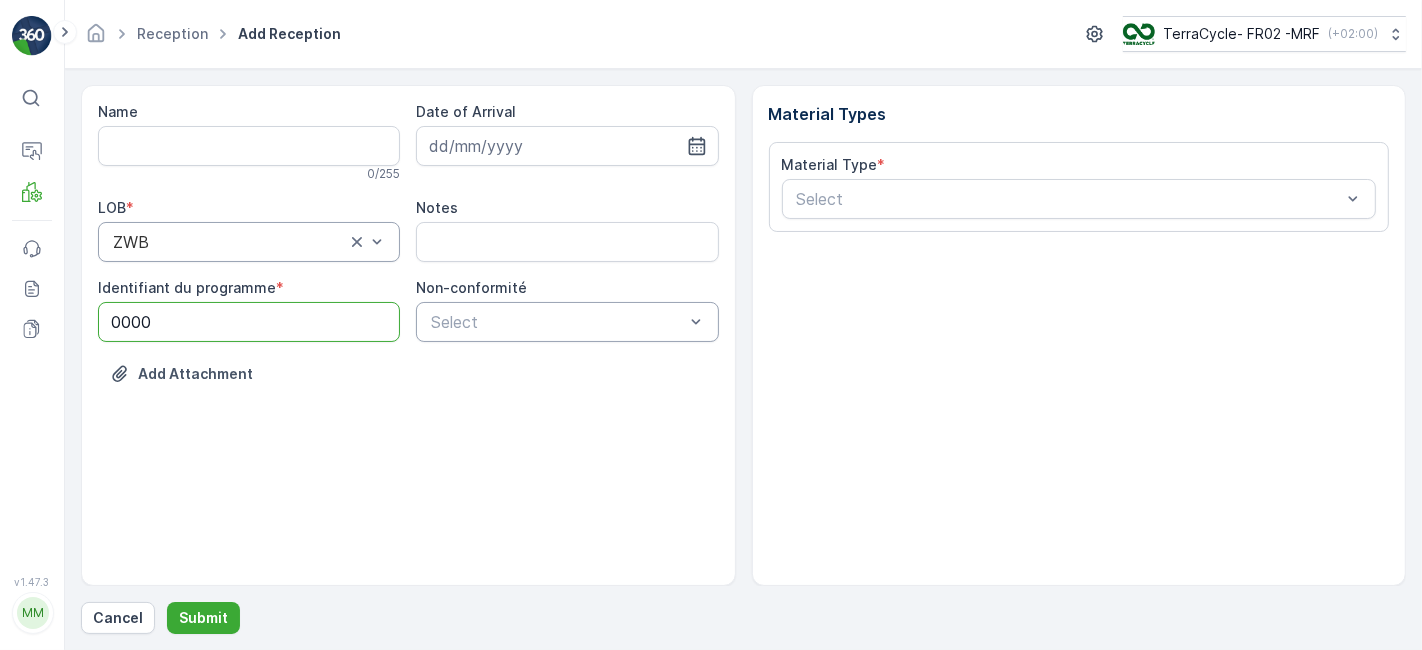 type on "0000" 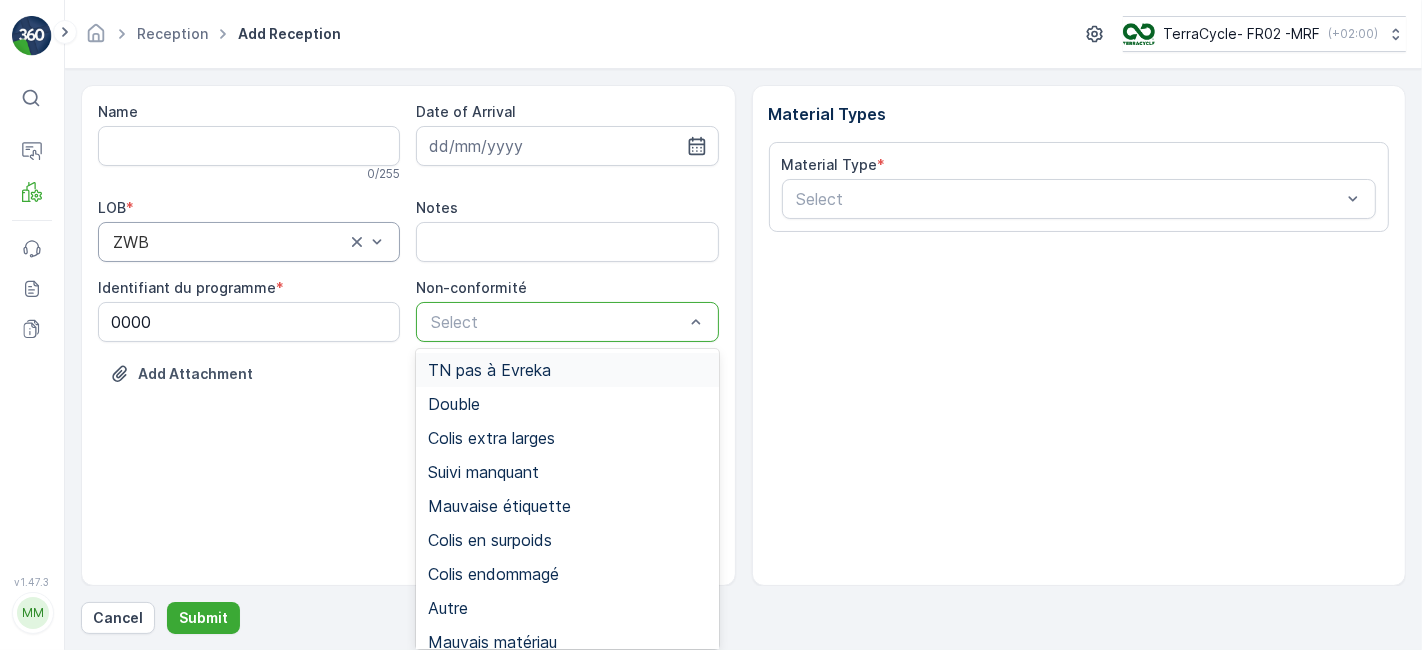 click on "TN pas à Evreka" at bounding box center (489, 370) 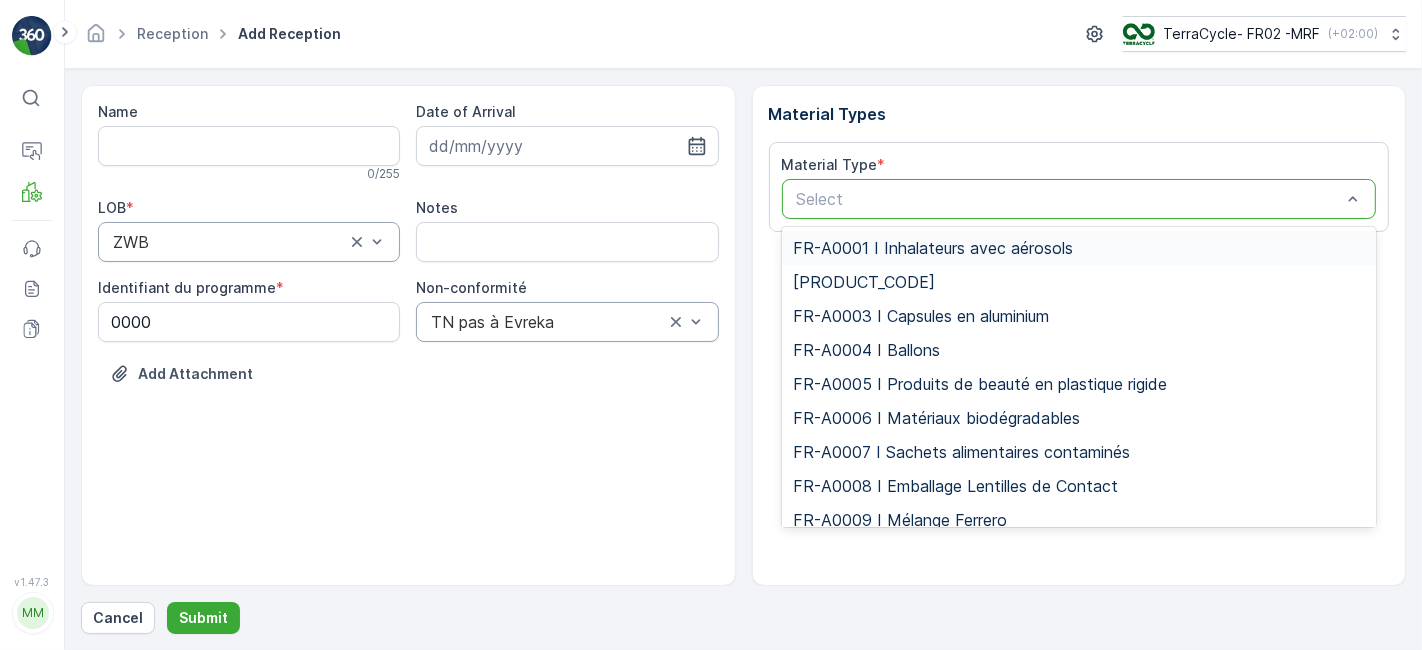 click at bounding box center [1069, 199] 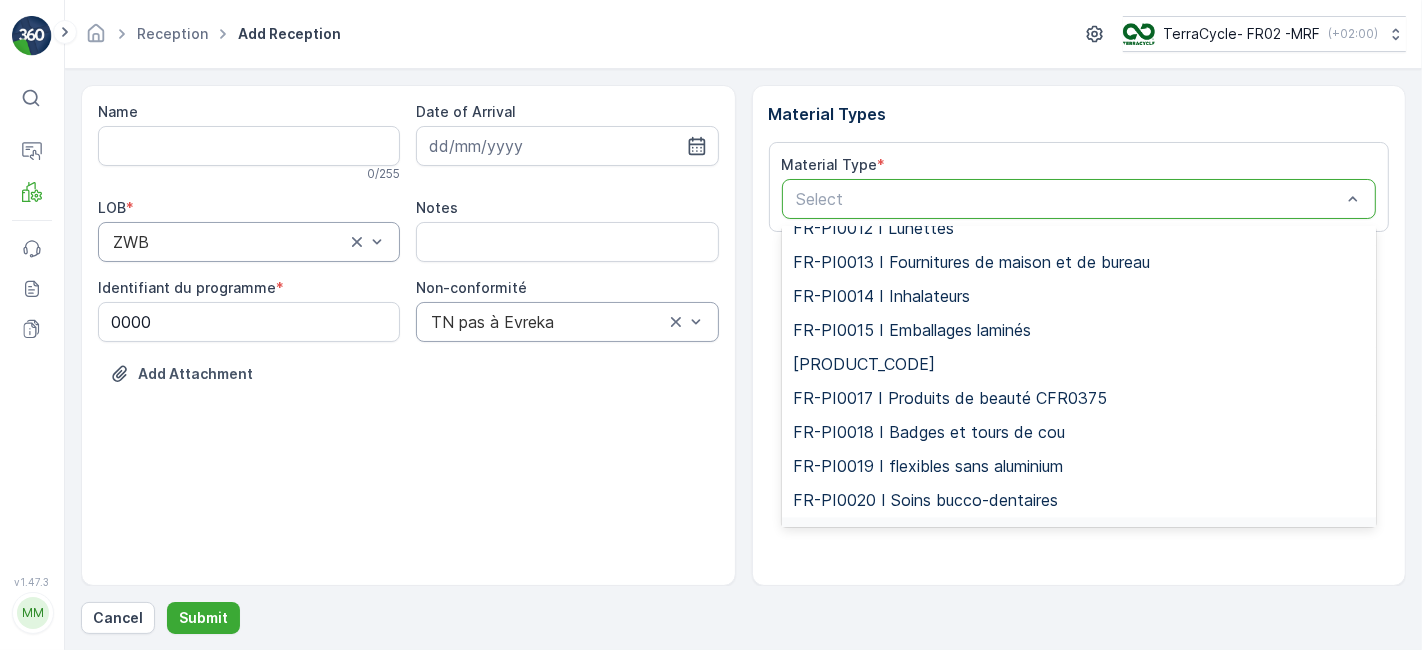 scroll, scrollTop: 3419, scrollLeft: 0, axis: vertical 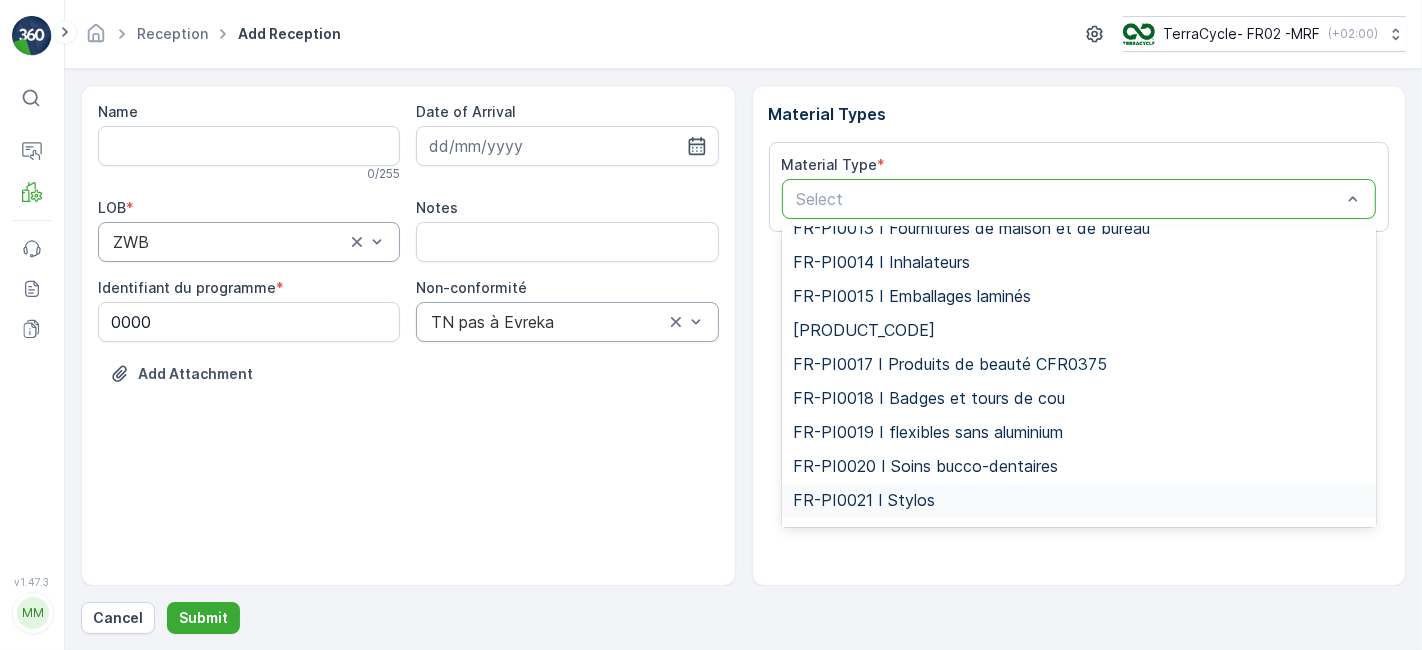 click on "FR-PI0021 I Stylos" at bounding box center (1079, 501) 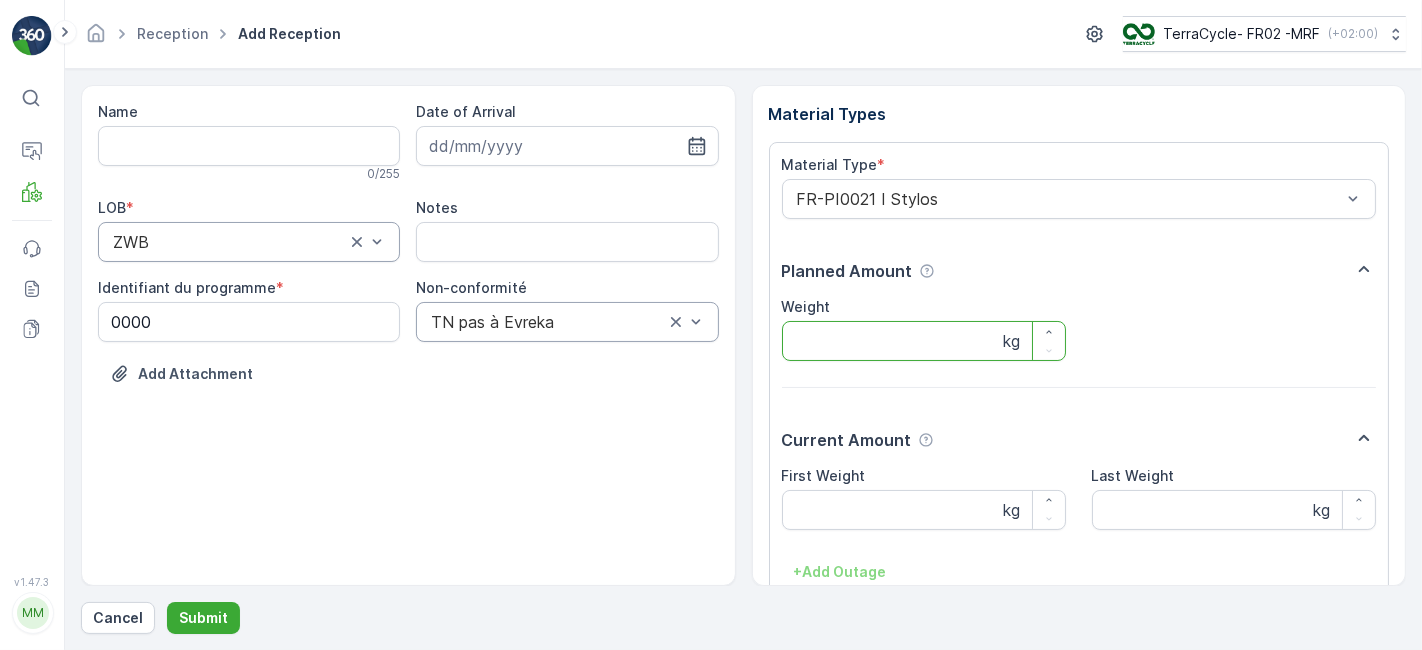 click on "Weight" at bounding box center [924, 341] 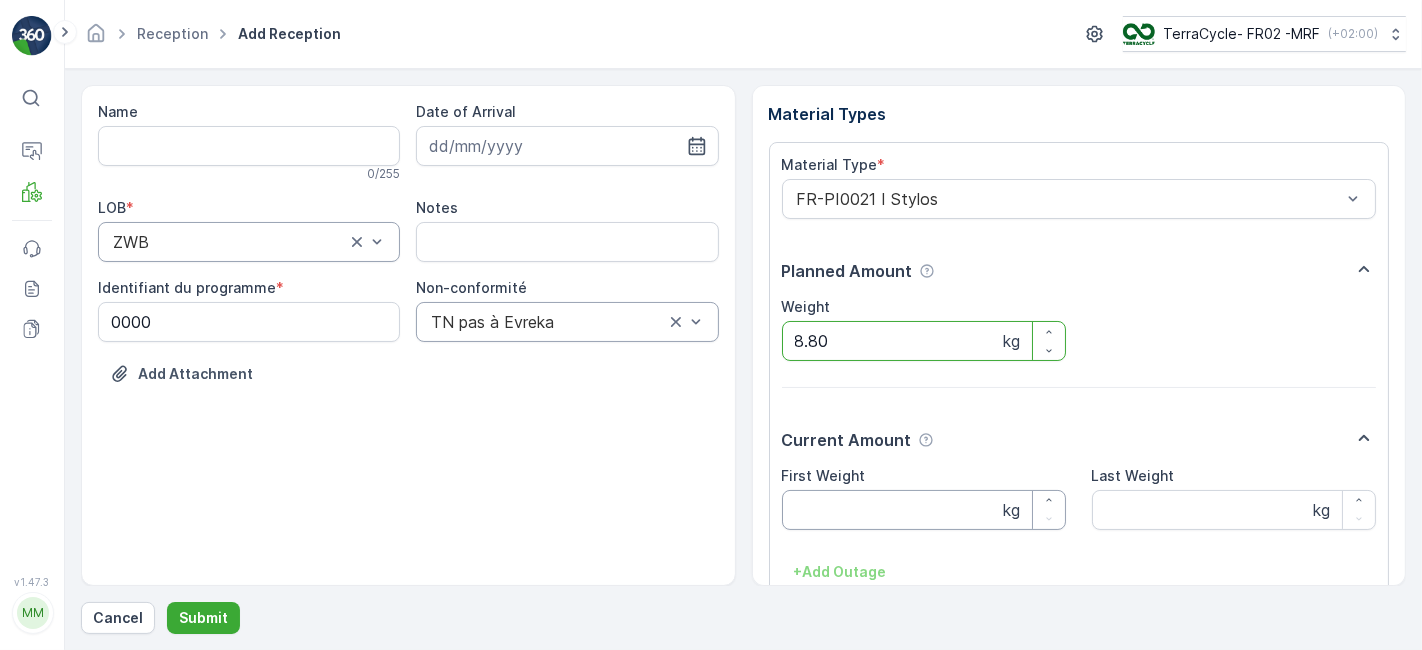 type on "8.80" 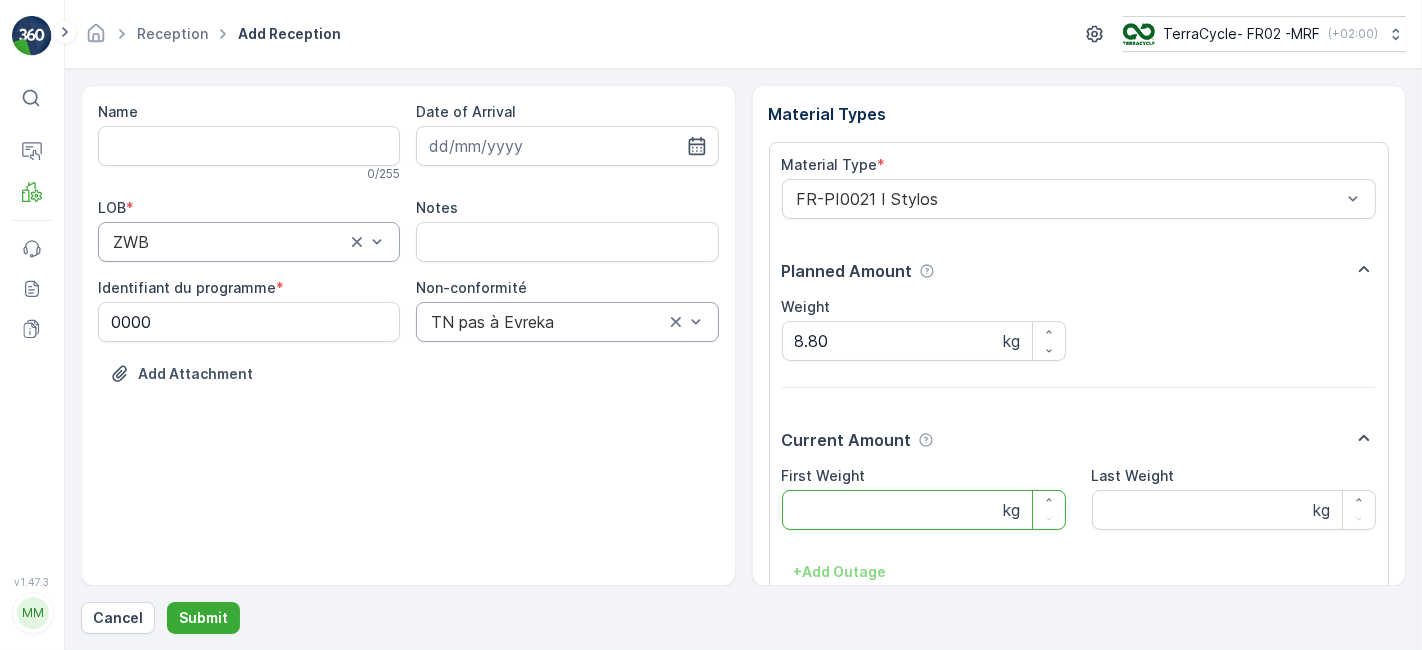 click on "First Weight" at bounding box center (924, 510) 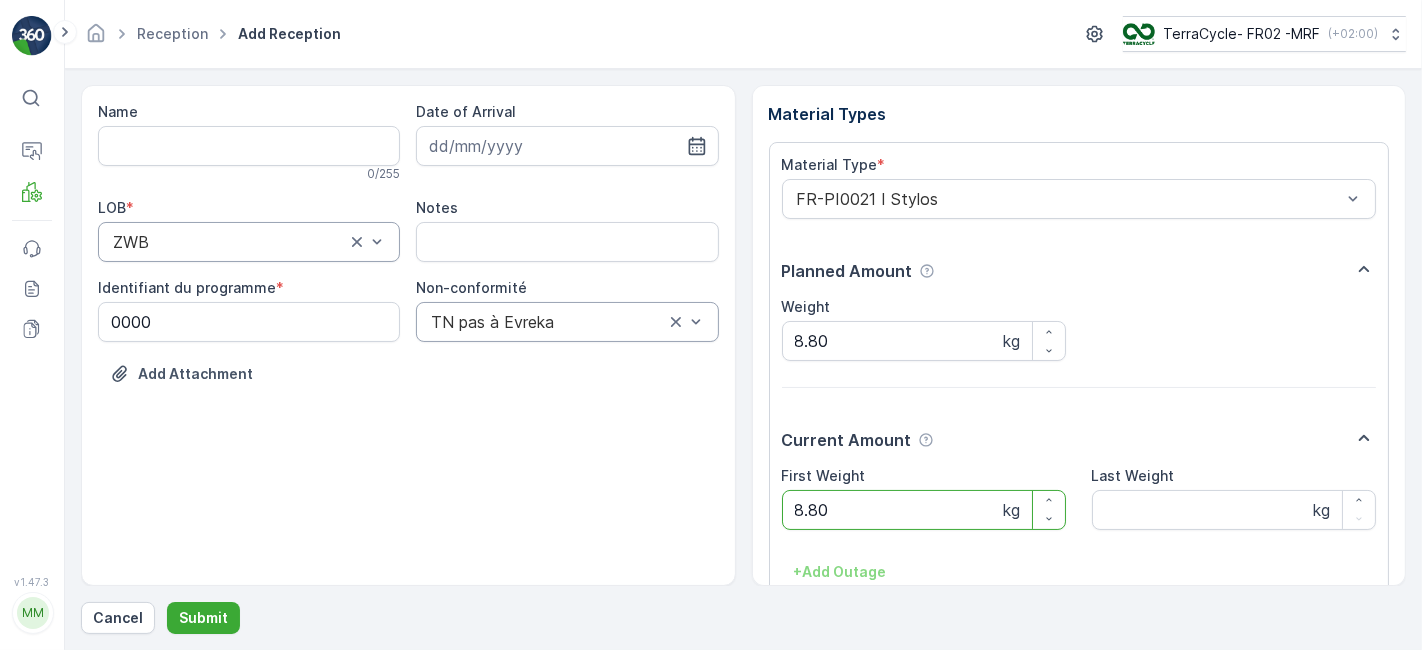 scroll, scrollTop: 118, scrollLeft: 0, axis: vertical 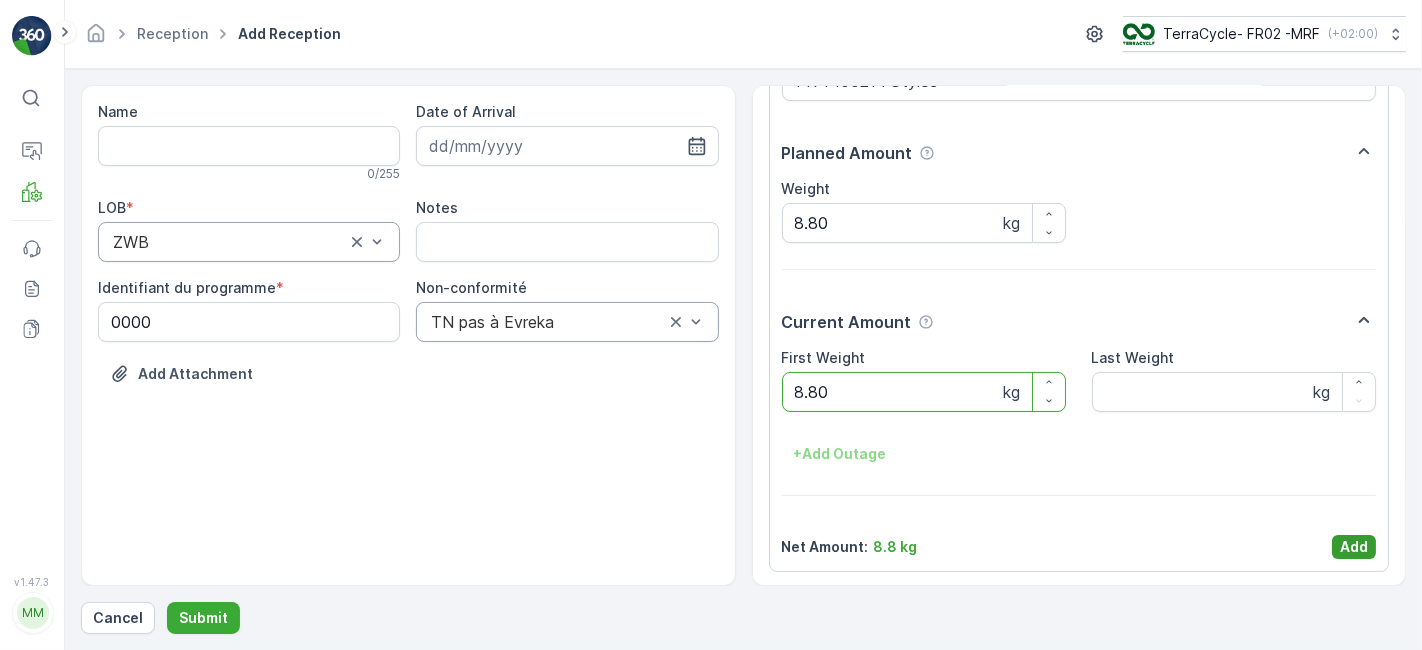 type on "8.80" 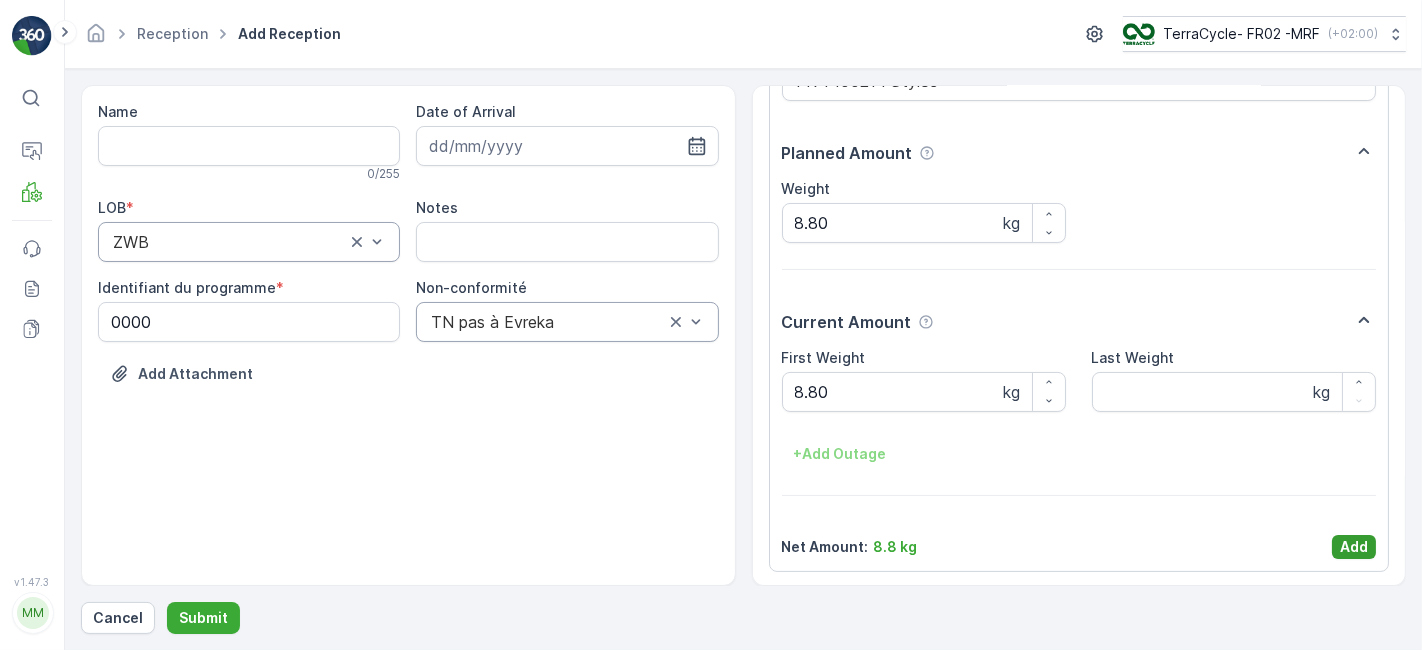 click on "Add" at bounding box center [1354, 547] 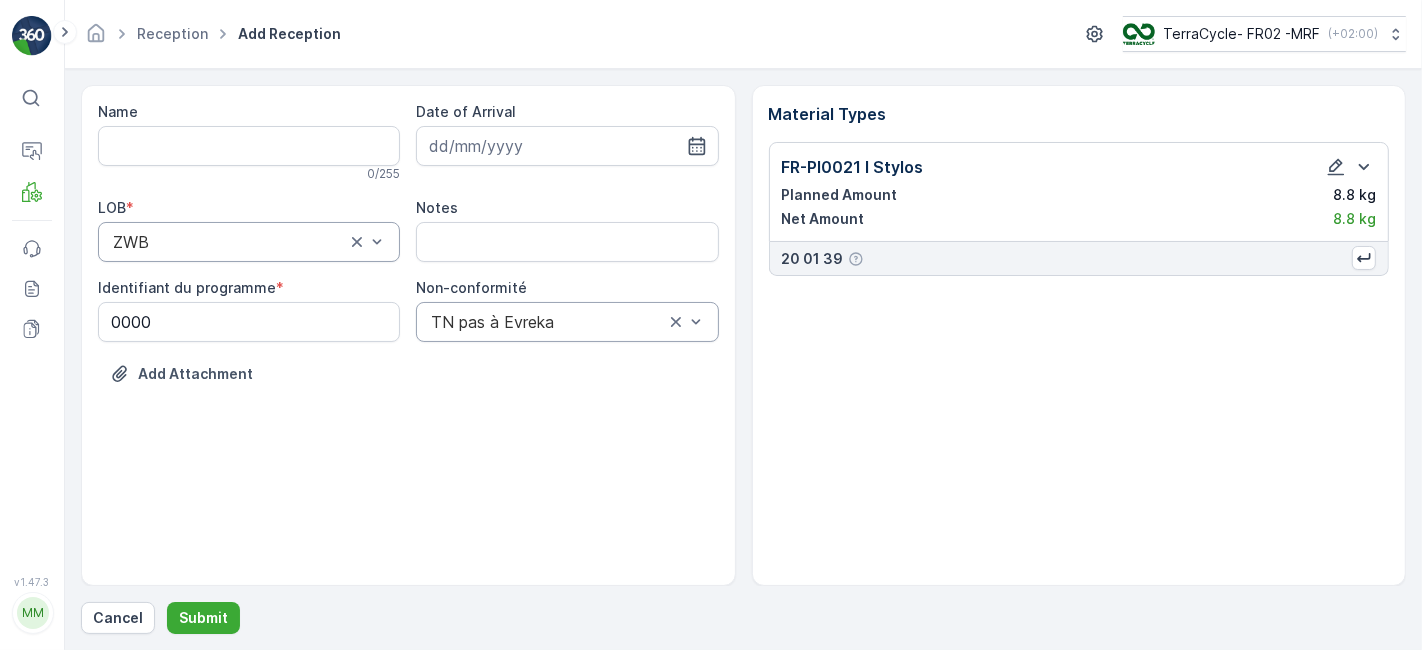 scroll, scrollTop: 0, scrollLeft: 0, axis: both 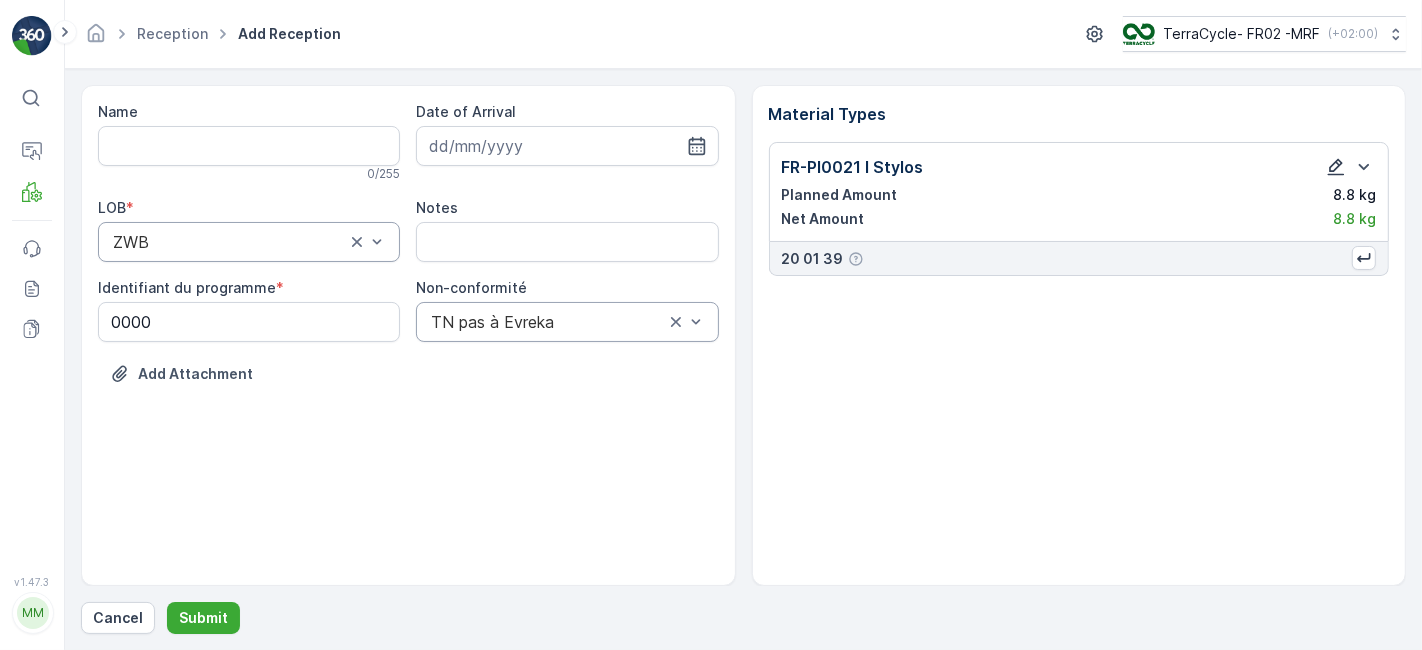click 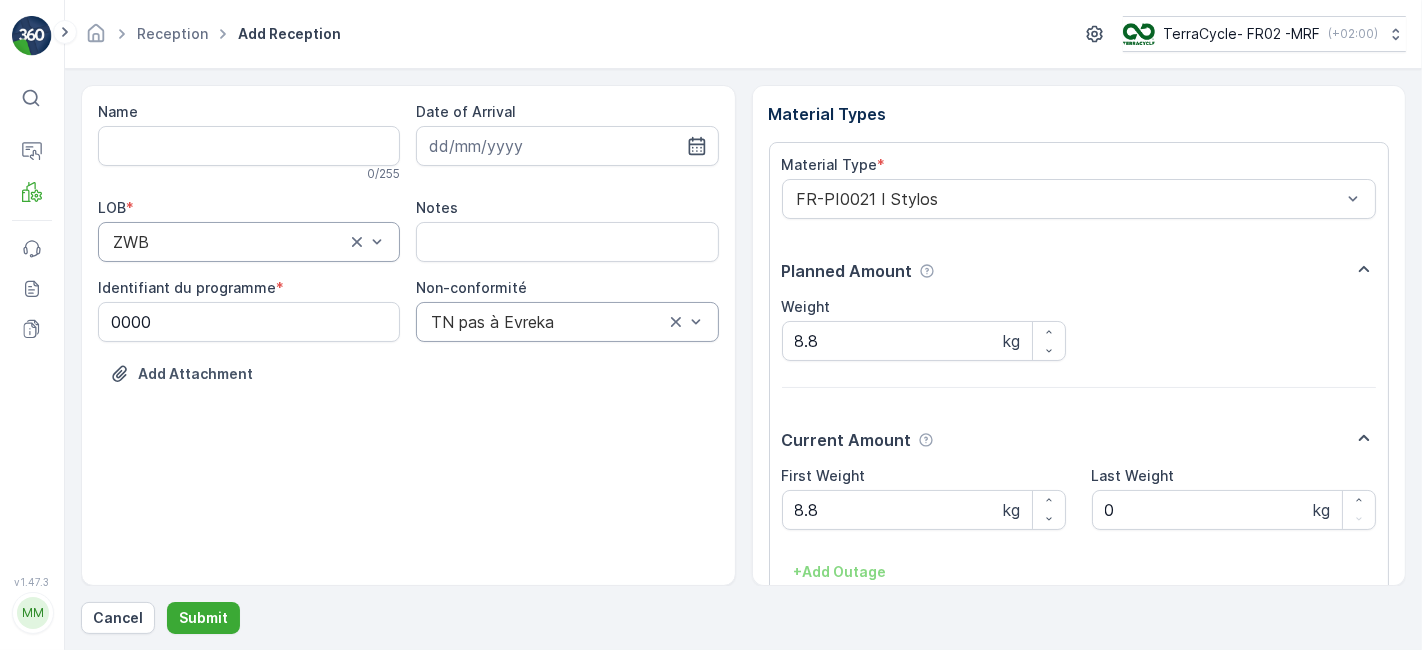 scroll, scrollTop: 118, scrollLeft: 0, axis: vertical 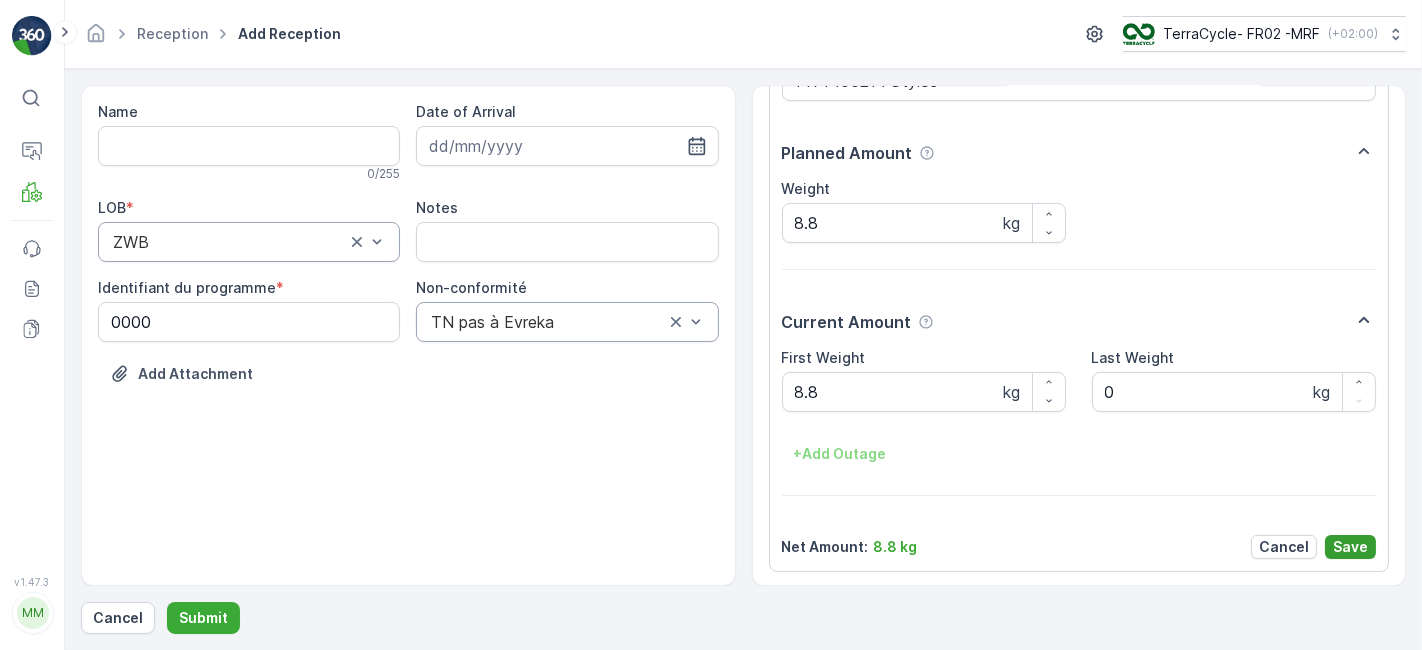 click on "Save" at bounding box center [1350, 547] 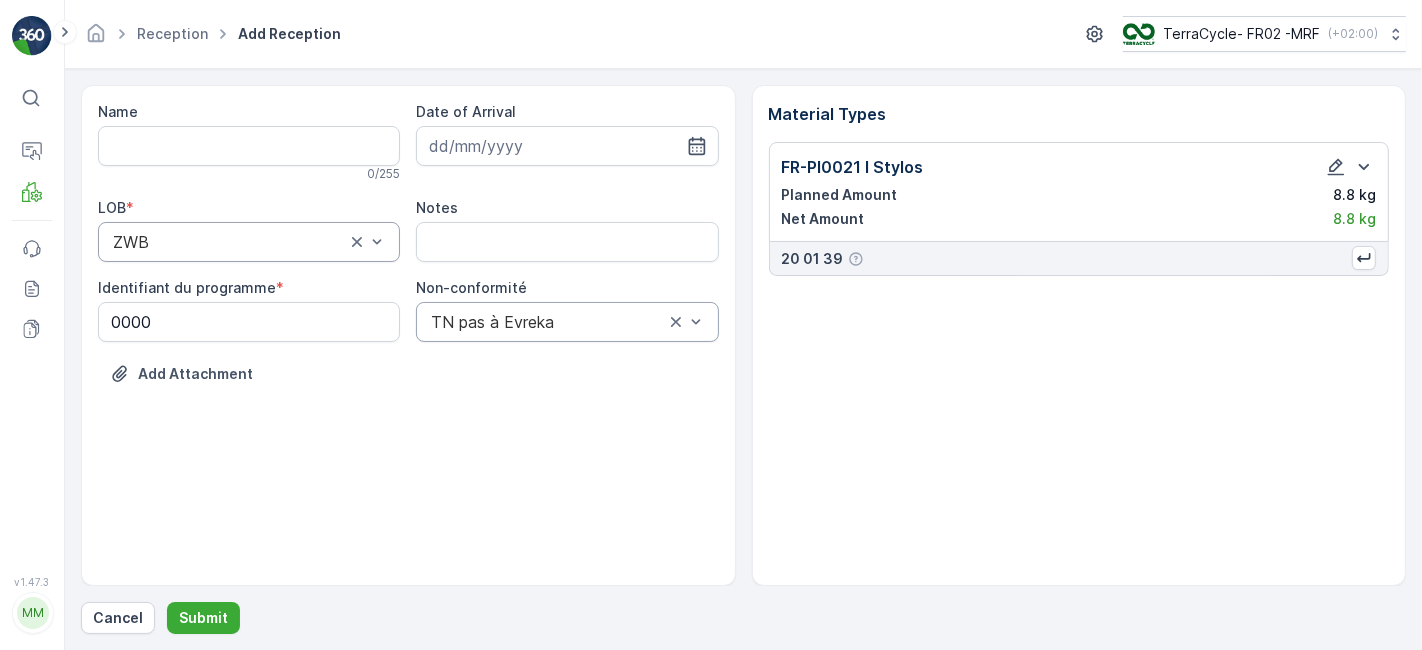 scroll, scrollTop: 0, scrollLeft: 0, axis: both 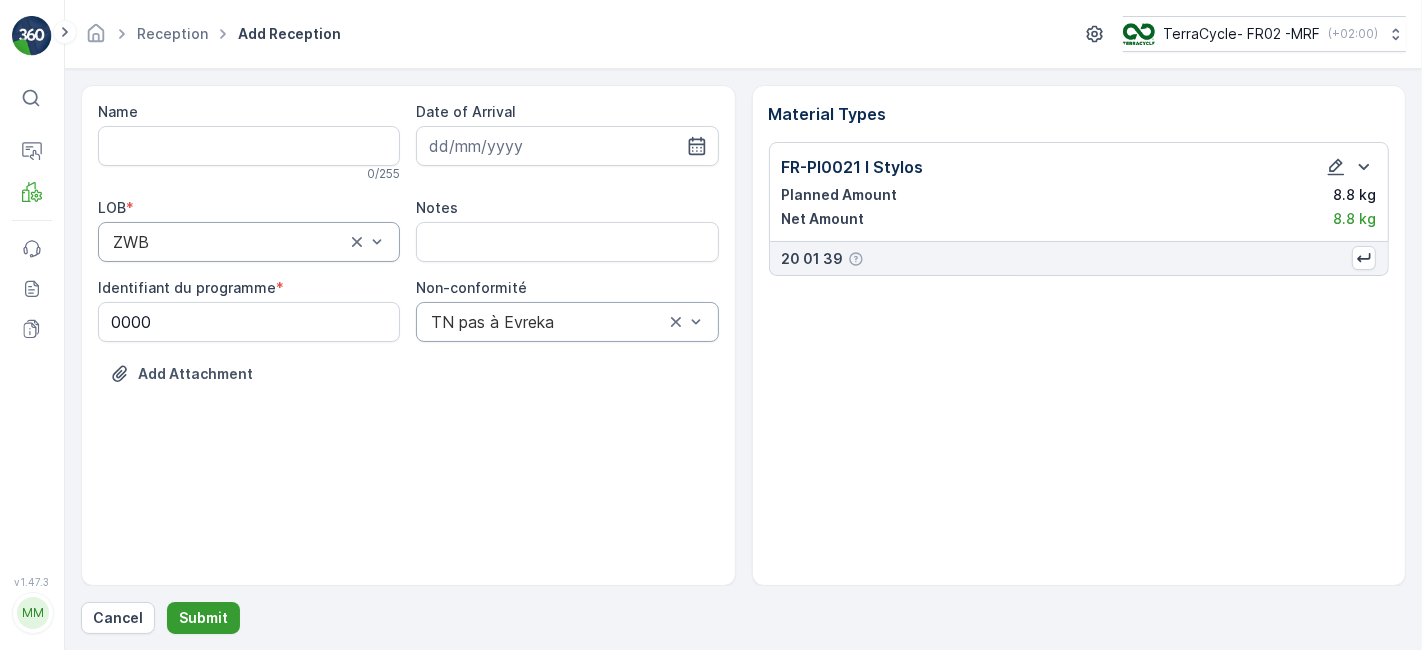 click on "Submit" at bounding box center [203, 618] 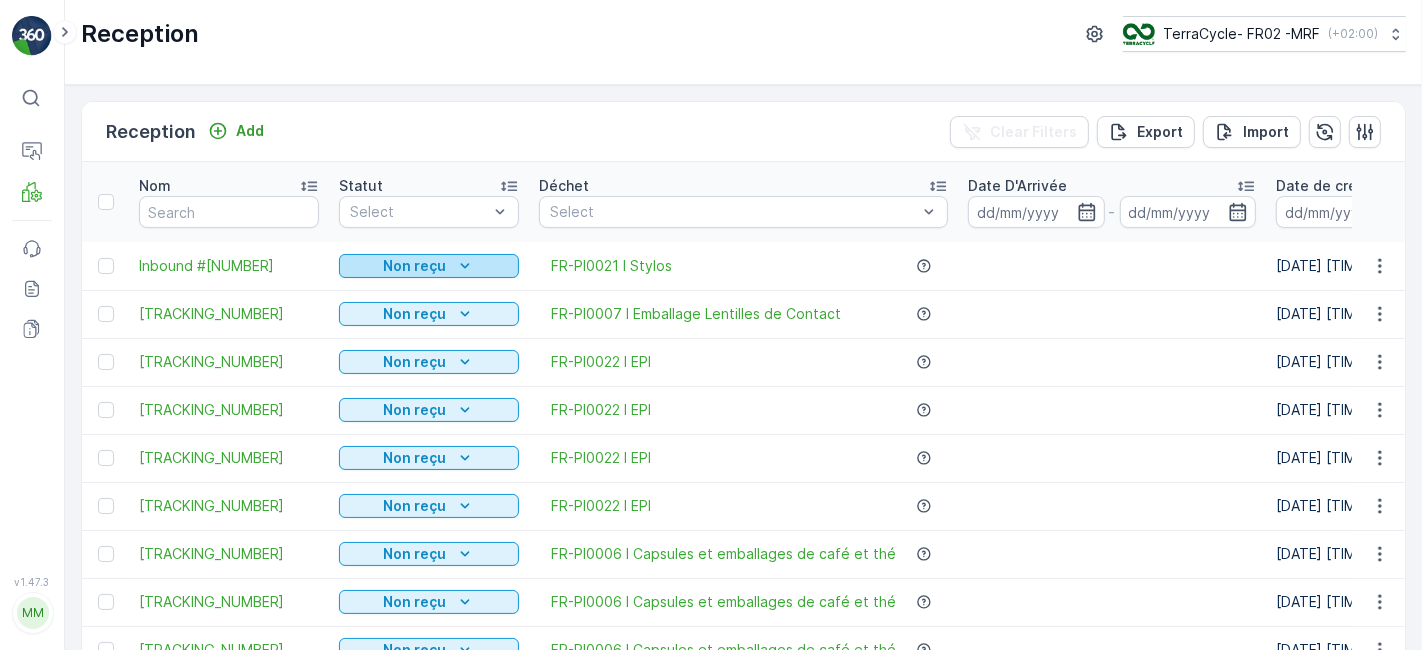 click on "Non reçu" at bounding box center (429, 266) 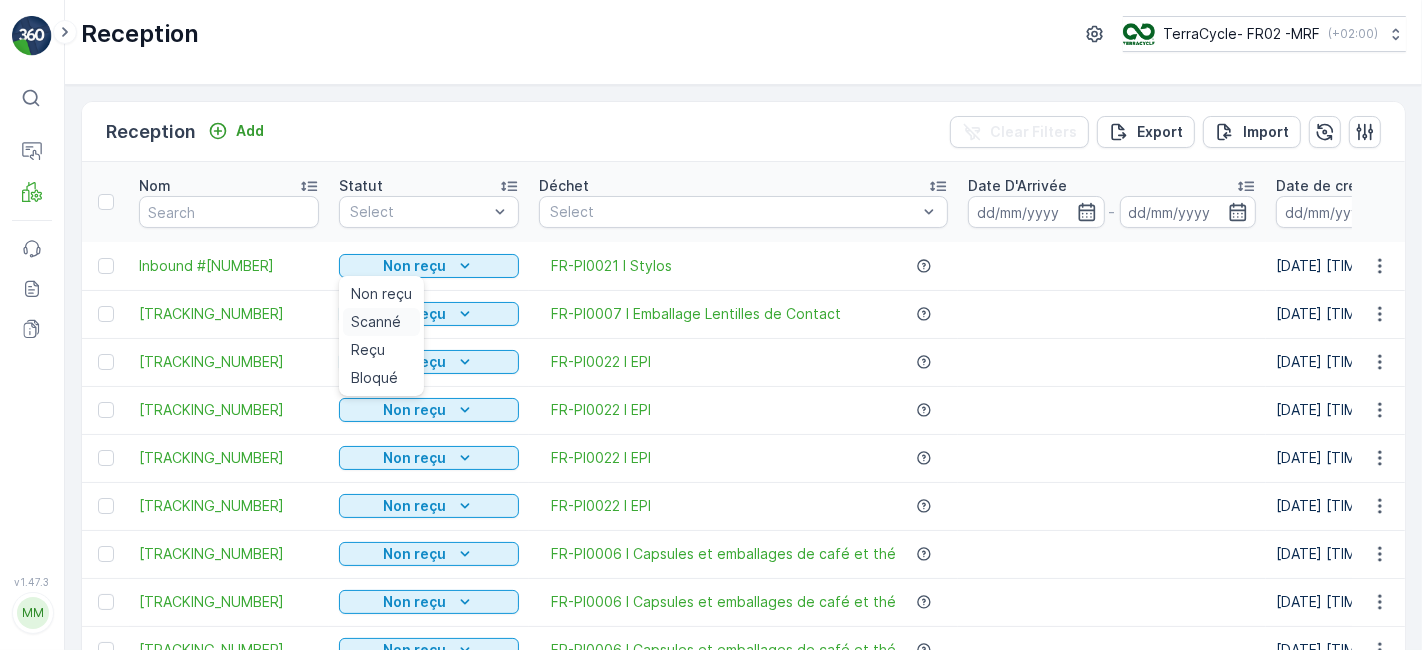 click on "Scanné" at bounding box center [376, 322] 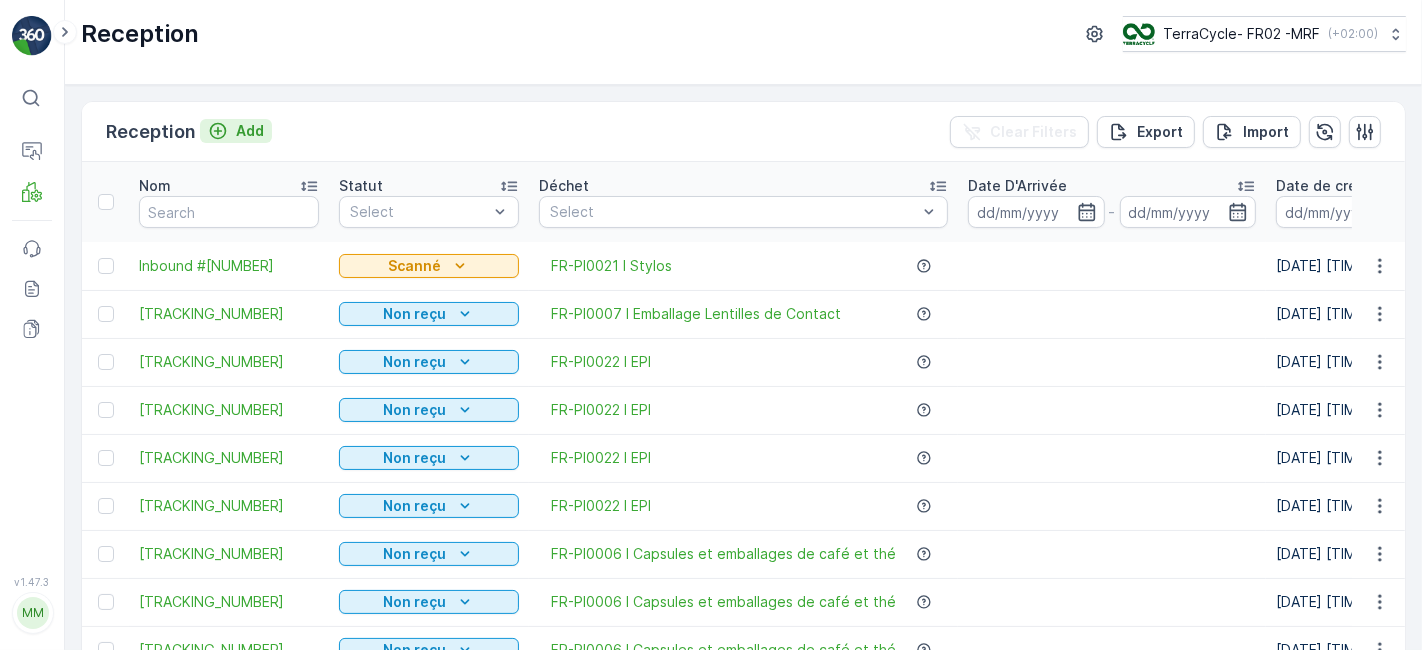 click on "Add" at bounding box center (250, 131) 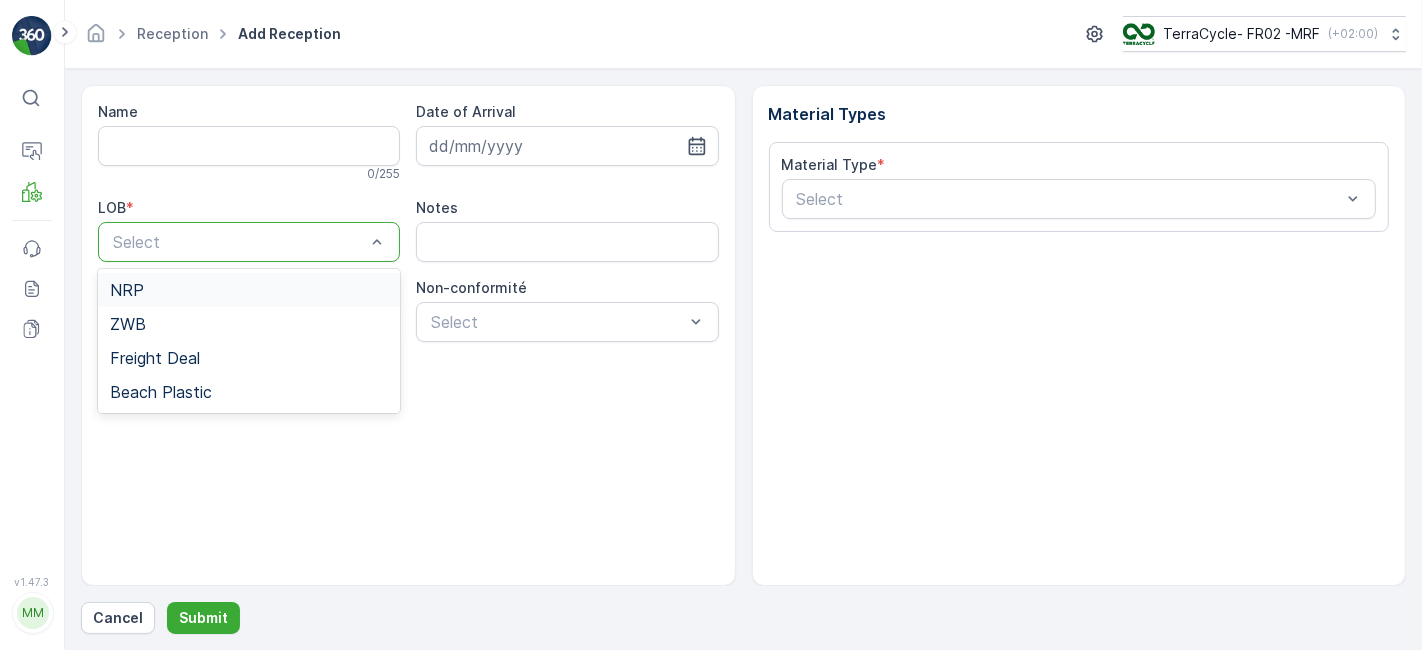 click at bounding box center (239, 242) 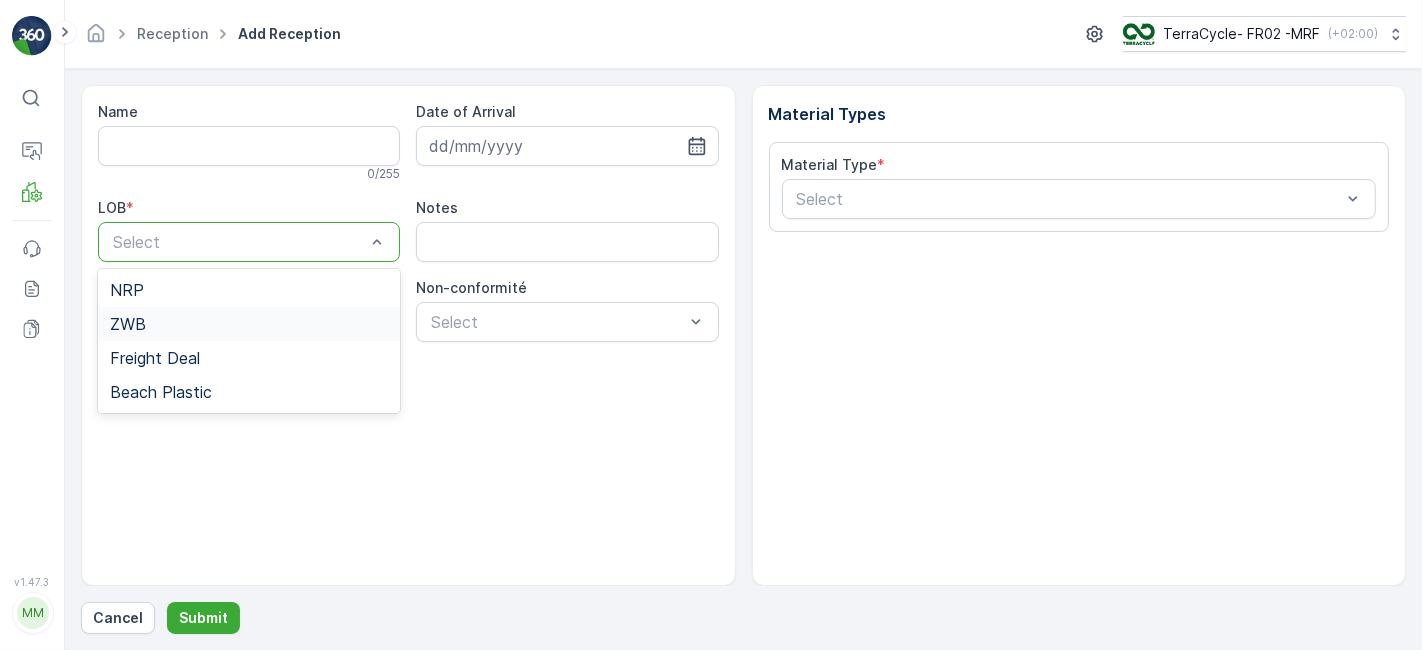 click on "ZWB" at bounding box center [249, 324] 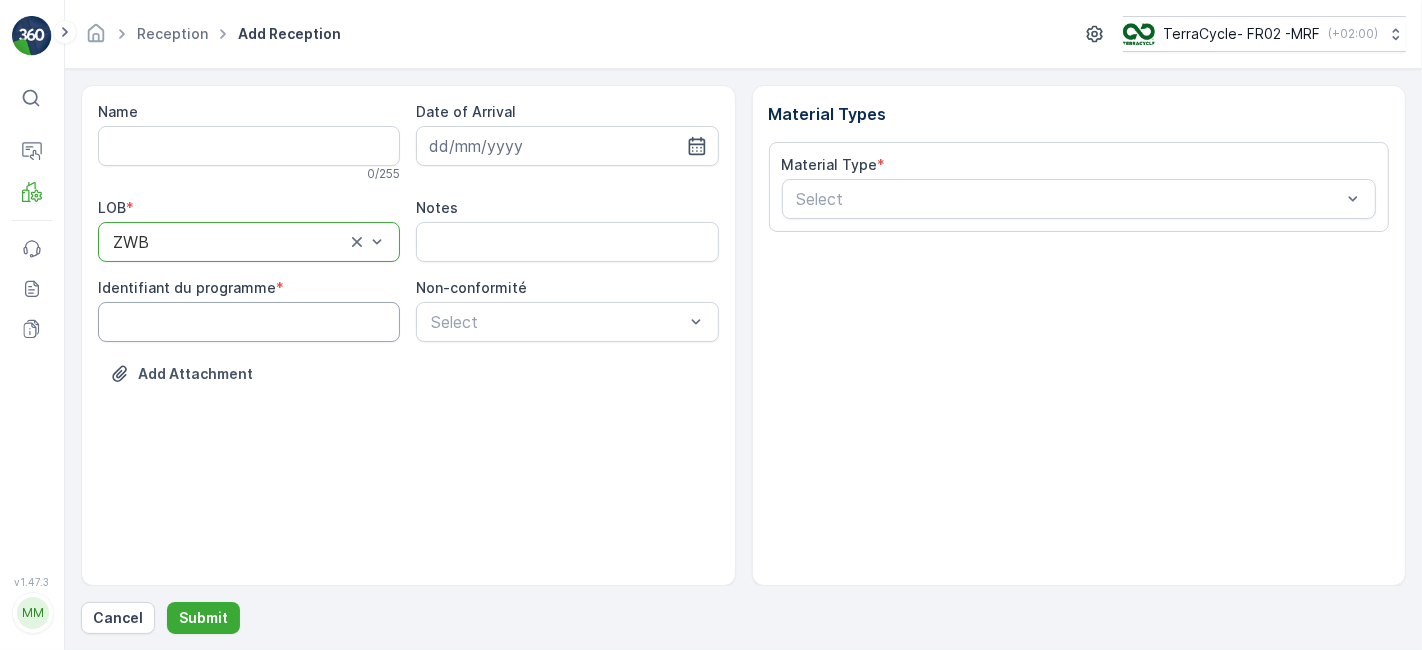 click on "Identifiant du programme" at bounding box center (249, 322) 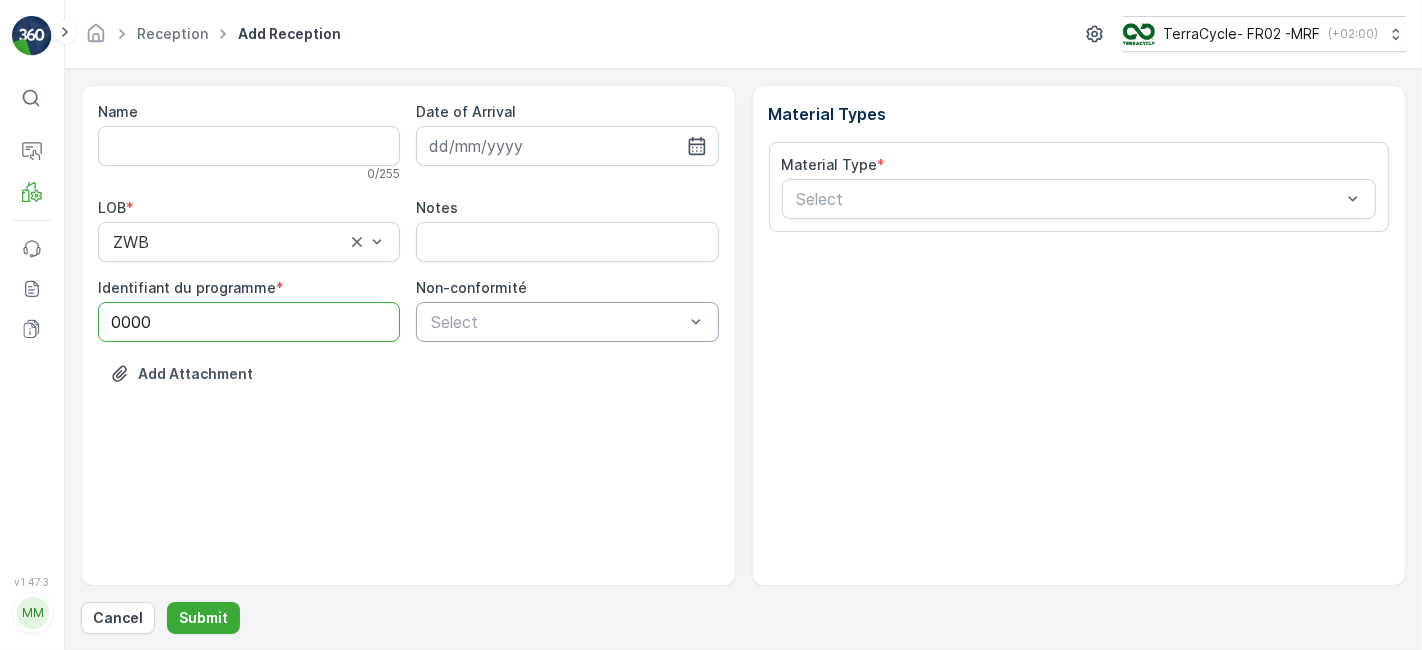 type on "0000" 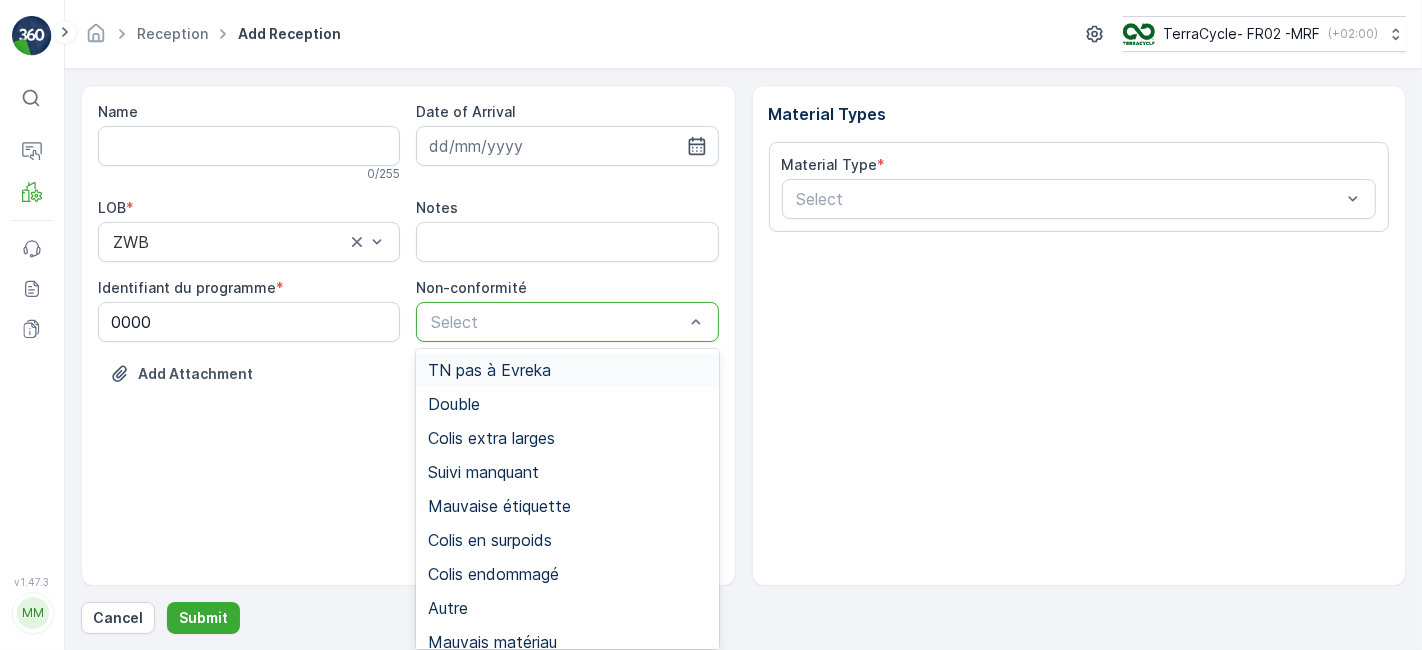 click at bounding box center (557, 322) 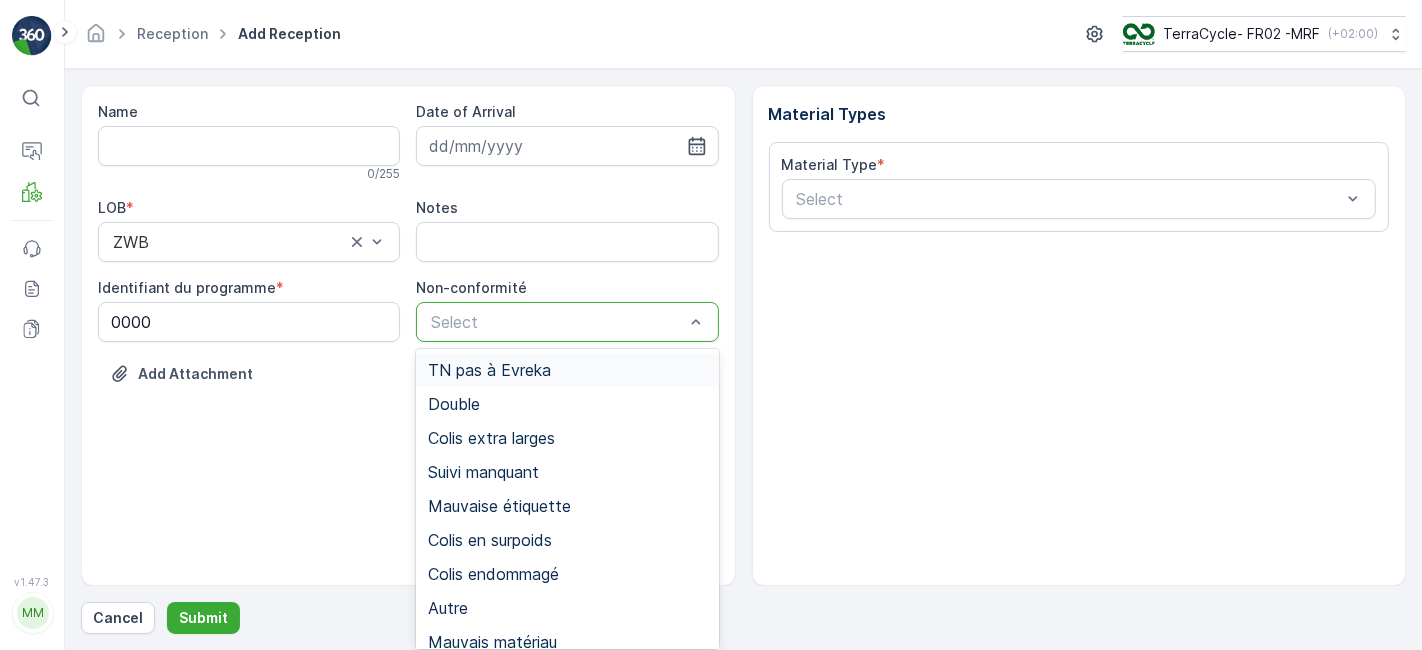 click on "TN pas à Evreka" at bounding box center [489, 370] 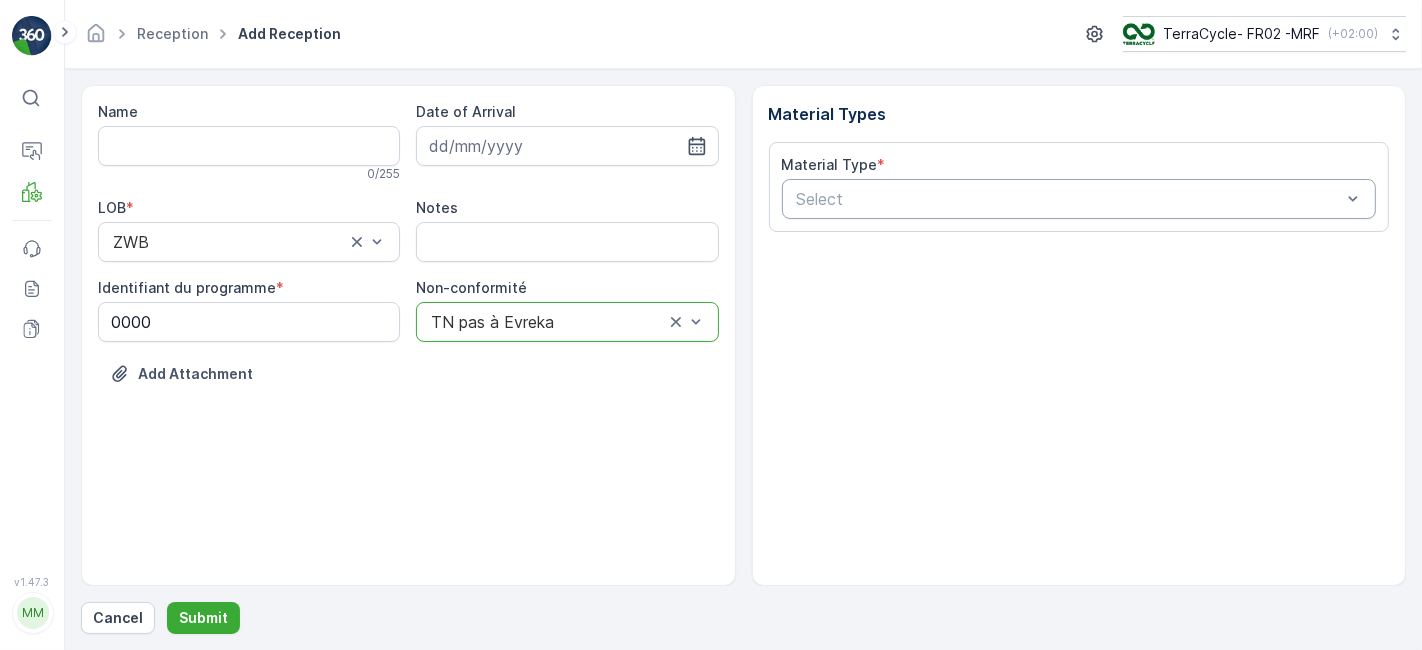 click on "Select" at bounding box center (1079, 199) 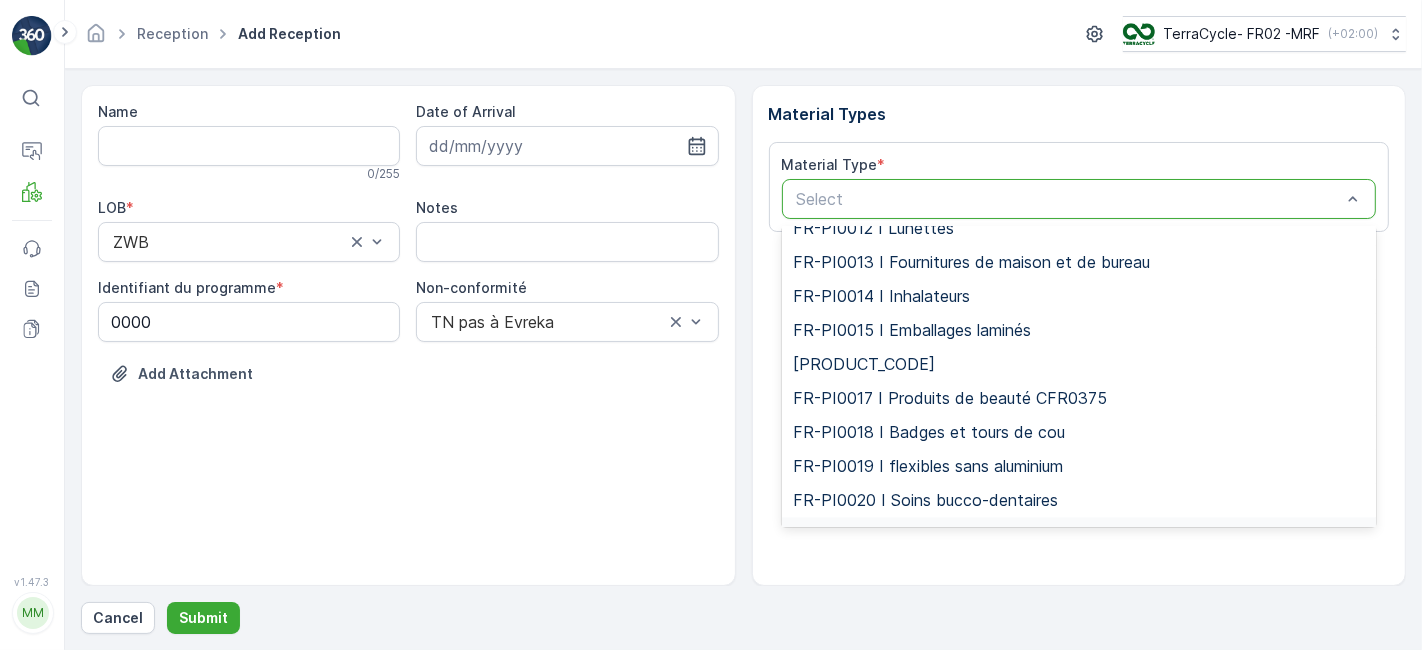 scroll, scrollTop: 3419, scrollLeft: 0, axis: vertical 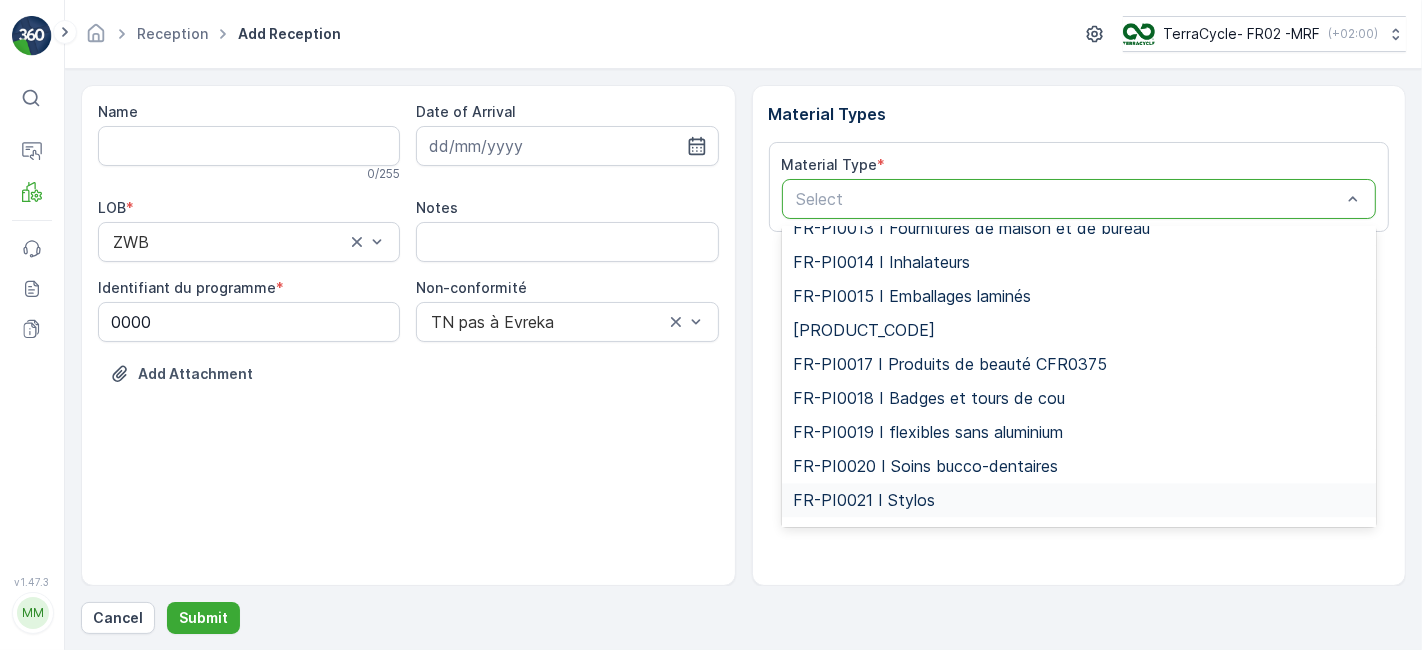 click on "FR-PI0021 I Stylos" at bounding box center [865, 501] 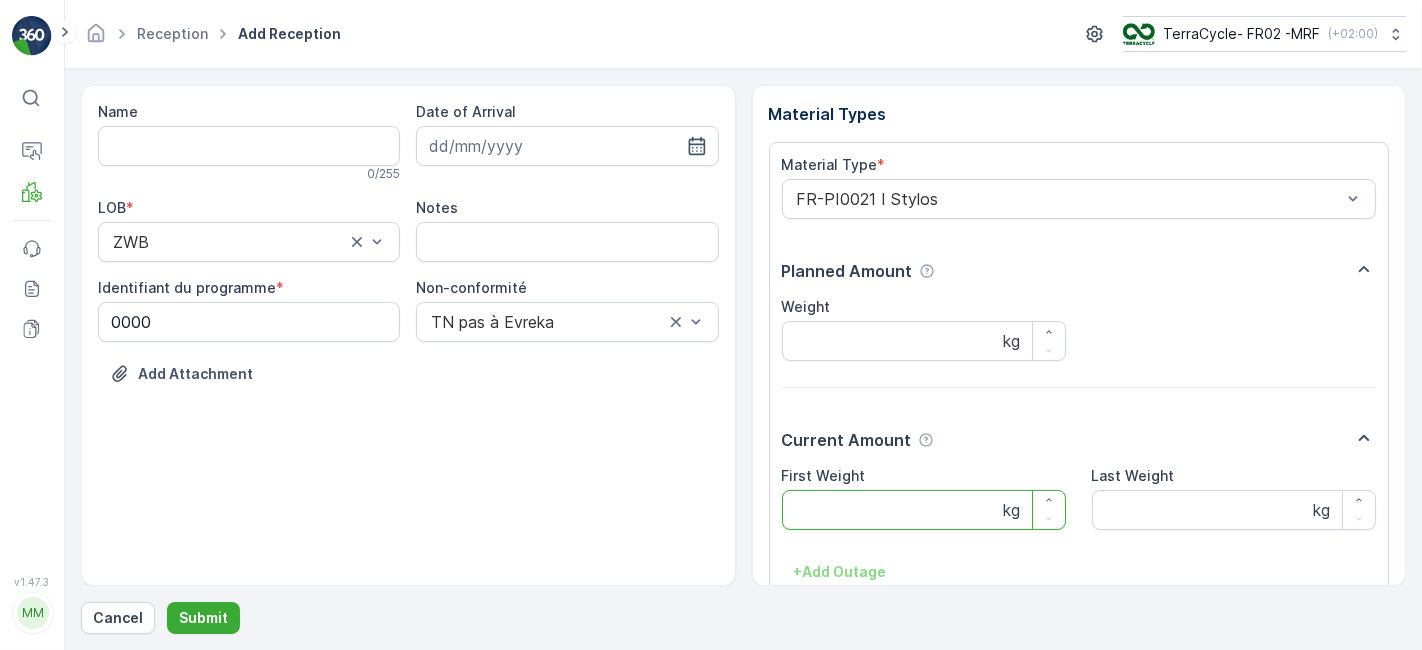 click on "First Weight" at bounding box center (924, 510) 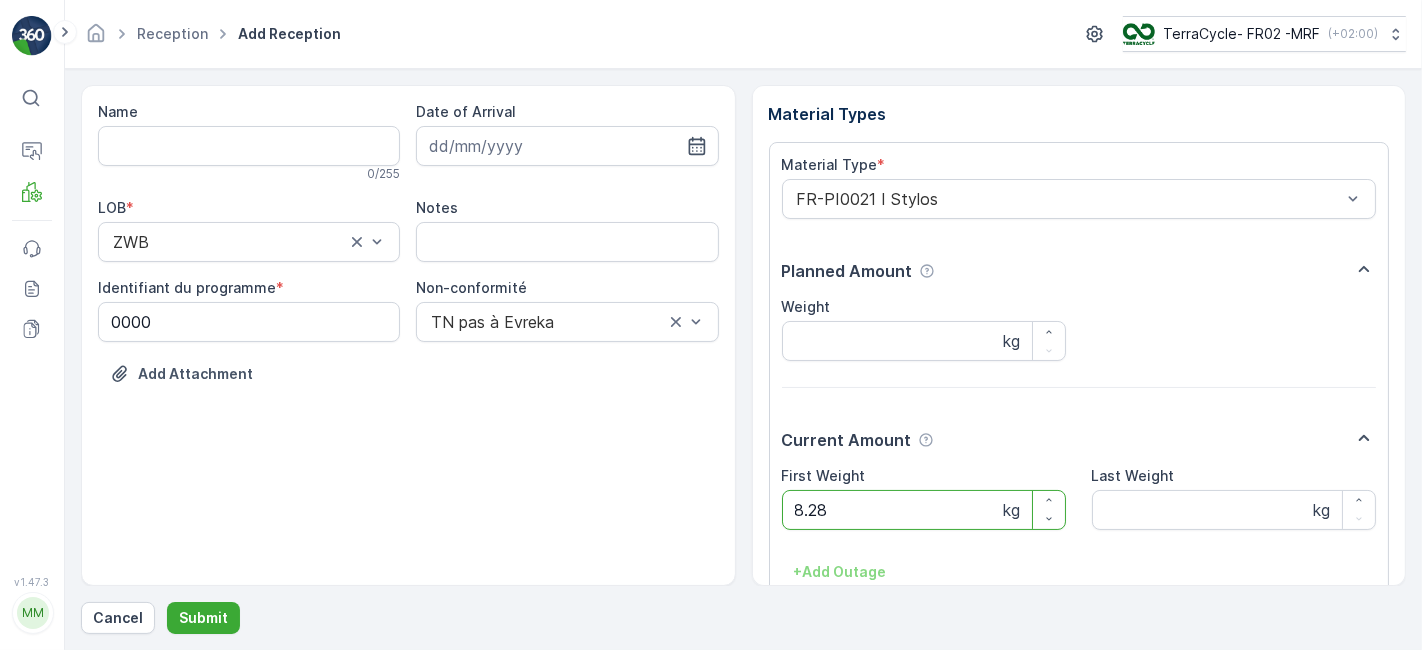 click on "8.28" at bounding box center (924, 510) 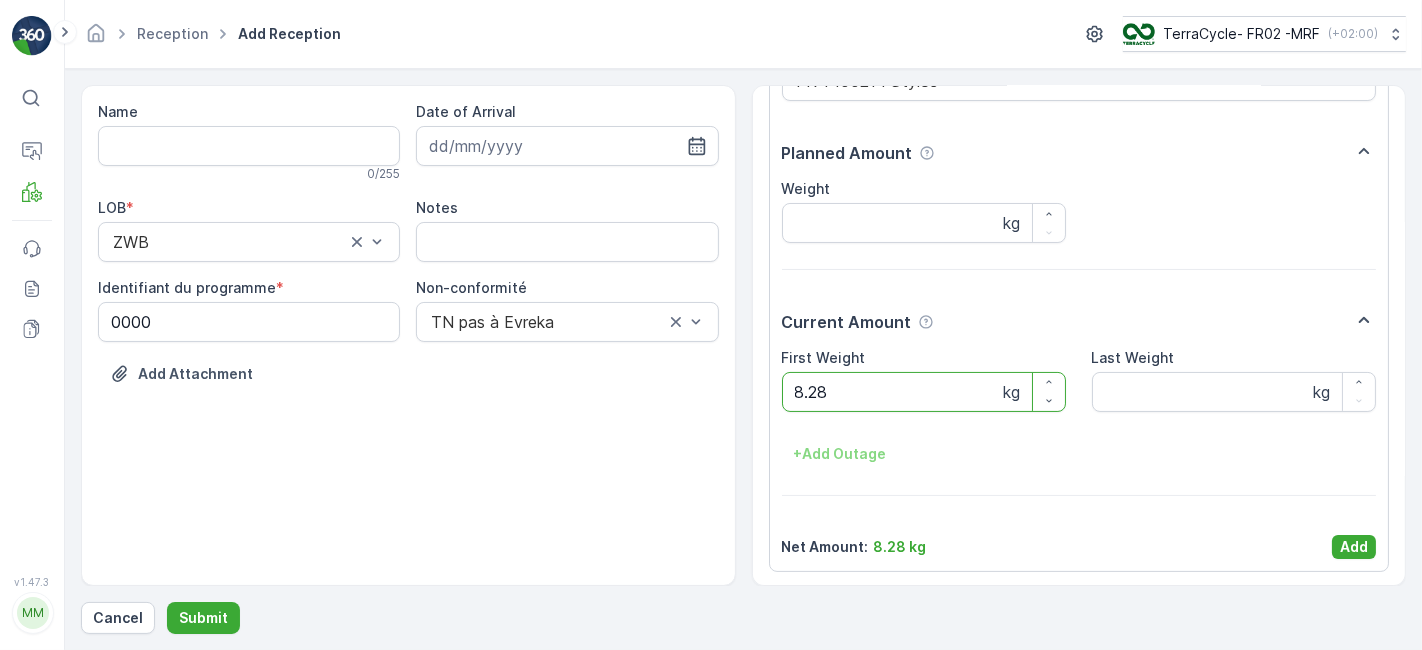 scroll, scrollTop: 111, scrollLeft: 0, axis: vertical 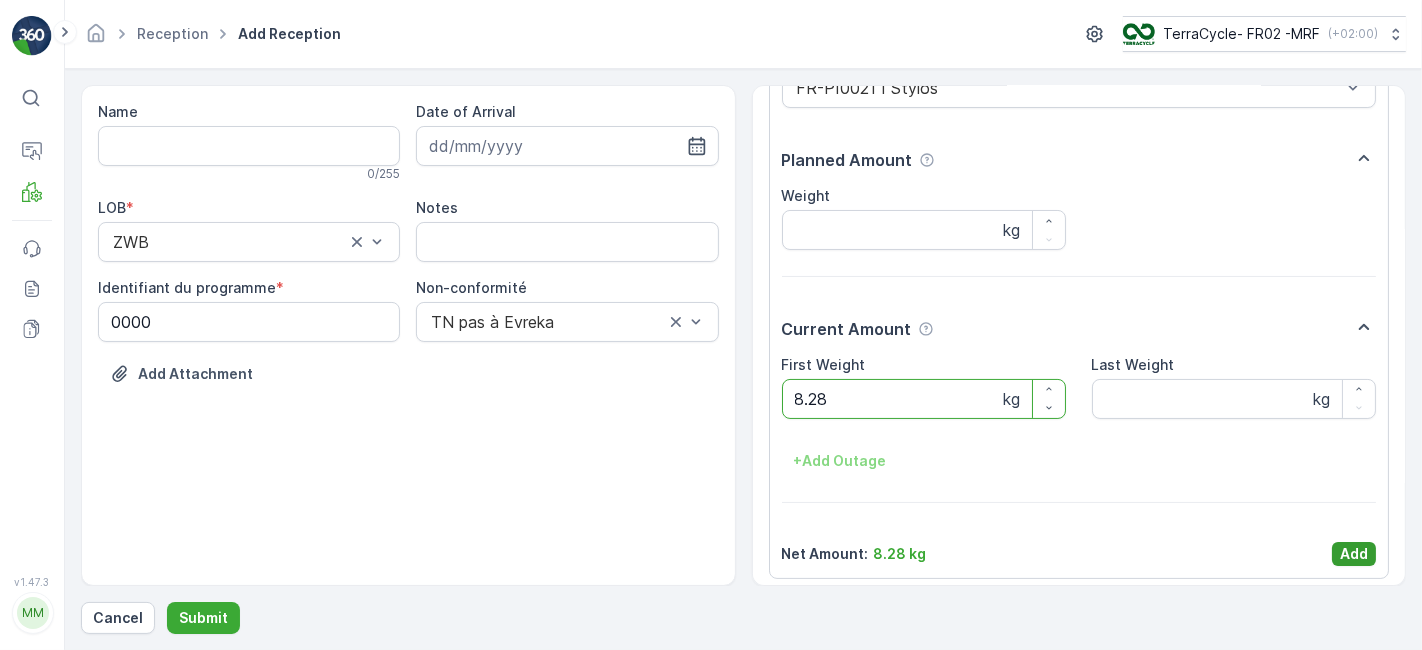 type on "8.28" 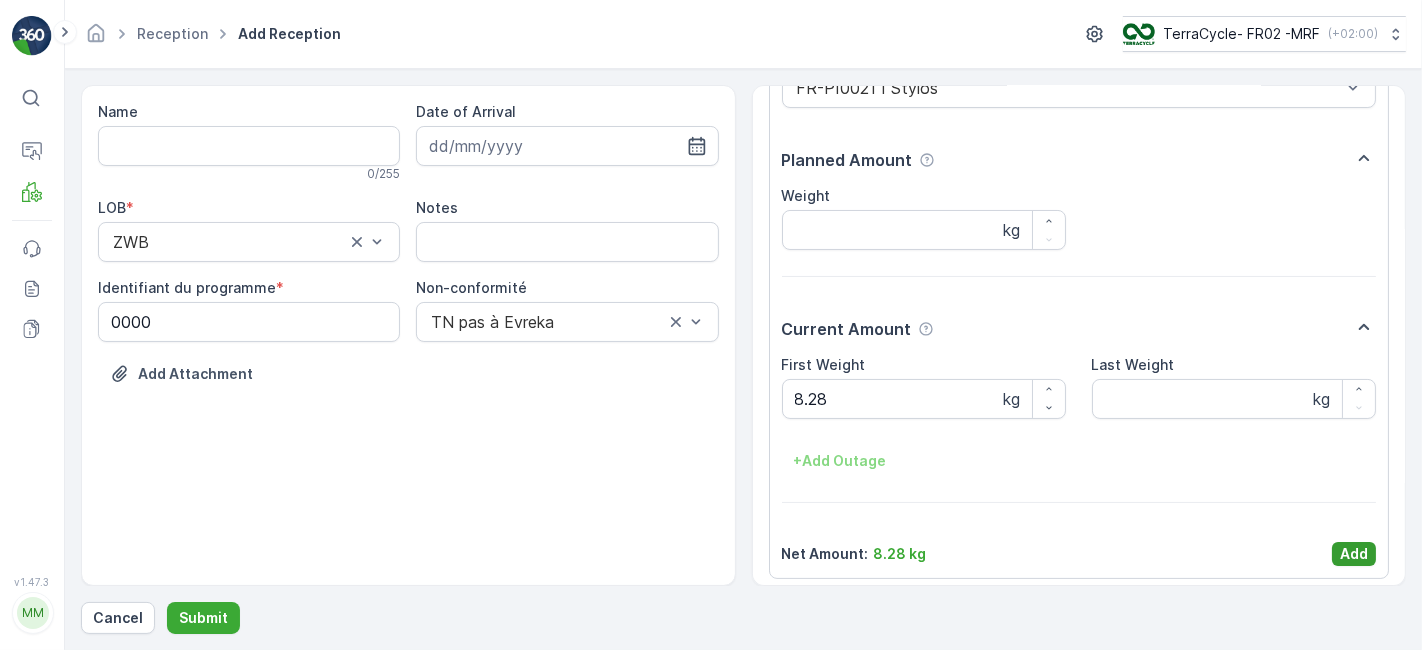 click on "Add" at bounding box center [1354, 554] 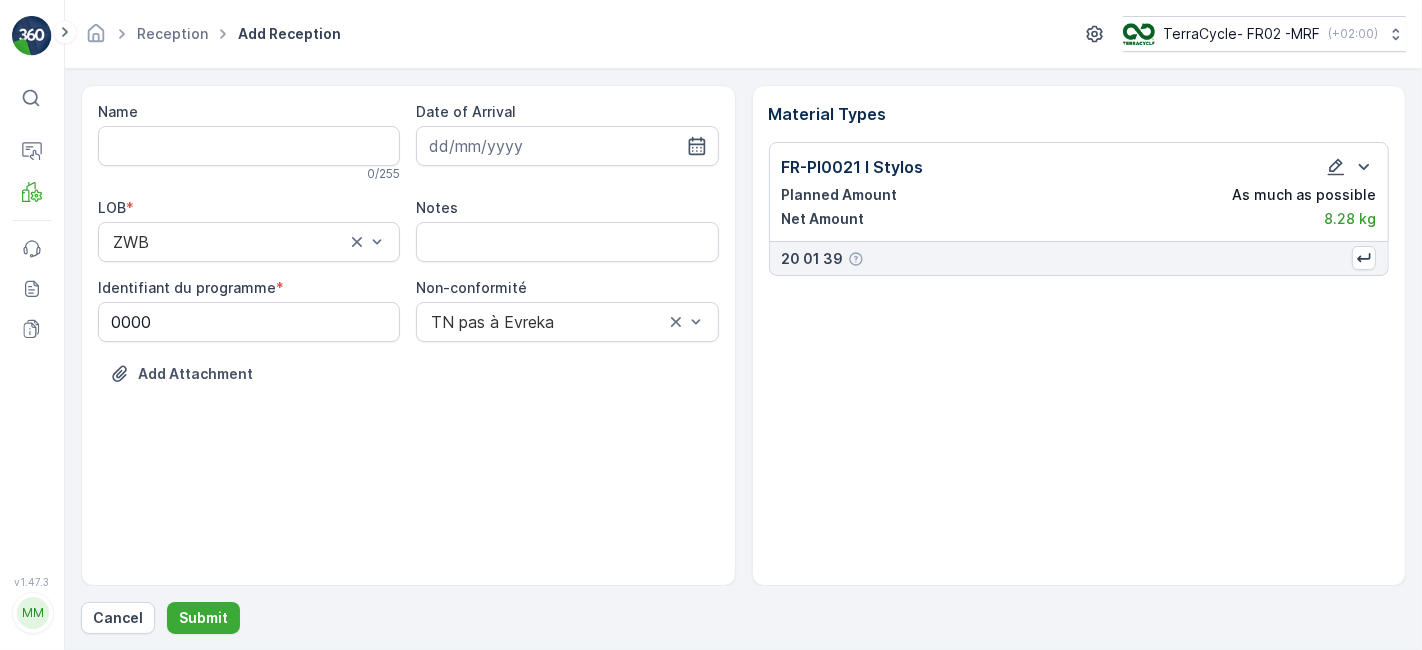 scroll, scrollTop: 0, scrollLeft: 0, axis: both 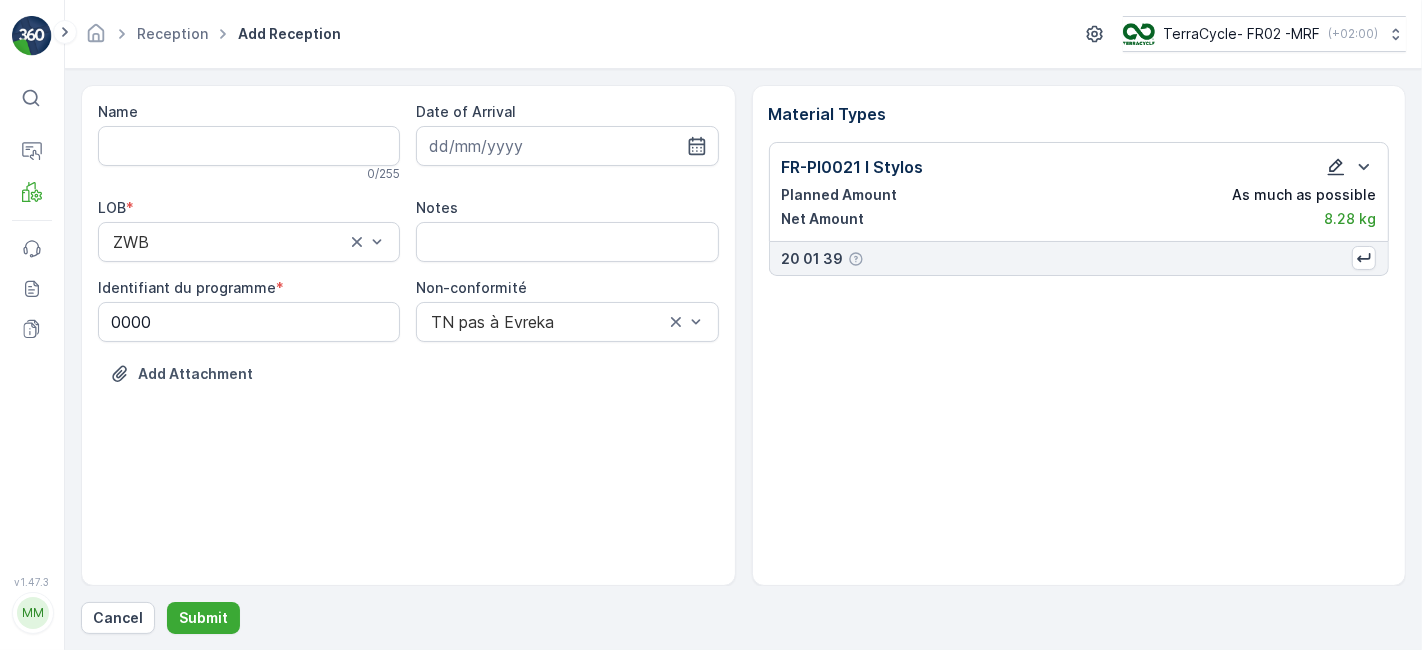 click 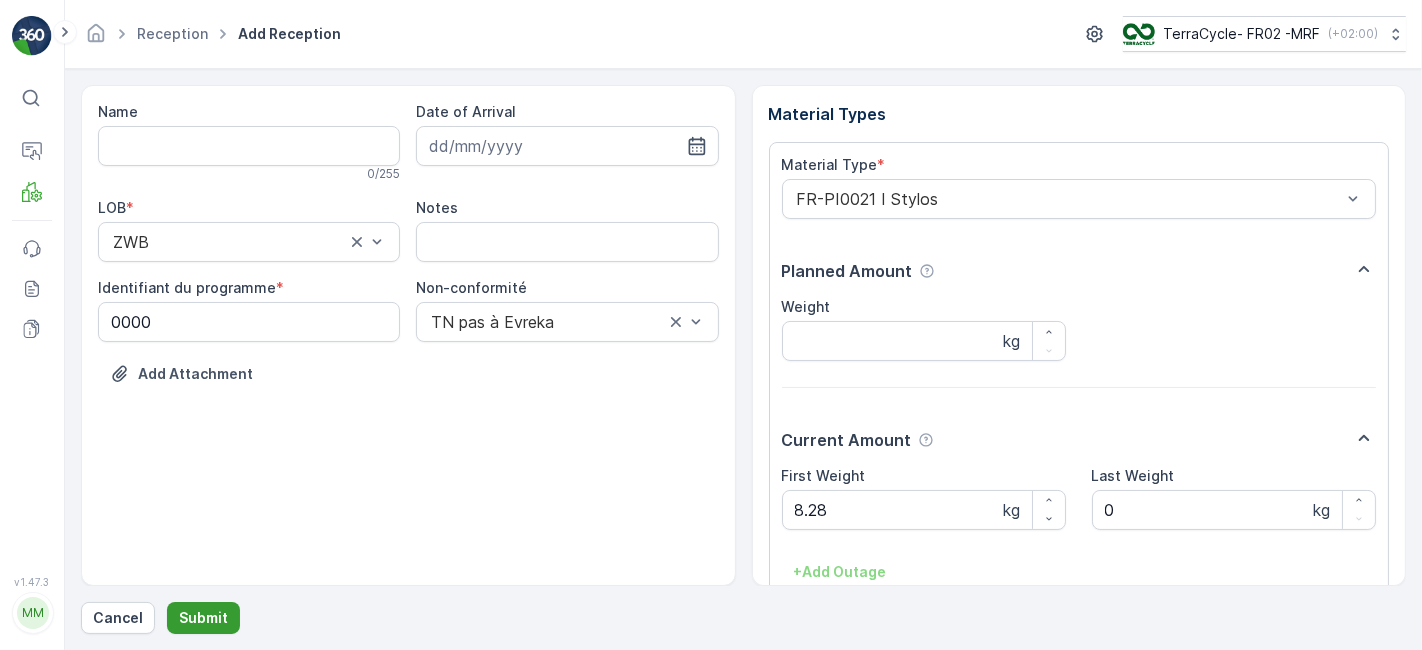 click on "Submit" at bounding box center (203, 618) 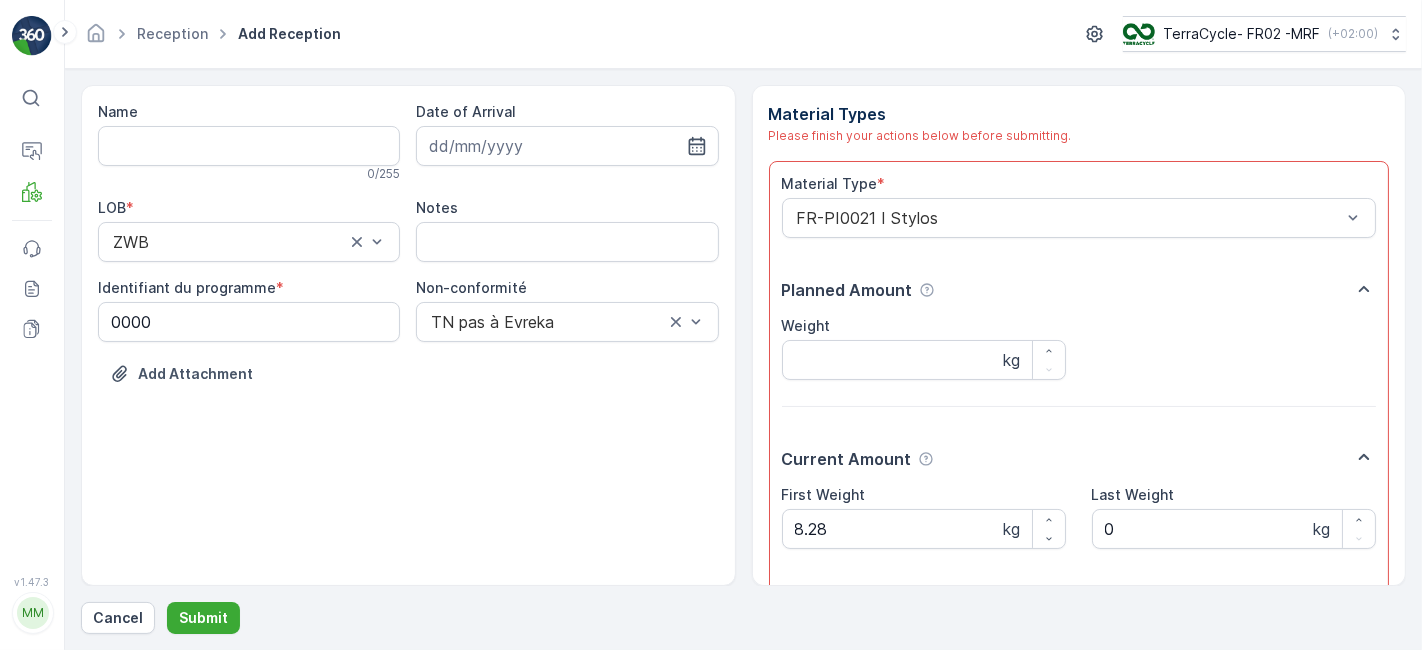 click on "Material Types Please finish your actions below before submitting. Material Type * FR-PI0021 I Stylos Planned Amount Weight kg Current Amount First Weight 8.28 kg Last Weight 0 kg +  Add Outage Net Amount : 8.28 kg Cancel Save" at bounding box center [1079, 335] 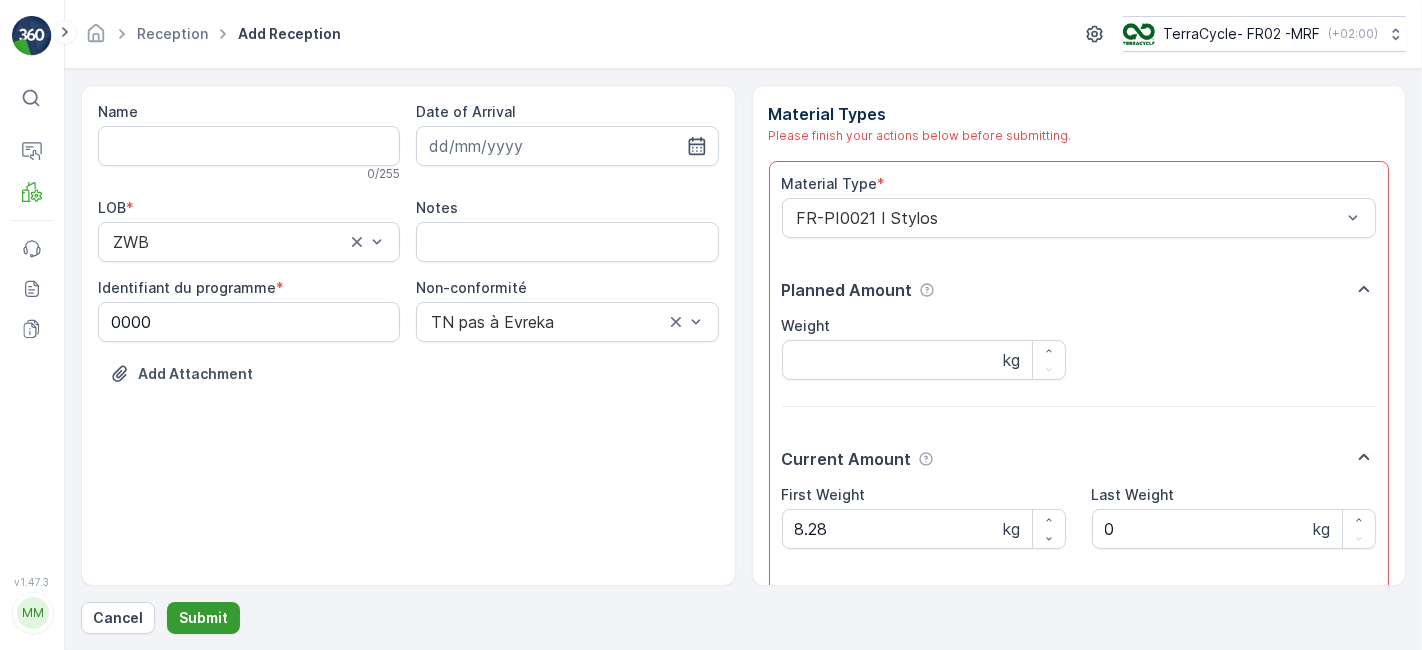 click on "Submit" at bounding box center [203, 618] 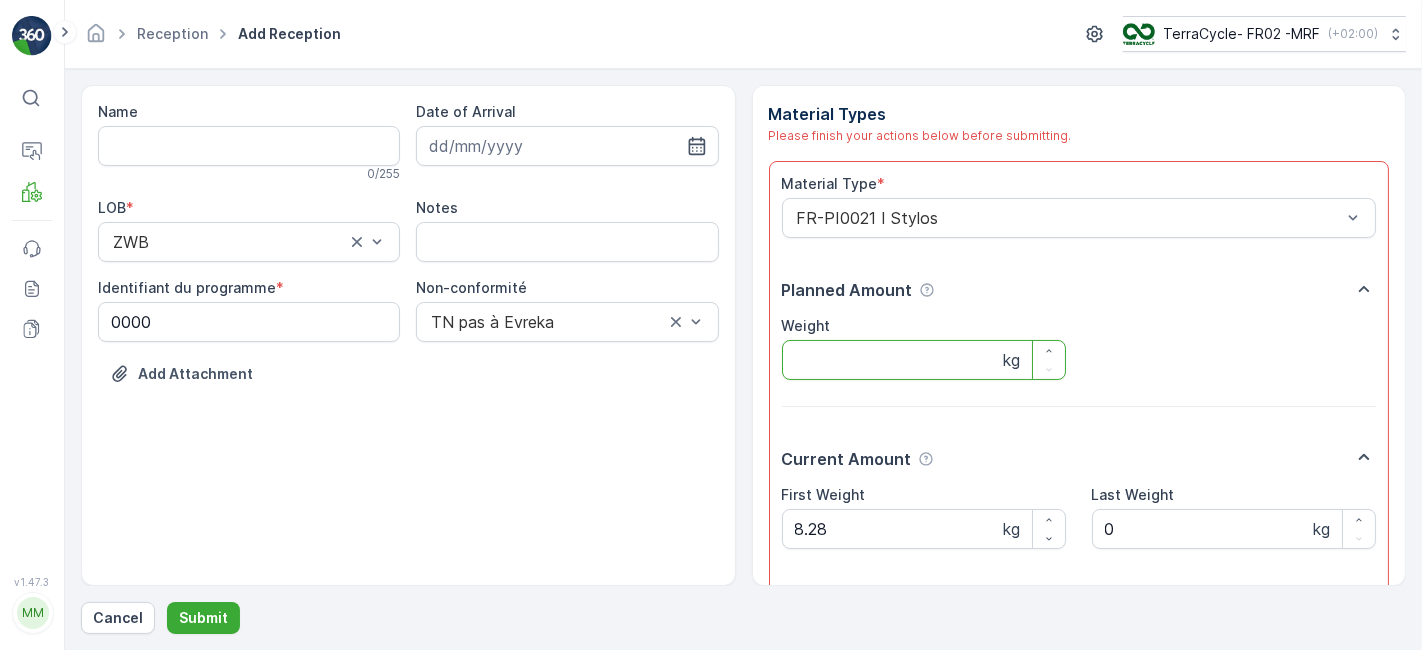 click on "Weight" at bounding box center [924, 360] 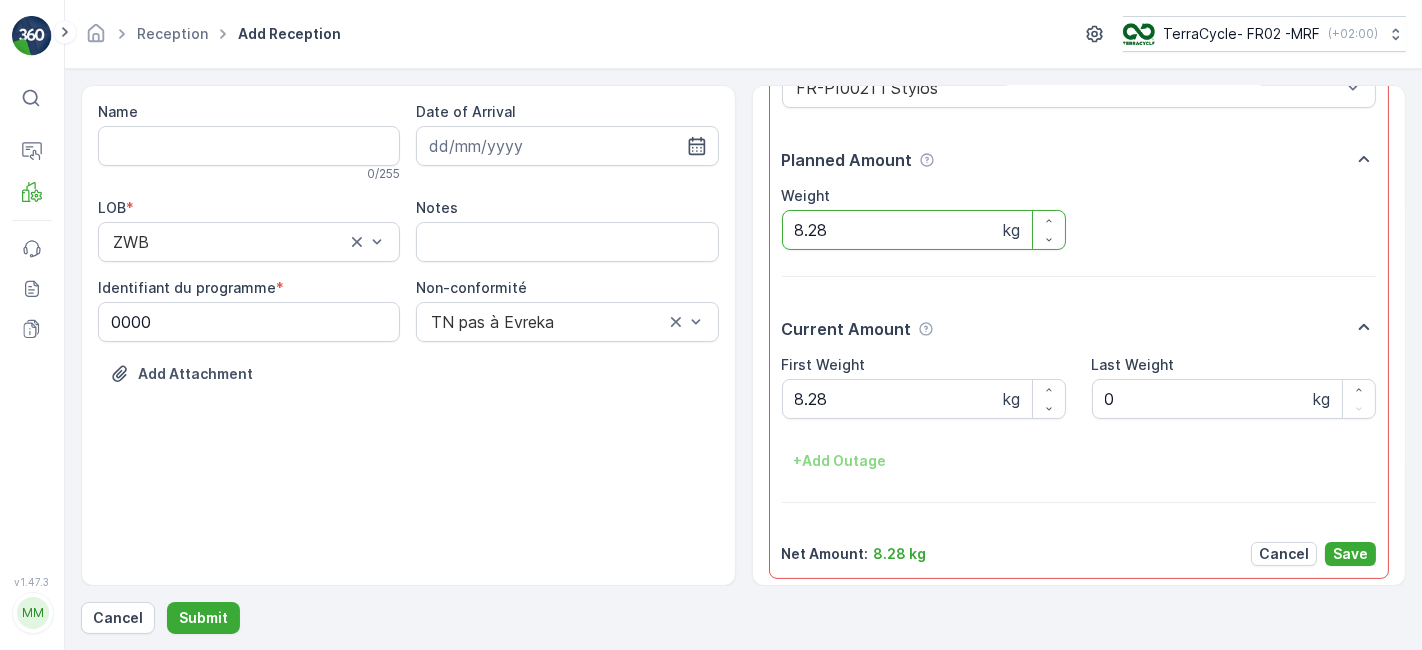 scroll, scrollTop: 137, scrollLeft: 0, axis: vertical 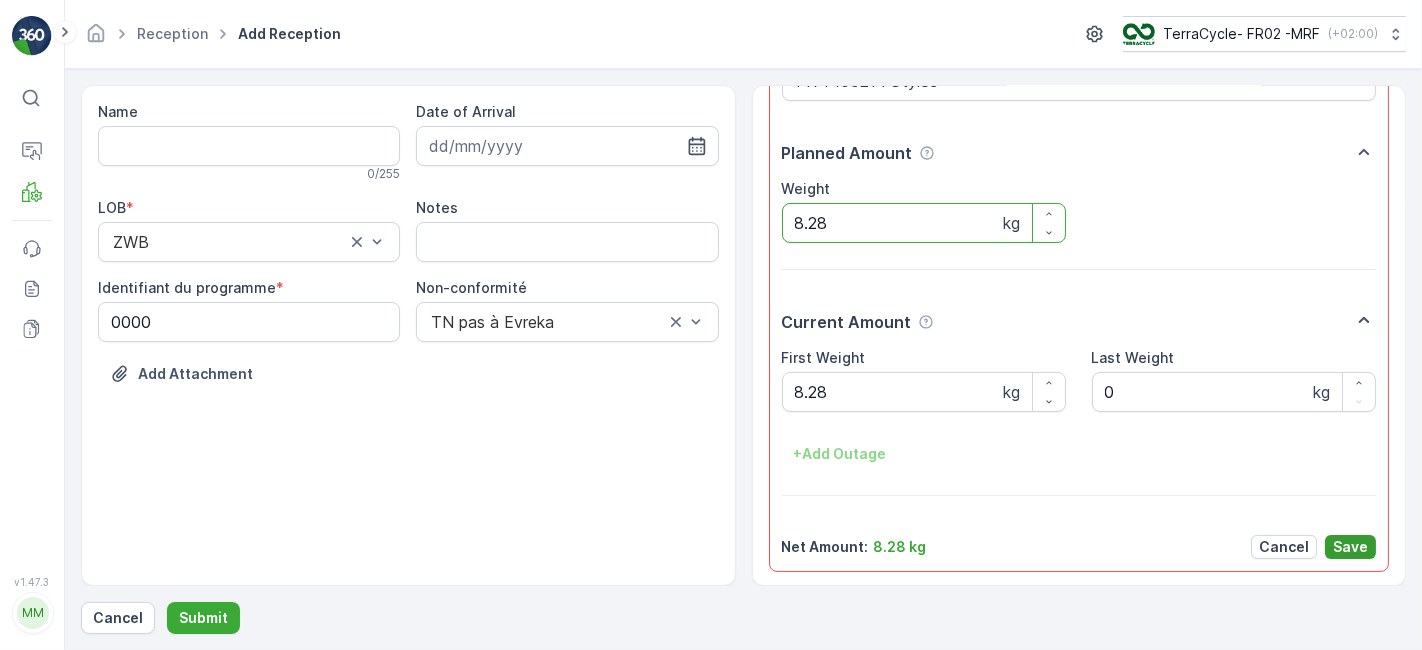 type on "8.28" 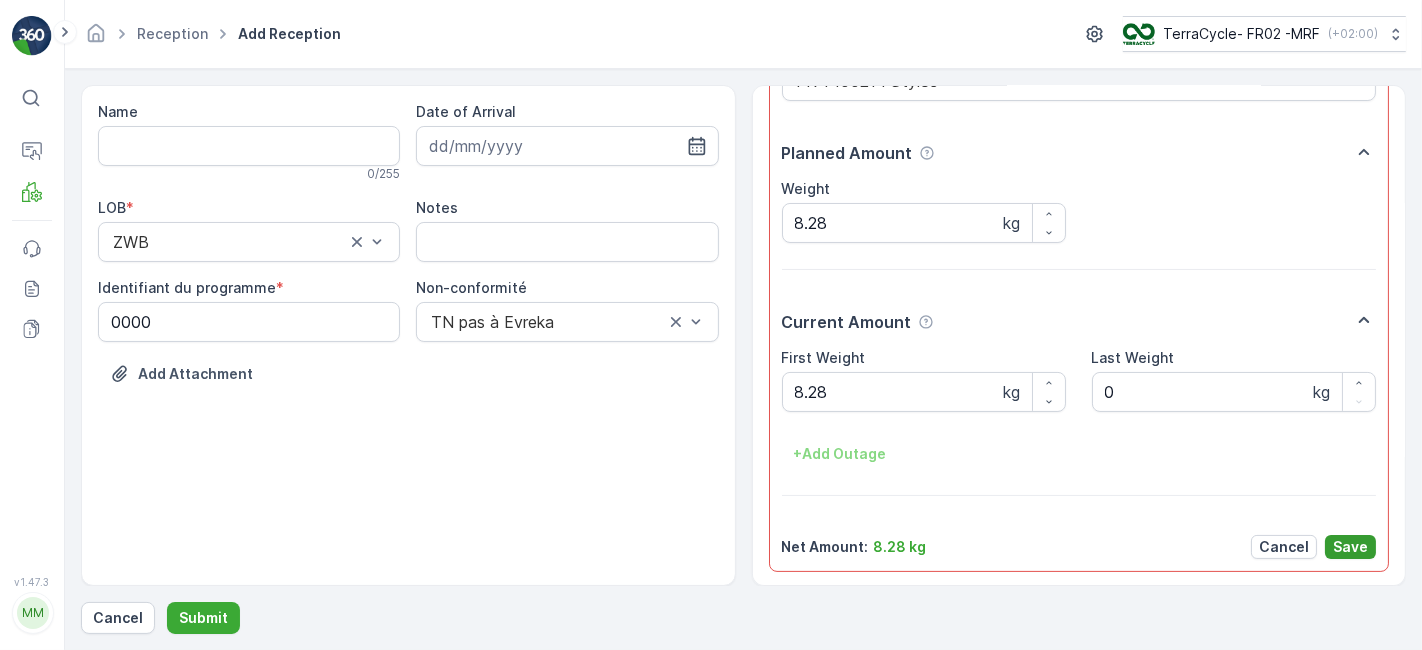 click on "Save" at bounding box center [1350, 547] 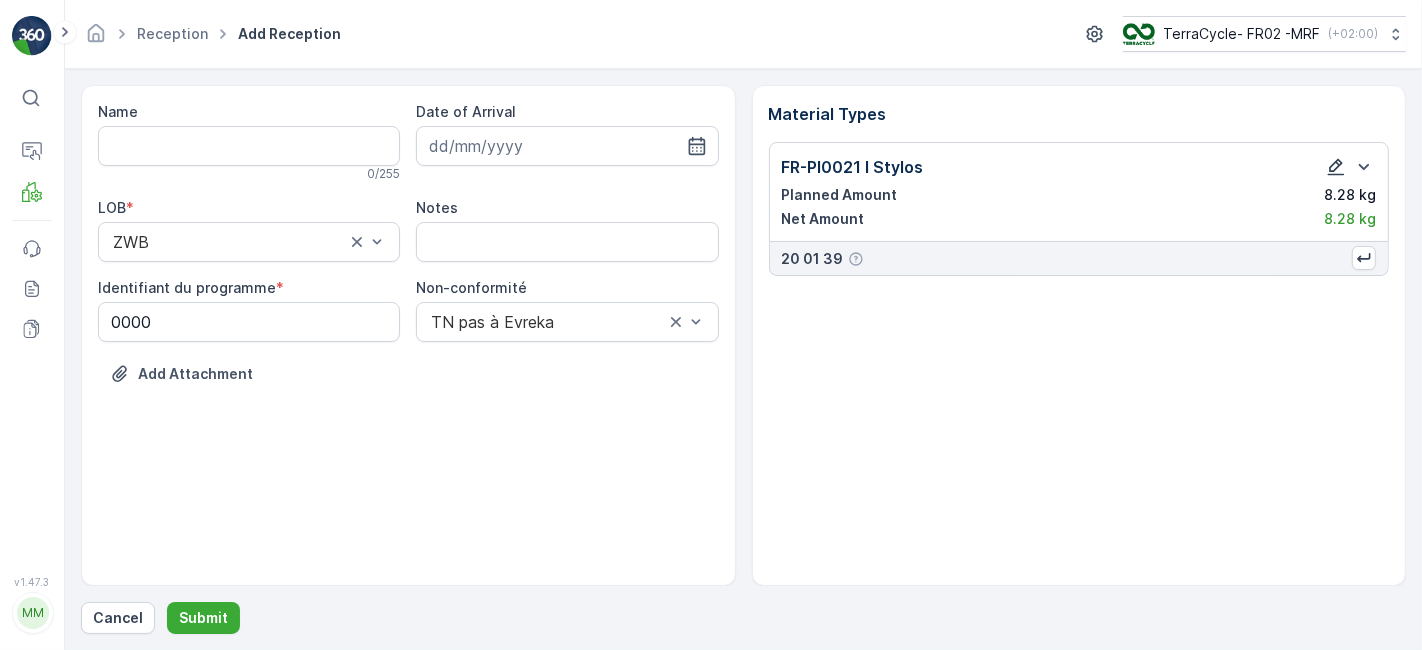 click 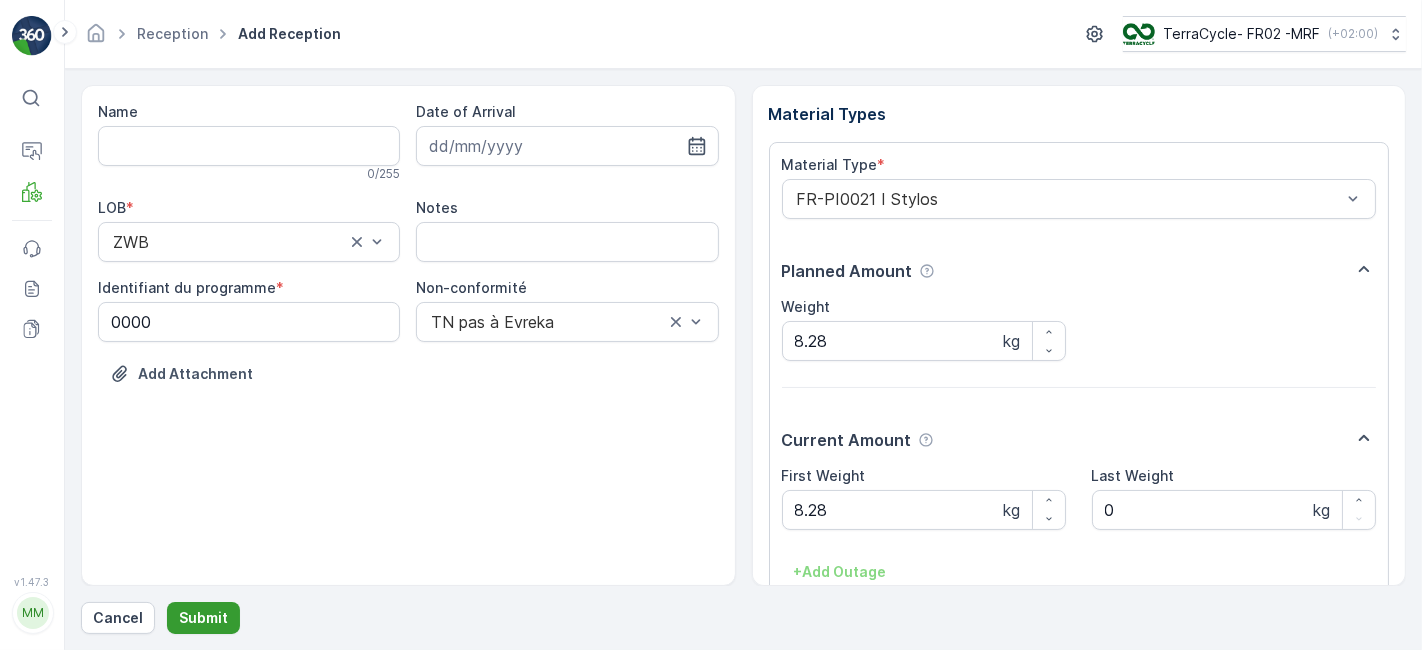 click on "Submit" at bounding box center [203, 618] 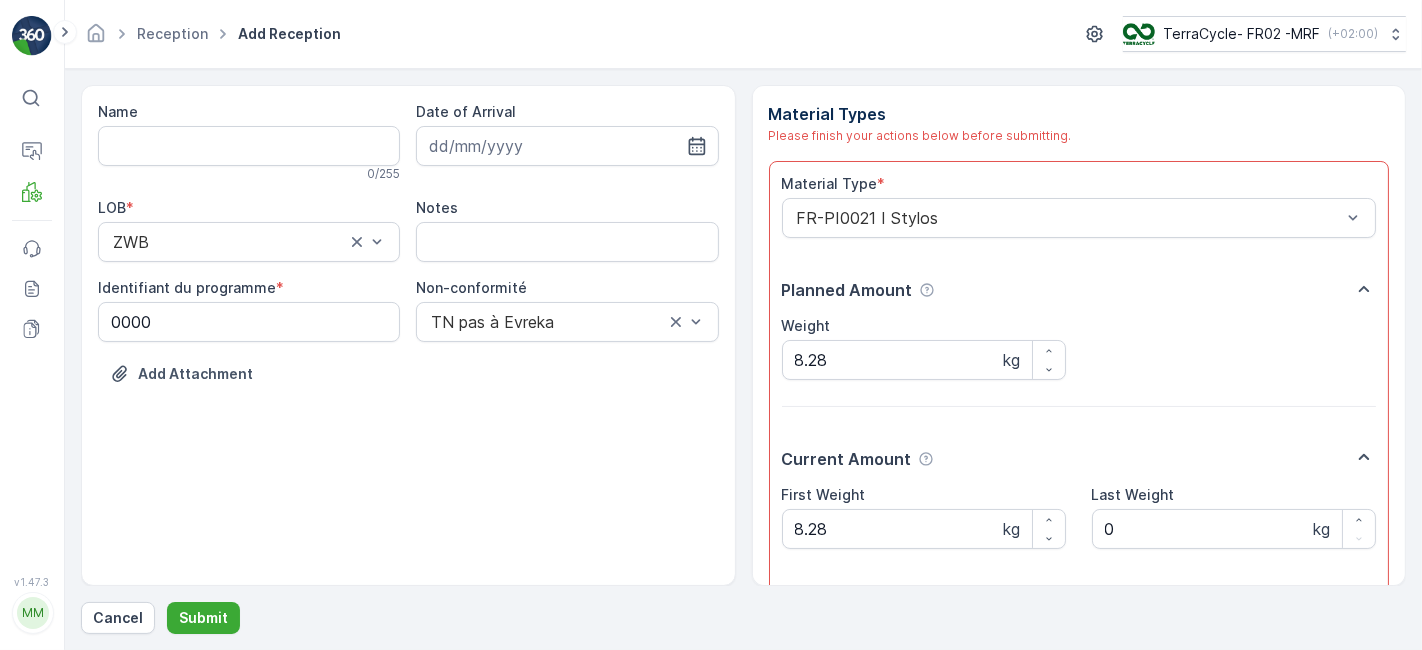 click on "Material Type * FR-PI0021 I Stylos Planned Amount Weight [NUMBER] kg Current Amount First Weight [NUMBER] kg Last Weight [NUMBER] kg +  Add Outage Net Amount : [NUMBER] kg Cancel Save" at bounding box center (1079, 335) 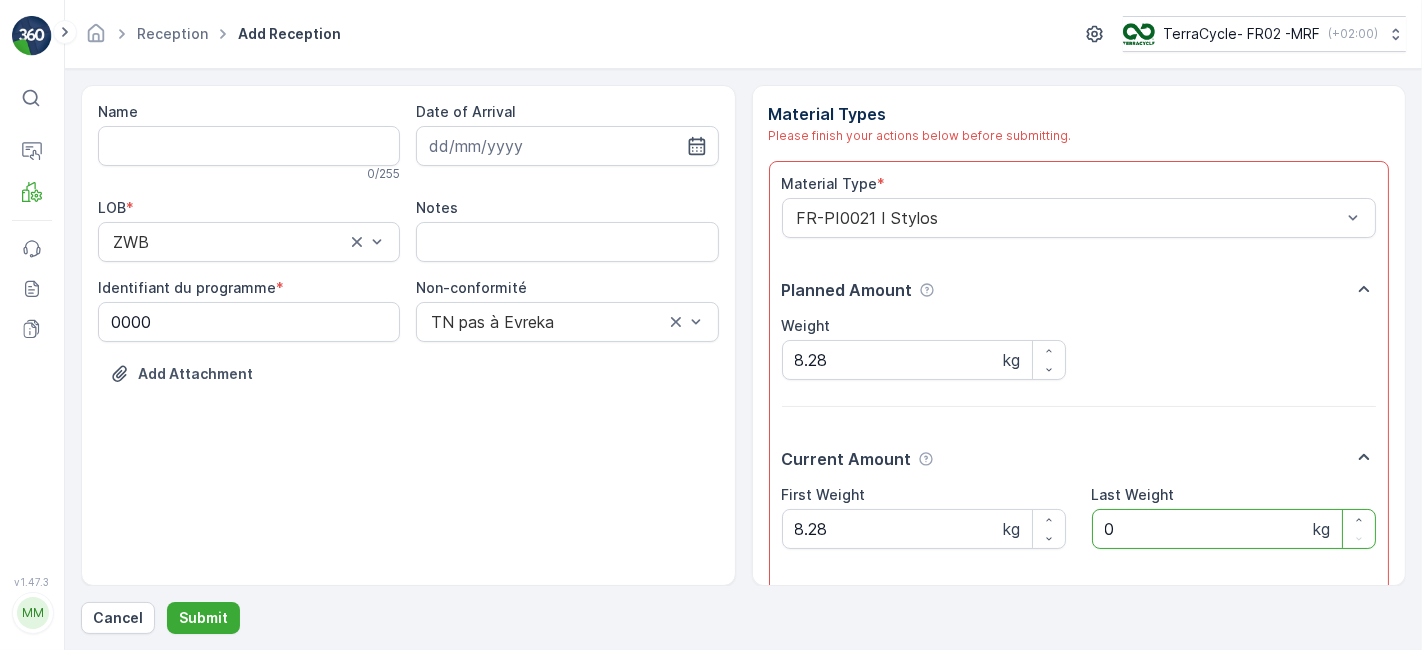 click on "Material Type * FR-PI0021 I Stylos Planned Amount Weight [NUMBER] kg Current Amount First Weight [NUMBER] kg Last Weight [NUMBER] kg +  Add Outage Net Amount : [NUMBER] kg Cancel Save" at bounding box center (1079, 335) 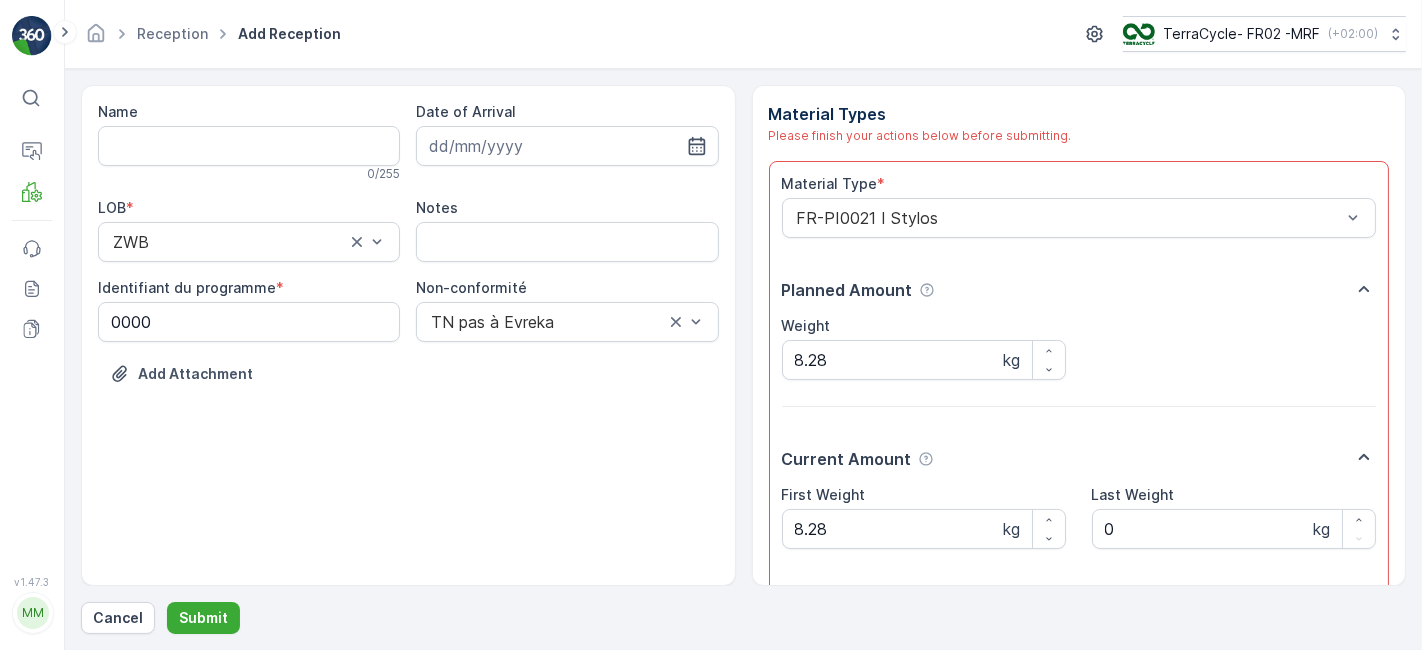 click on "Material Type * FR-PI0021 I Stylos Planned Amount Weight [NUMBER] kg Current Amount First Weight [NUMBER] kg Last Weight [NUMBER] kg +  Add Outage Net Amount : [NUMBER] kg Cancel Save" at bounding box center [1079, 335] 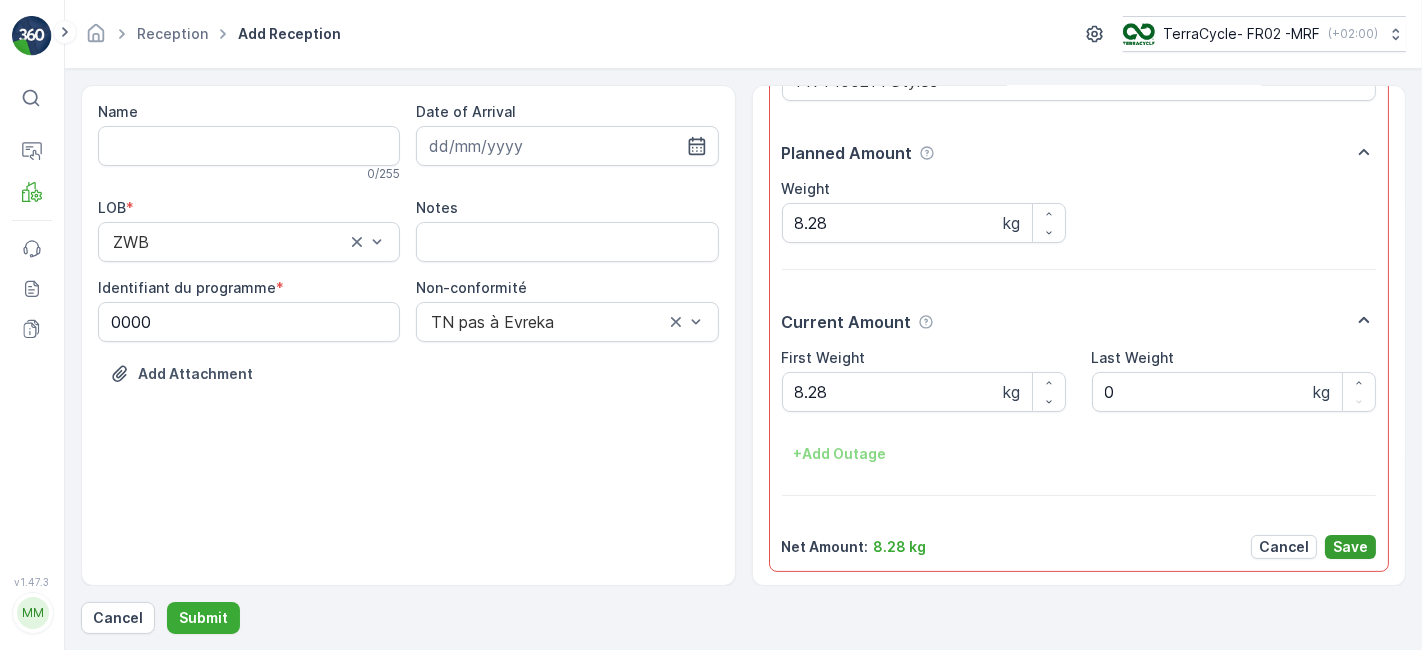 click on "Save" at bounding box center (1350, 547) 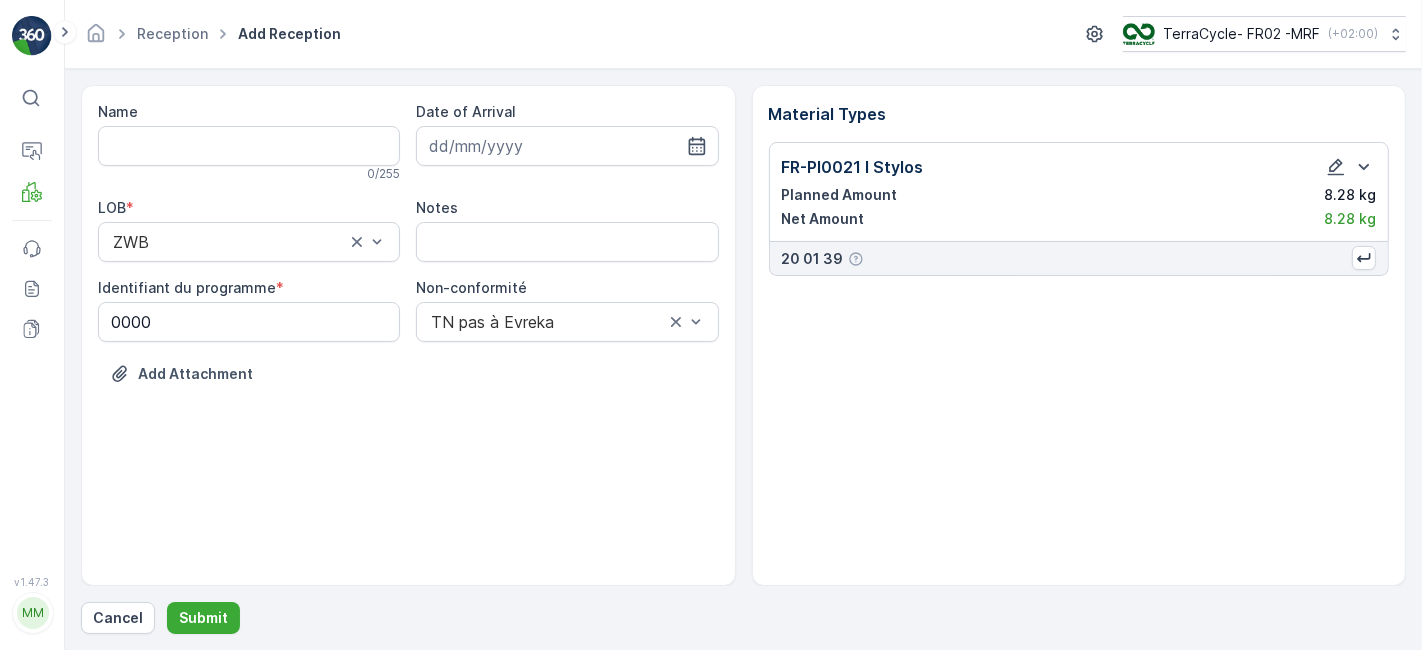 scroll, scrollTop: 0, scrollLeft: 0, axis: both 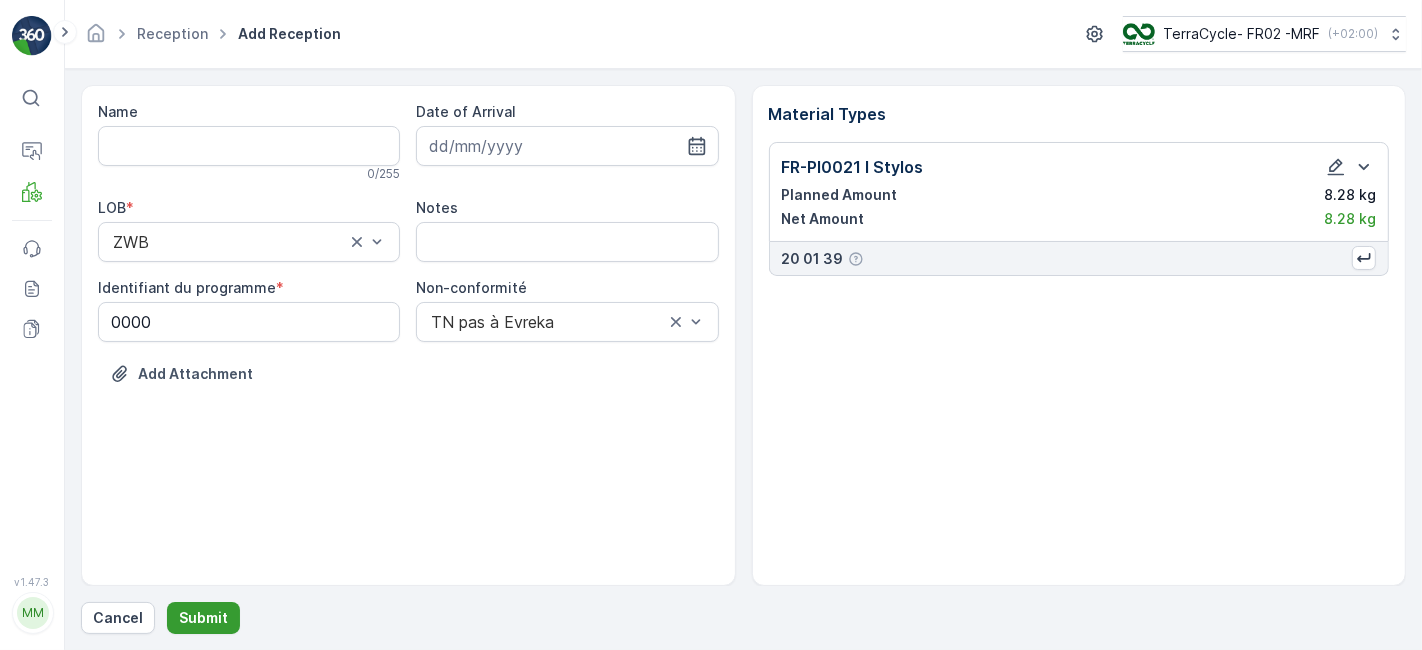 click on "Submit" at bounding box center [203, 618] 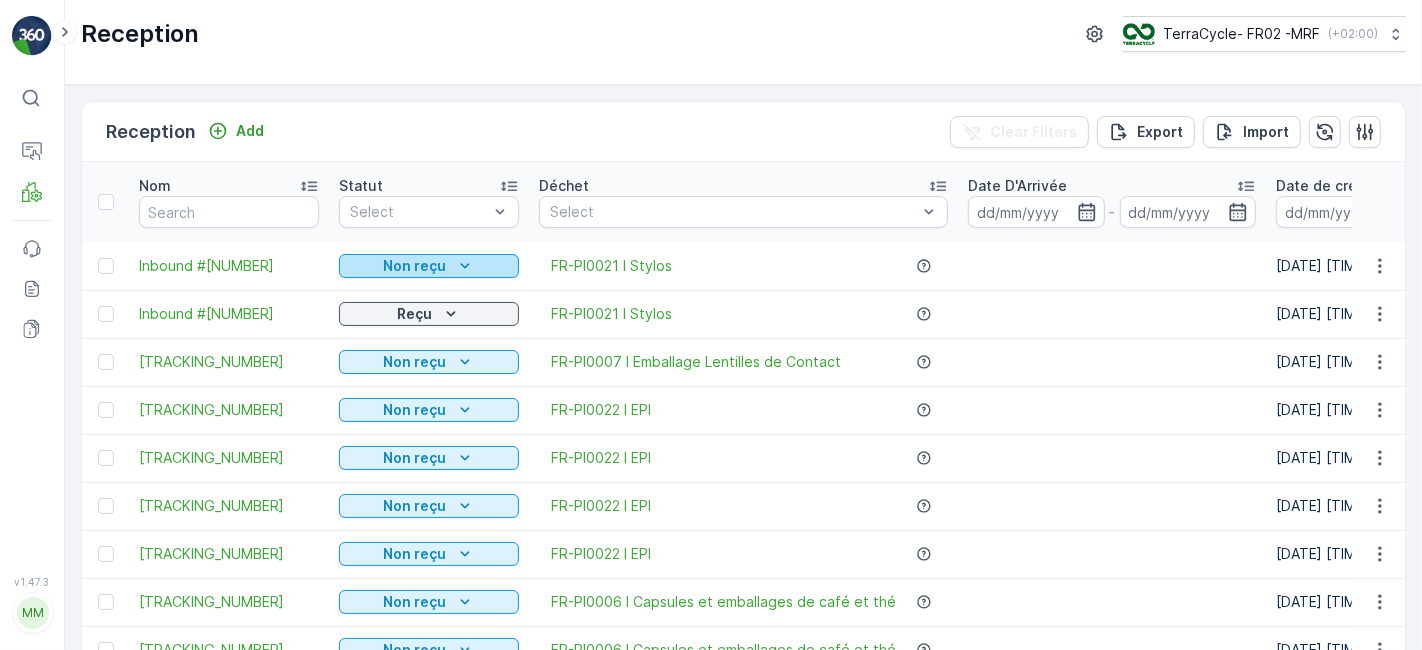 click 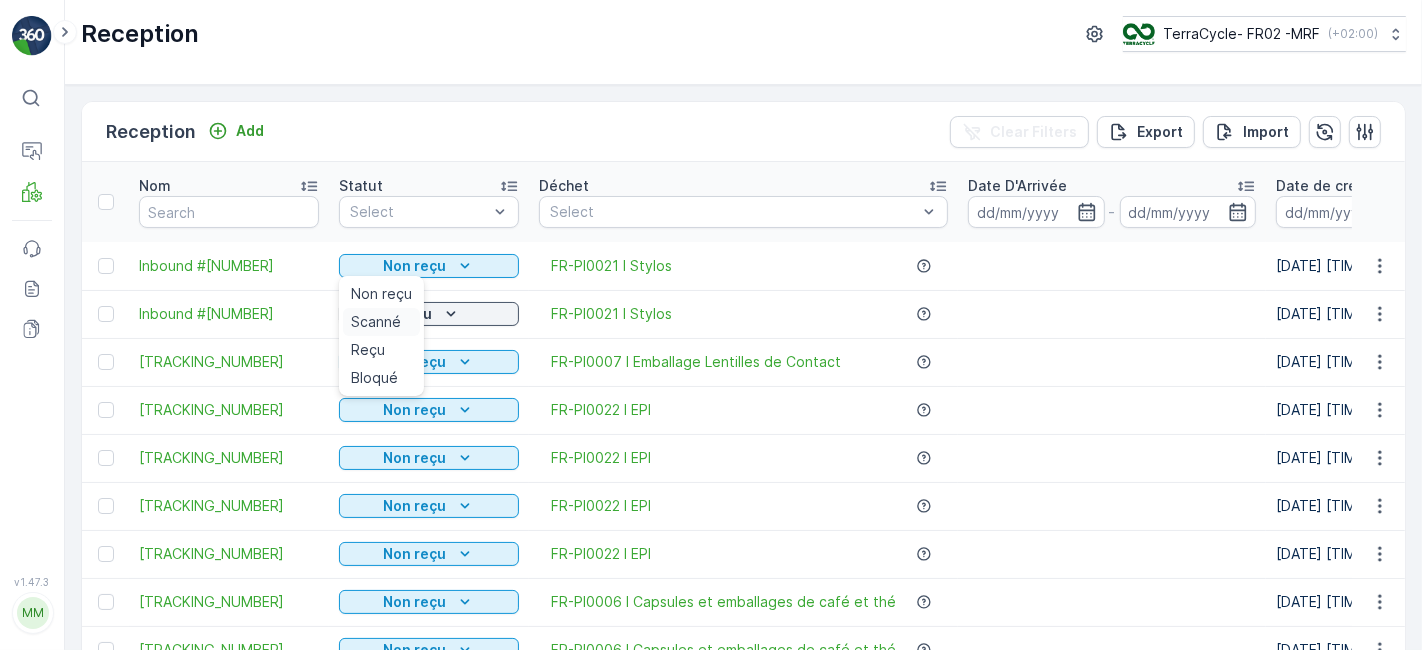 click on "Scanné" at bounding box center (381, 322) 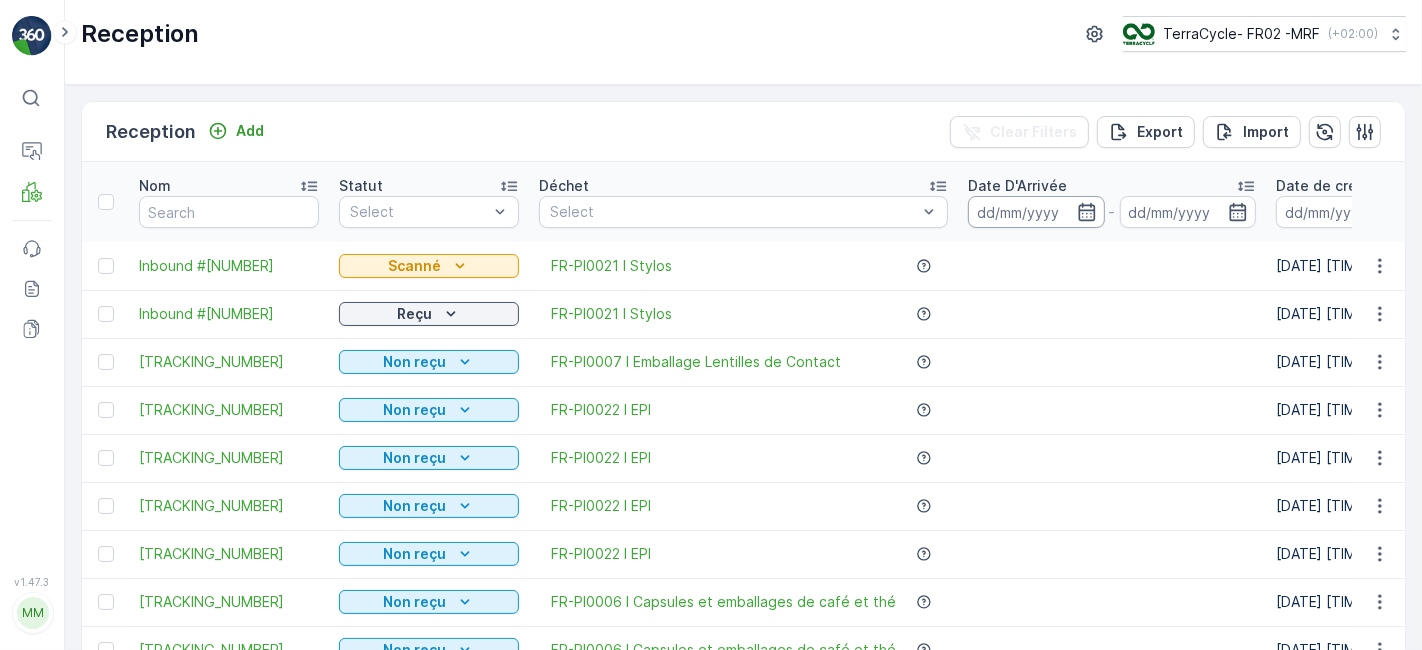click at bounding box center (1036, 212) 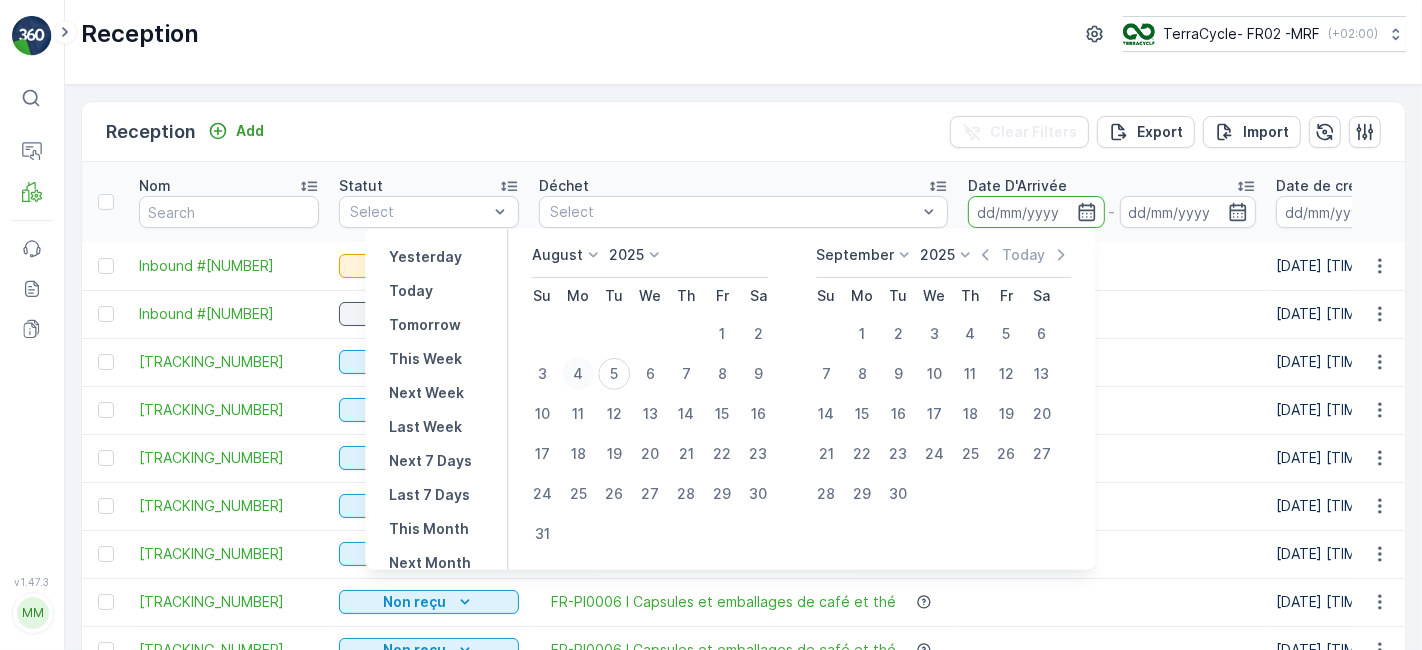 click on "4" at bounding box center [578, 374] 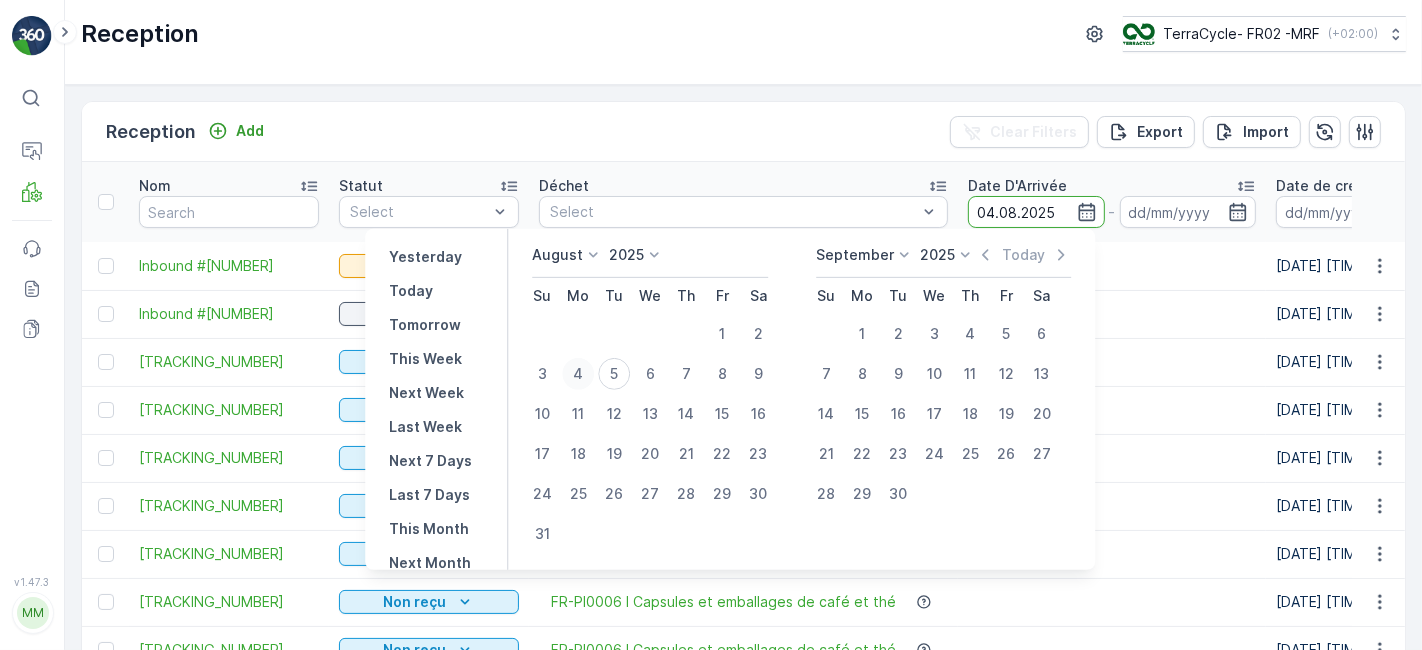 click on "4" at bounding box center [578, 374] 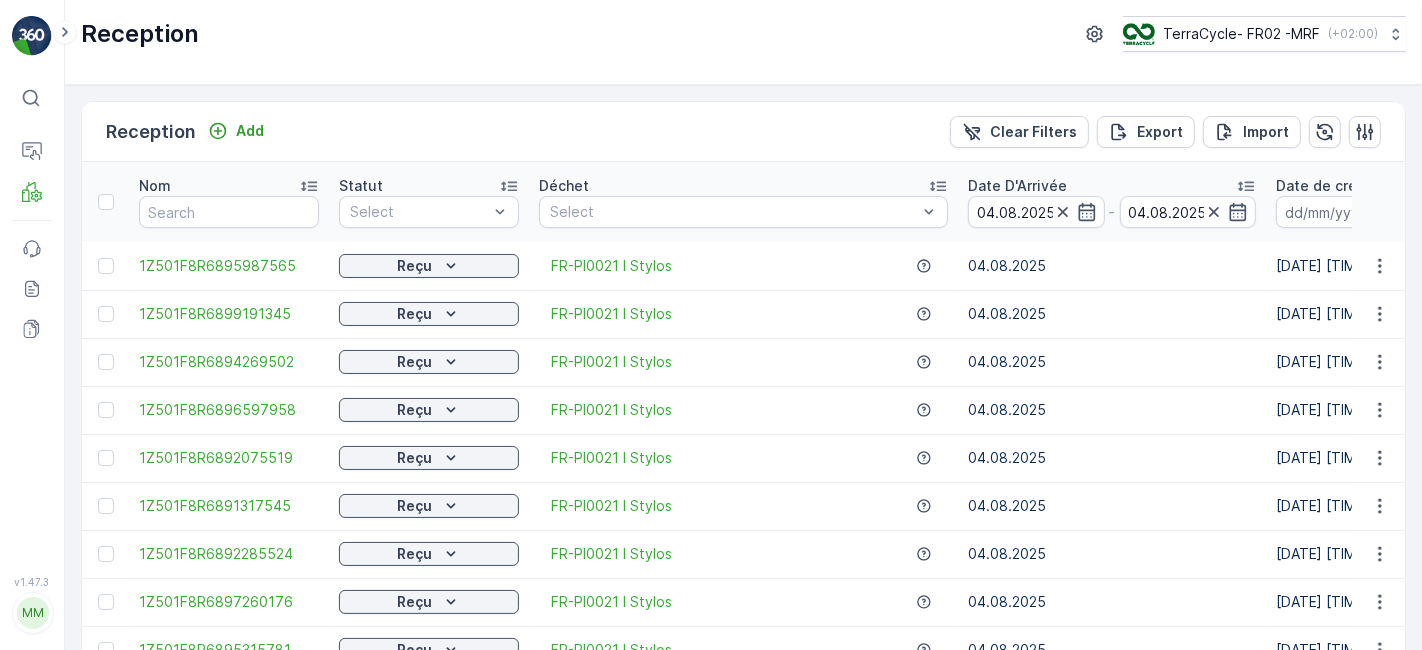 click at bounding box center [419, 212] 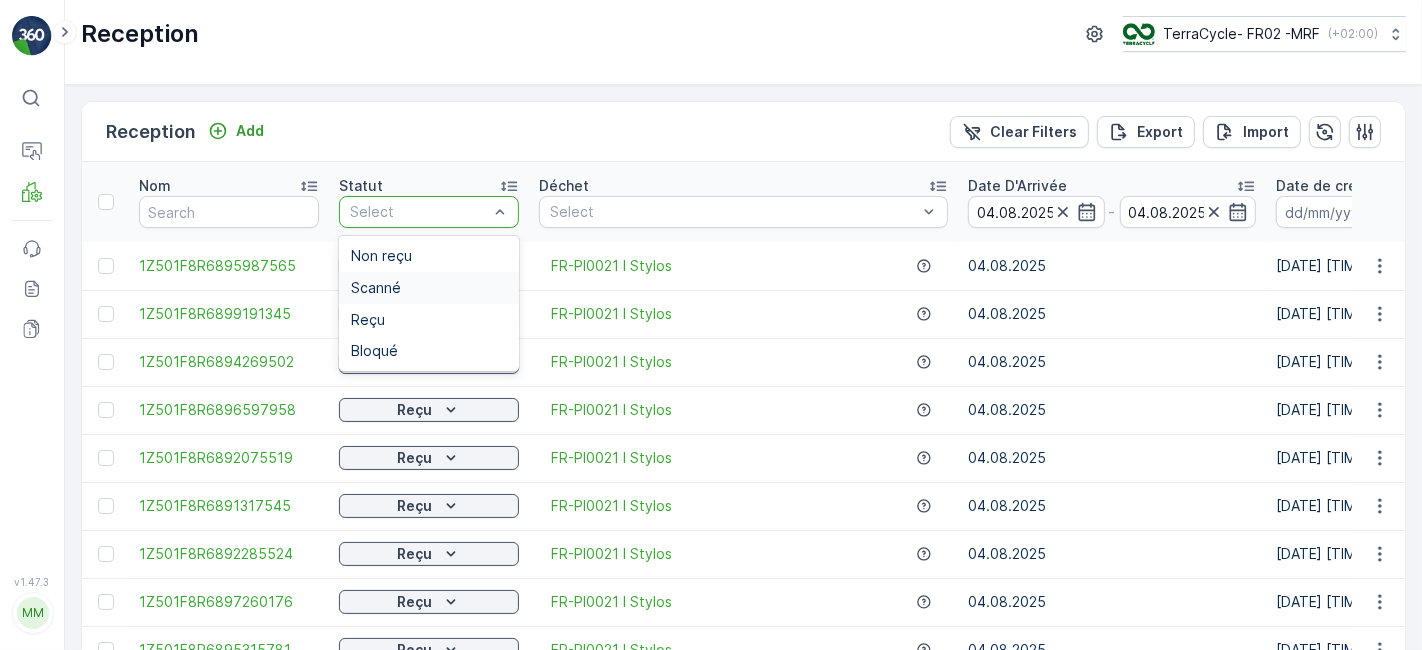 click on "Scanné" at bounding box center (429, 288) 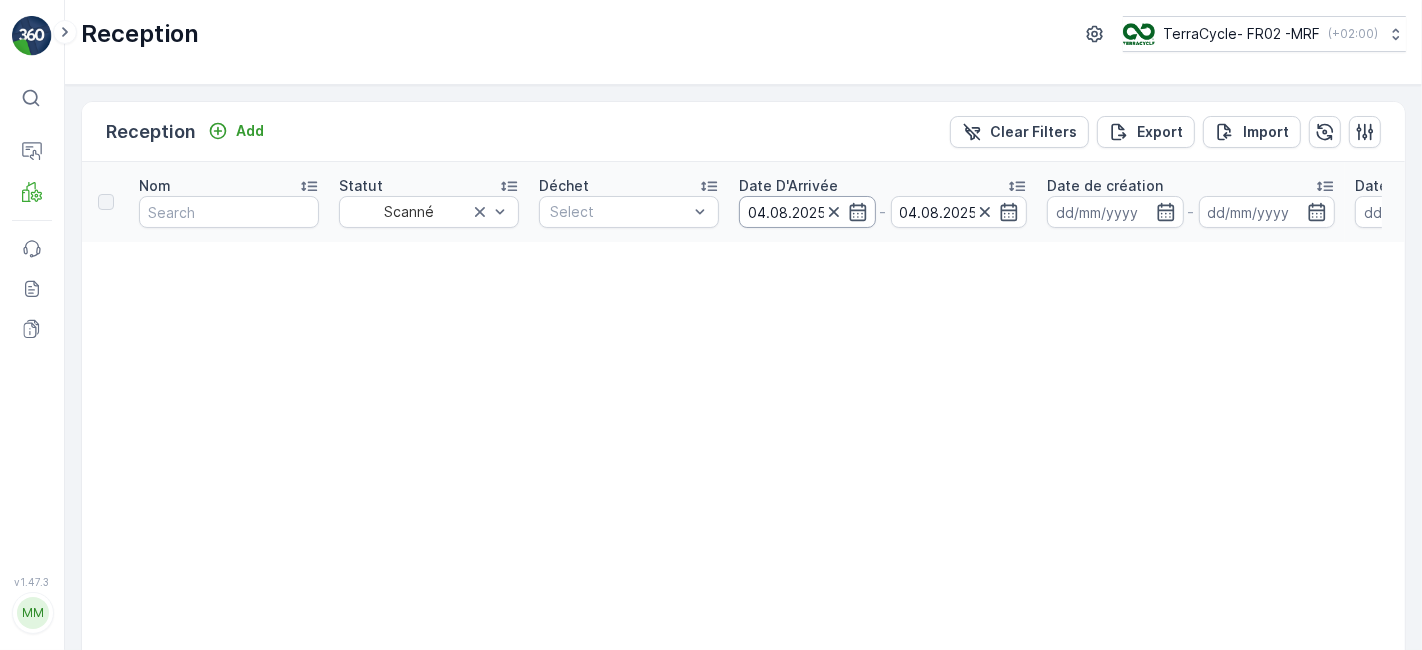 click on "04.08.2025" at bounding box center [807, 212] 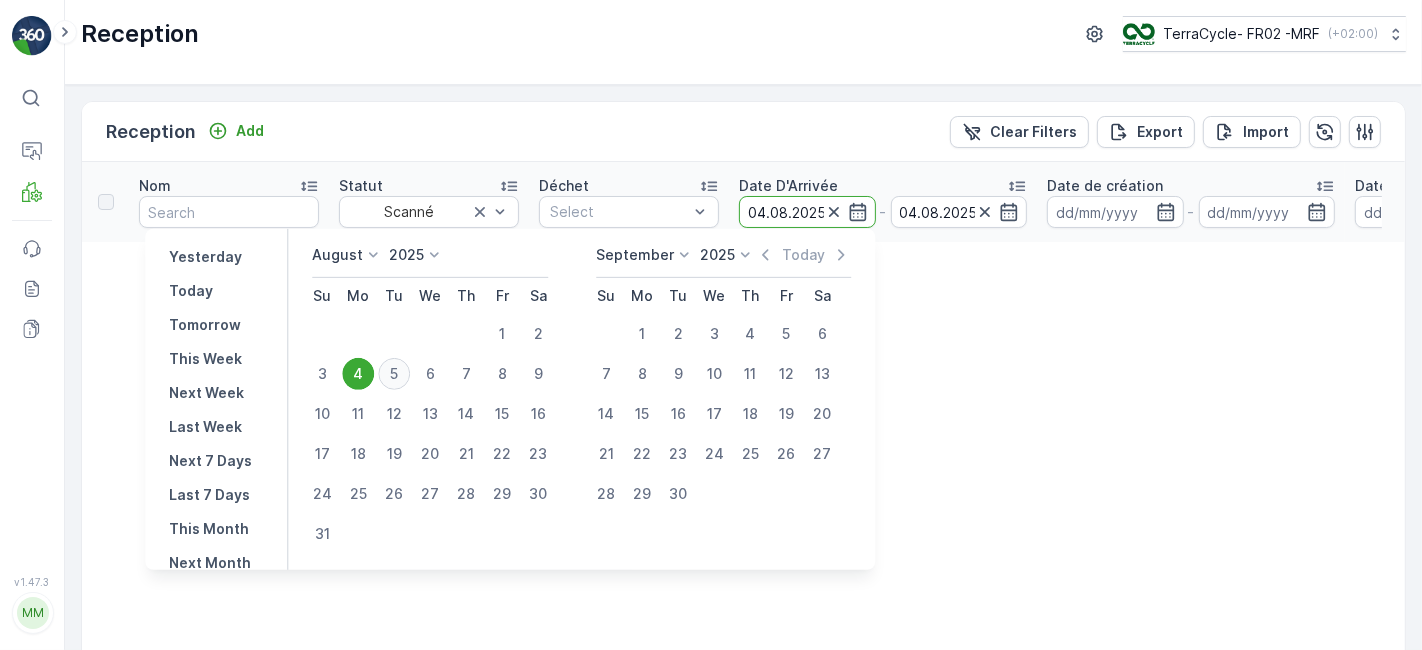 click on "5" at bounding box center (394, 374) 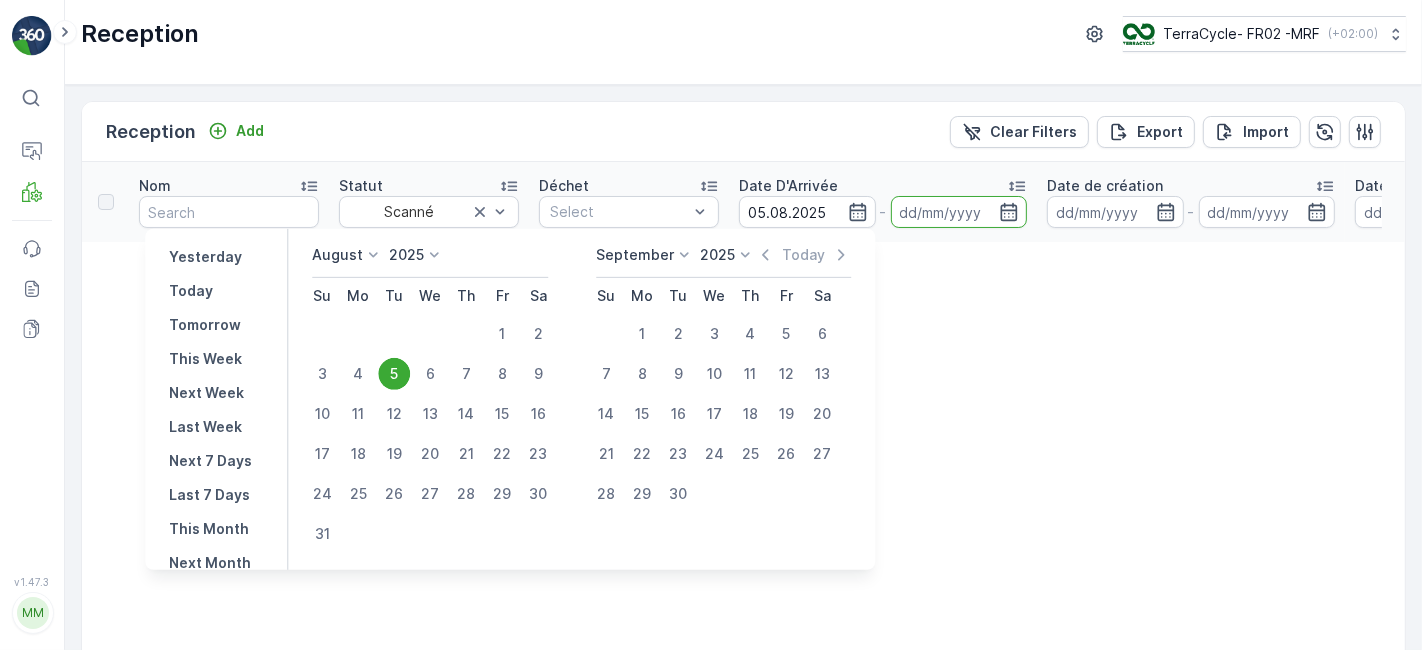 click on "5" at bounding box center [394, 374] 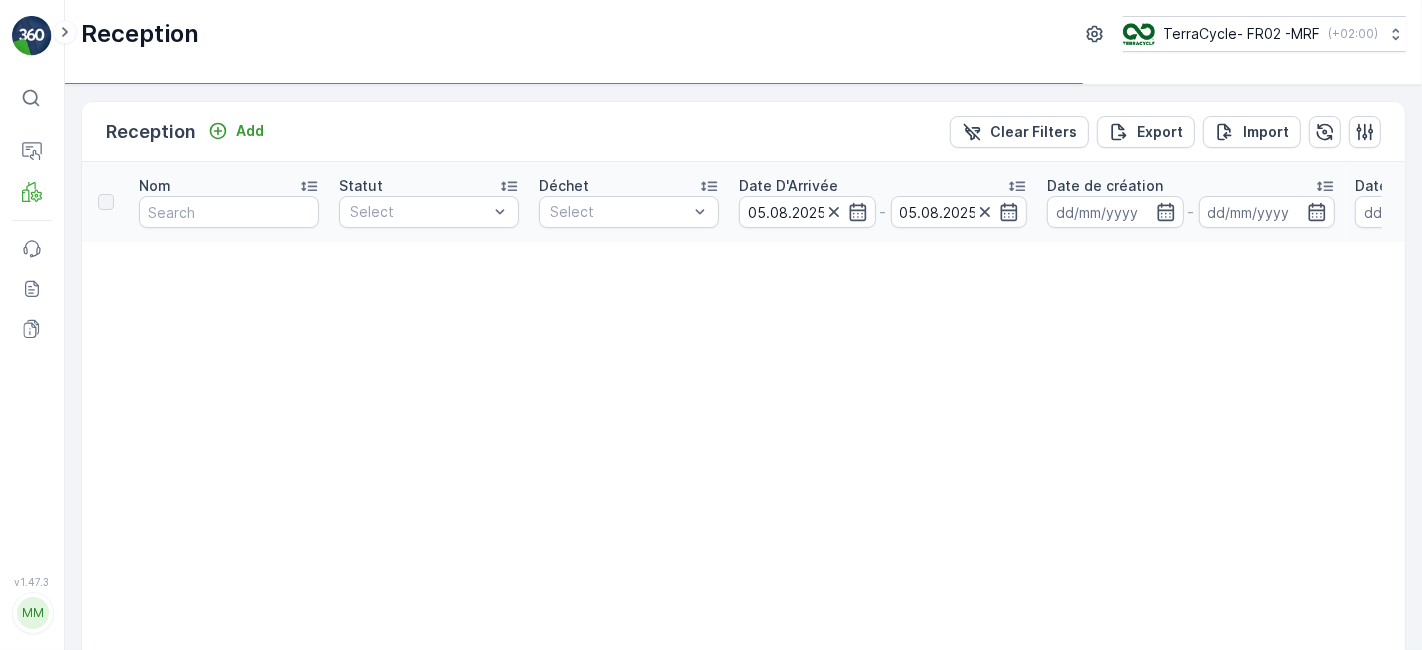 click at bounding box center [419, 212] 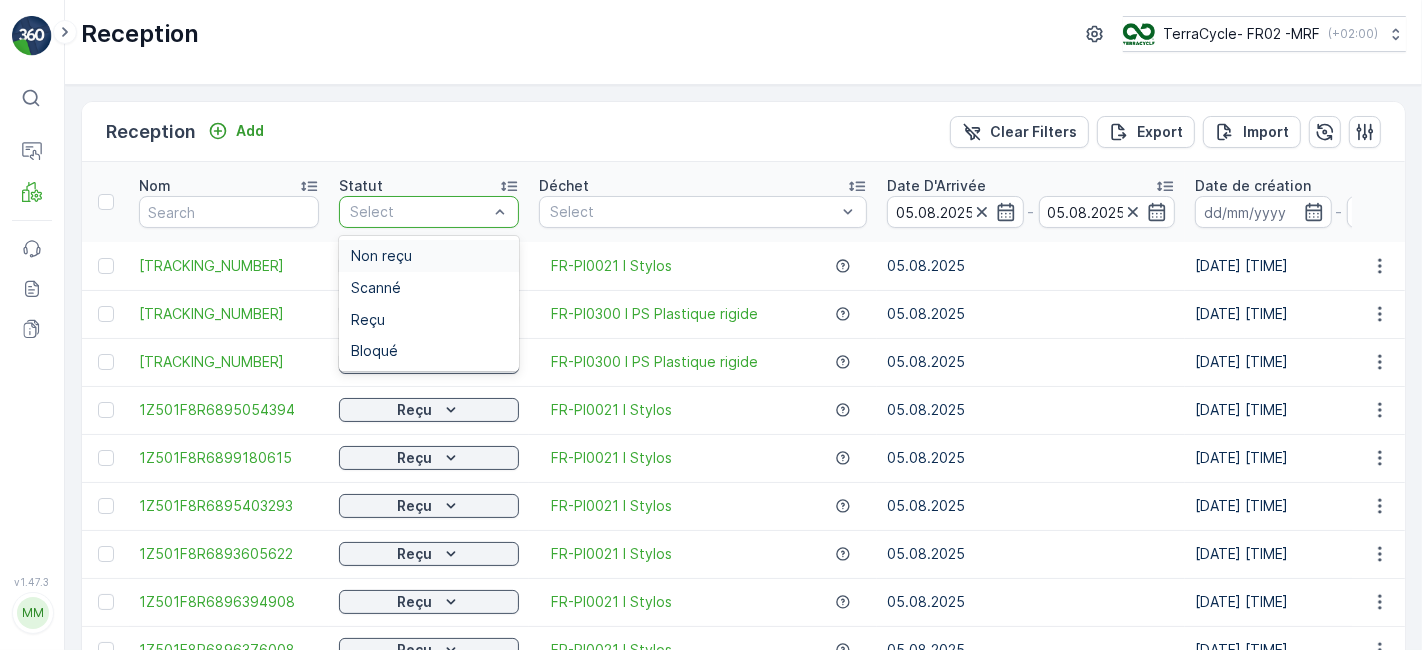 click at bounding box center [419, 212] 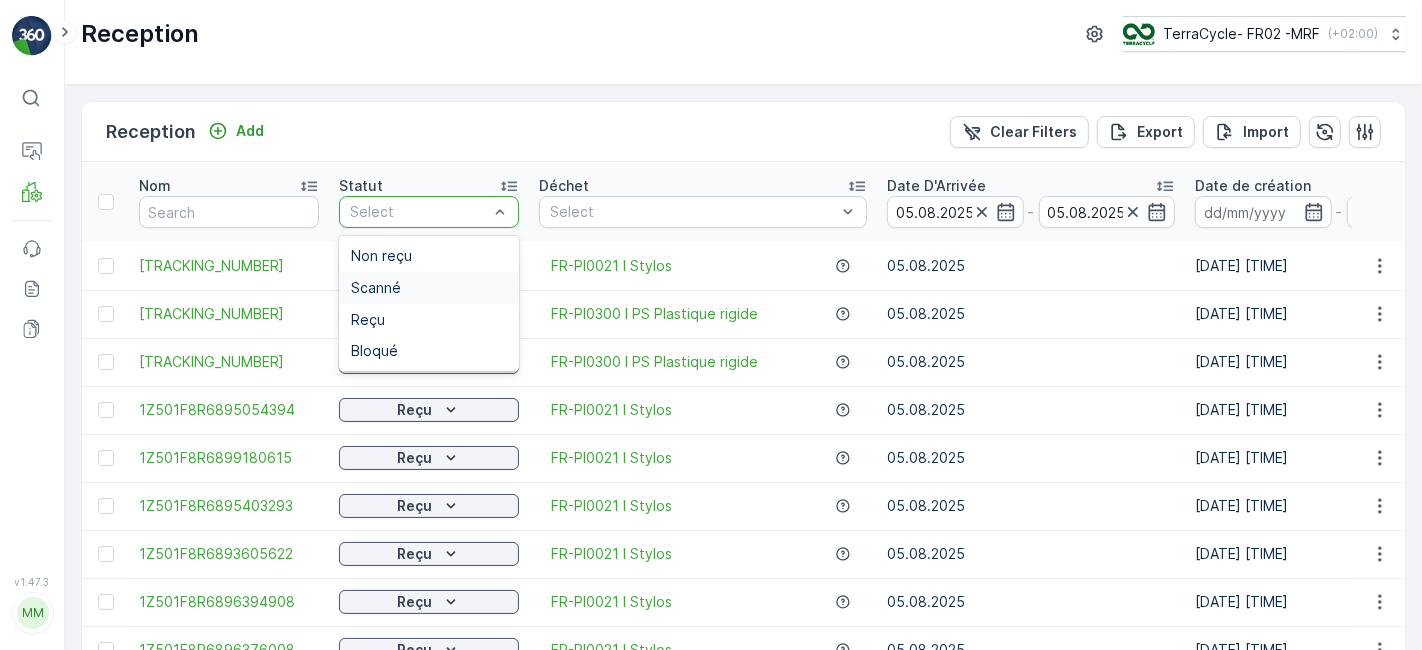 click on "Scanné" at bounding box center [429, 288] 